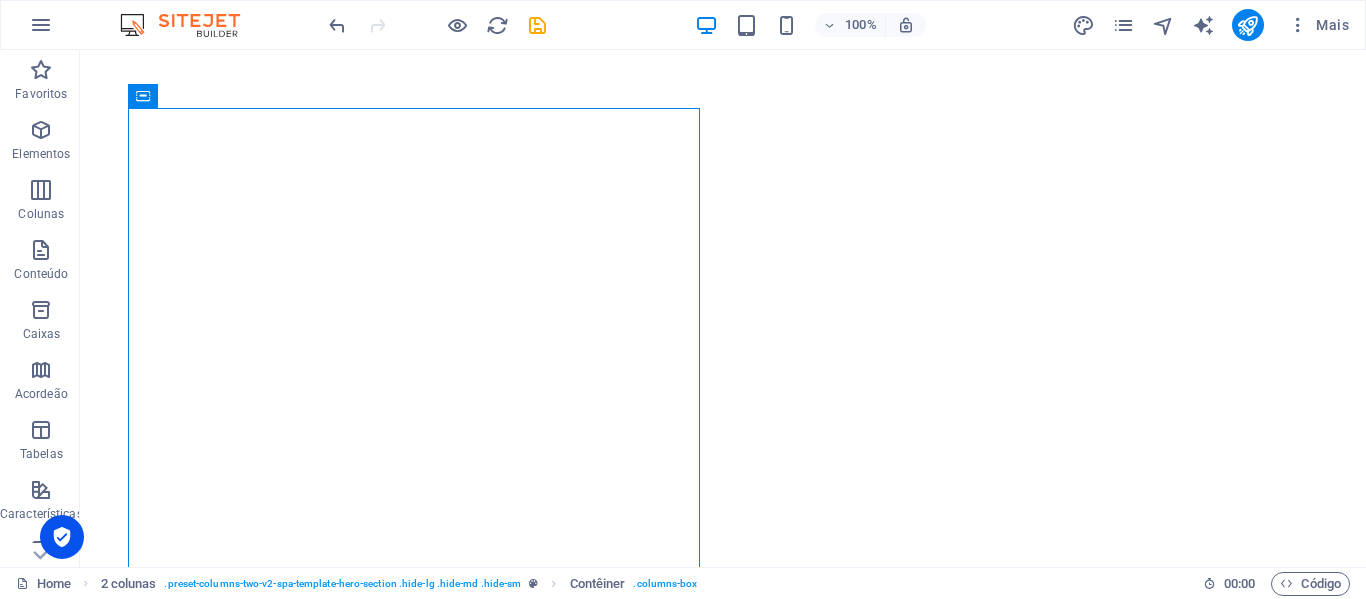 scroll, scrollTop: 0, scrollLeft: 0, axis: both 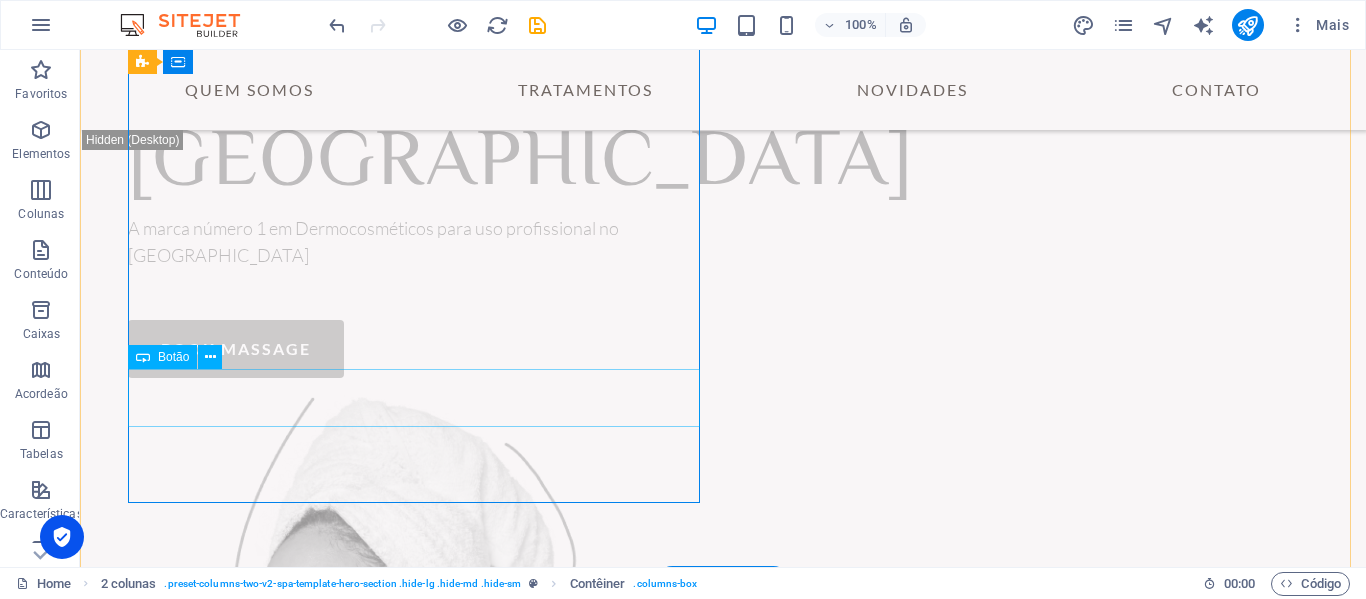 click on "book massage" at bounding box center (416, 349) 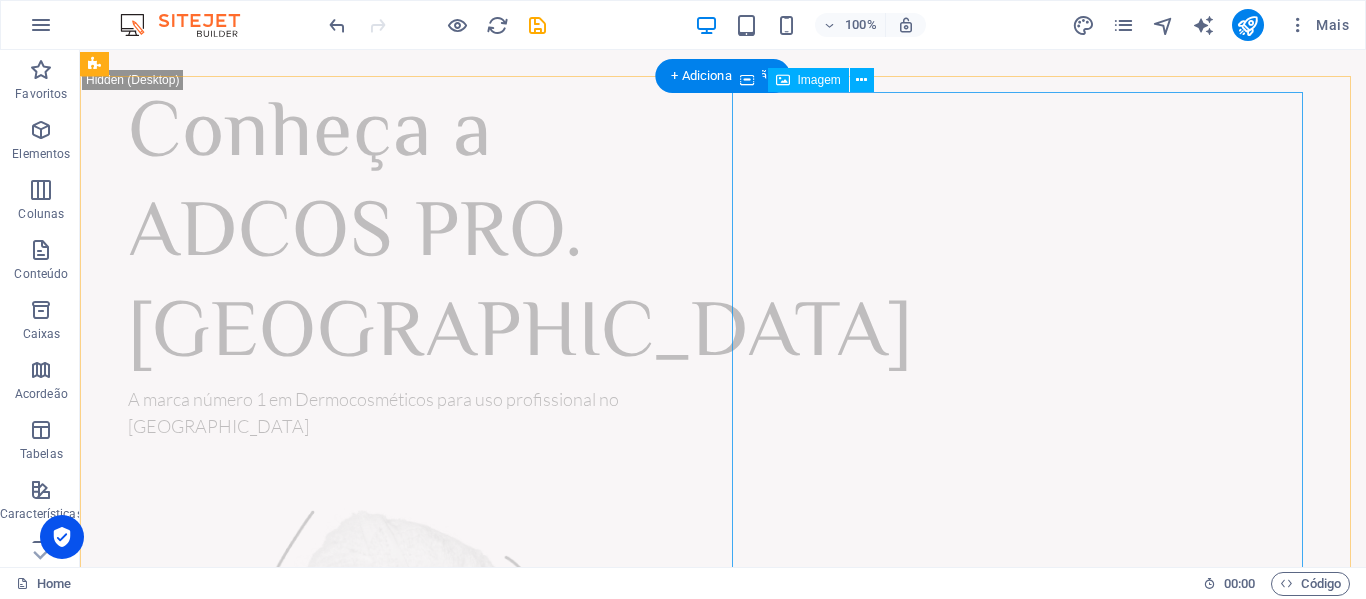scroll, scrollTop: 0, scrollLeft: 0, axis: both 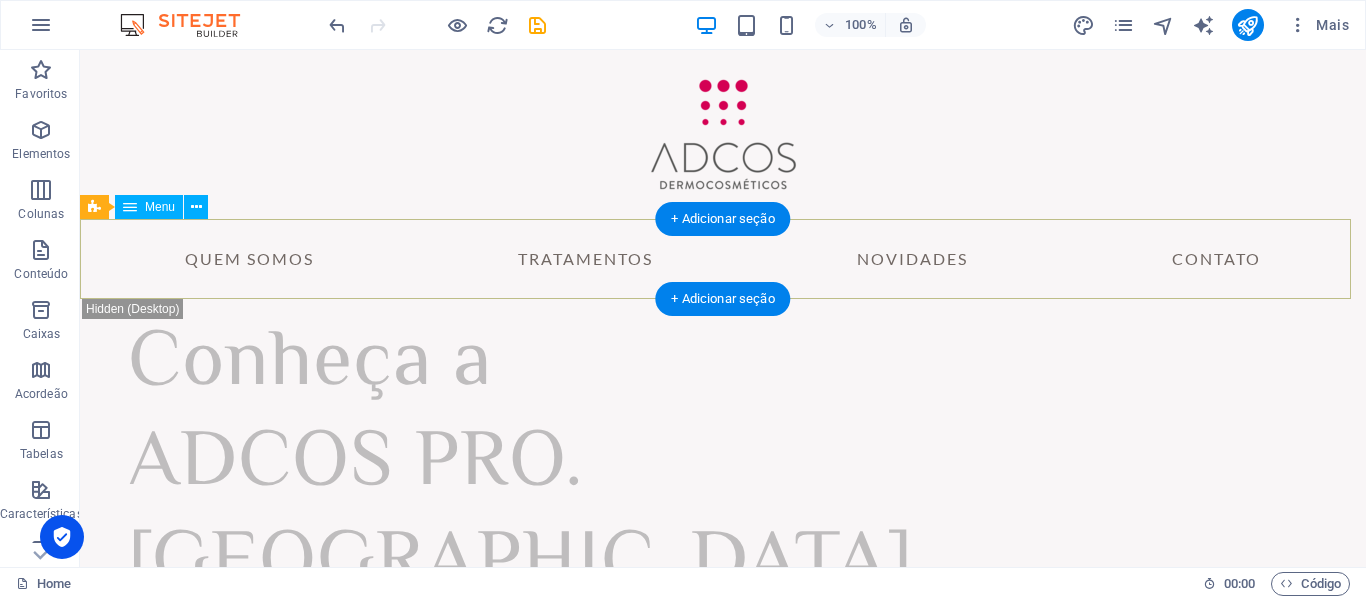 click on "Quem somos Tratamentos Novidades Contato" at bounding box center (723, 259) 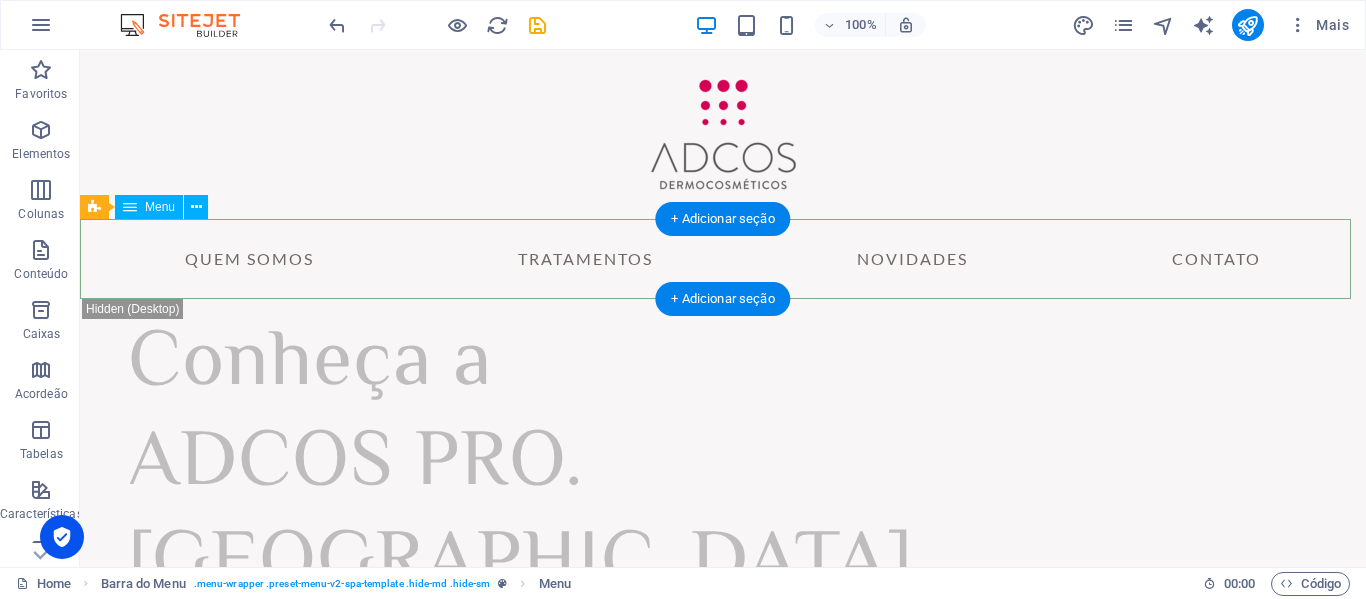 click on "Quem somos Tratamentos Novidades Contato" at bounding box center [723, 259] 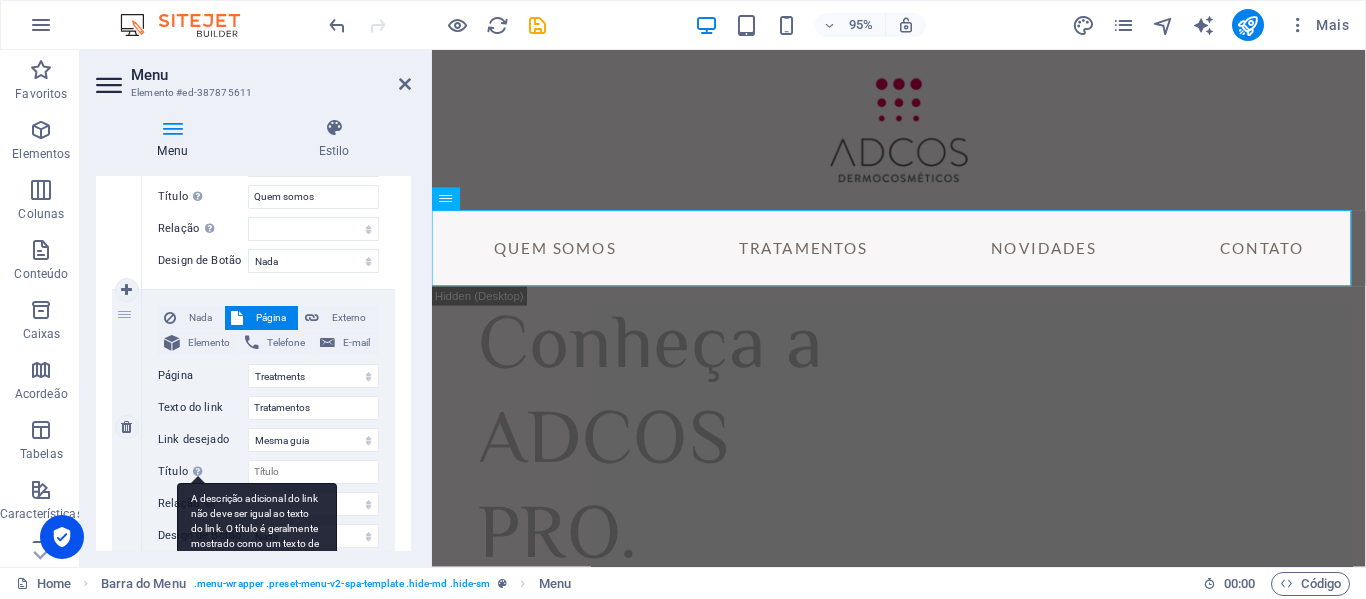 scroll, scrollTop: 200, scrollLeft: 0, axis: vertical 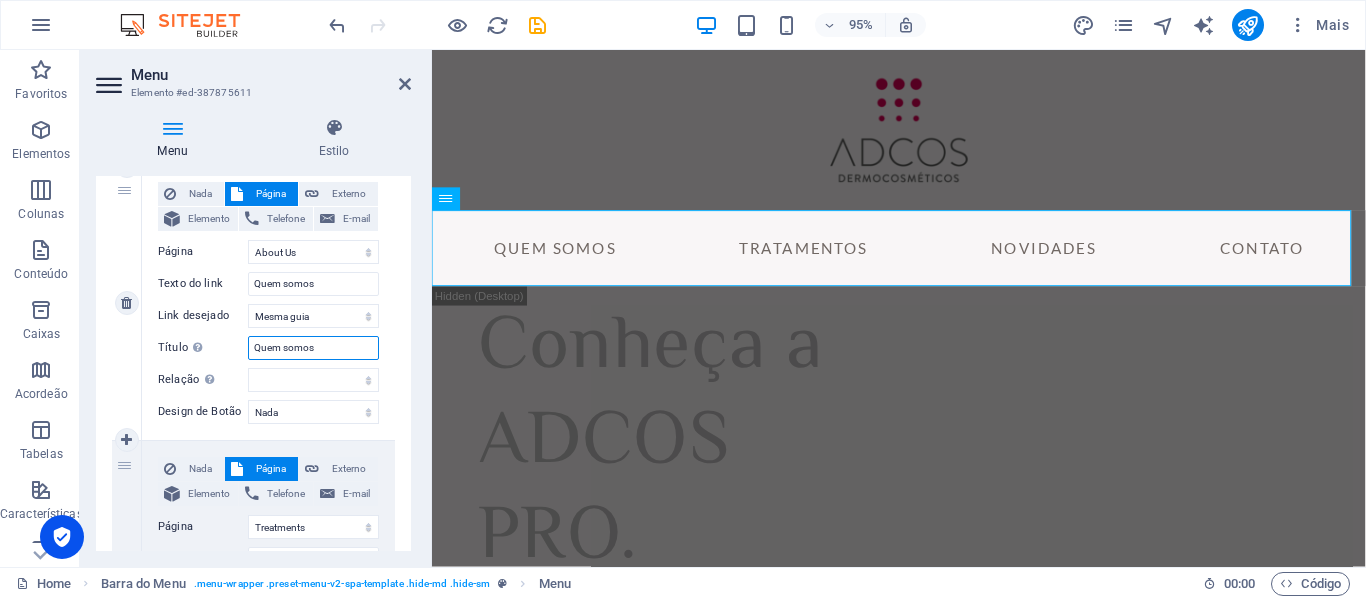 click on "Quem somos" at bounding box center [313, 348] 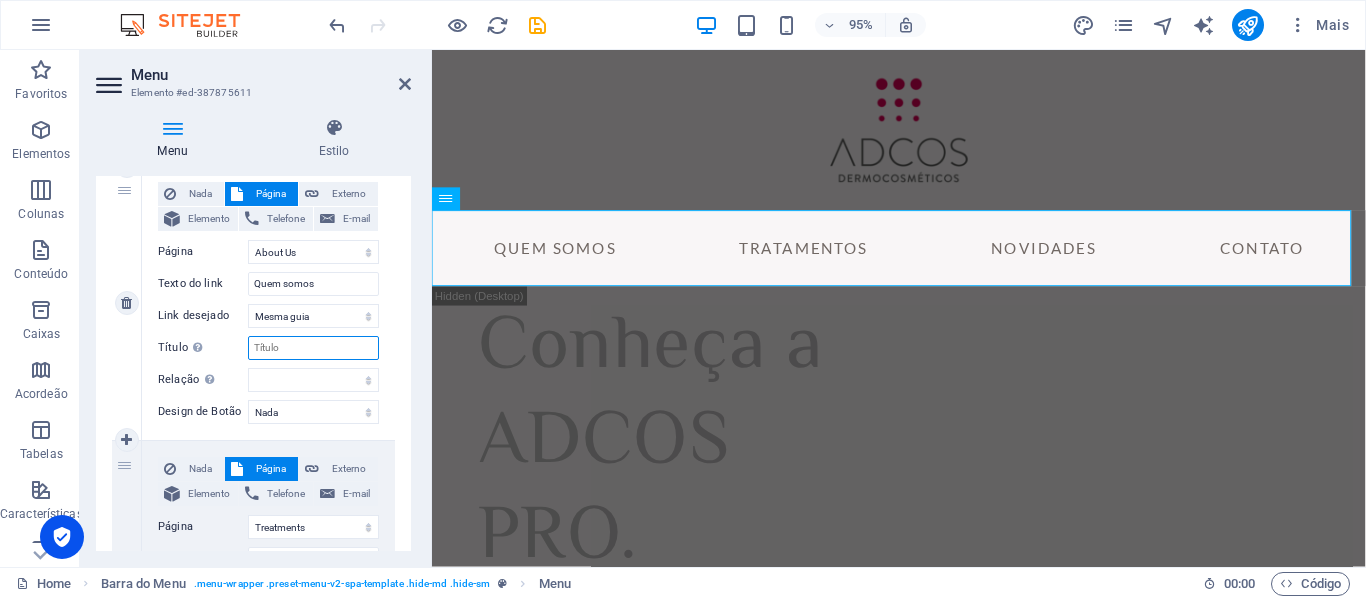 select 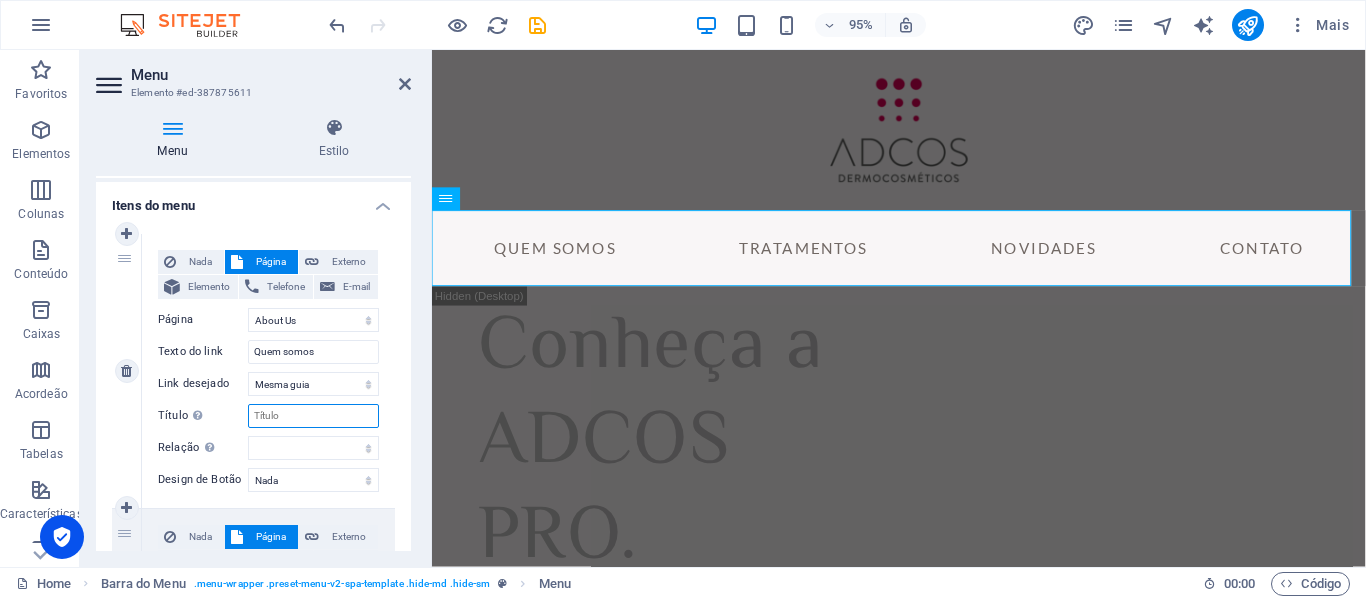 scroll, scrollTop: 100, scrollLeft: 0, axis: vertical 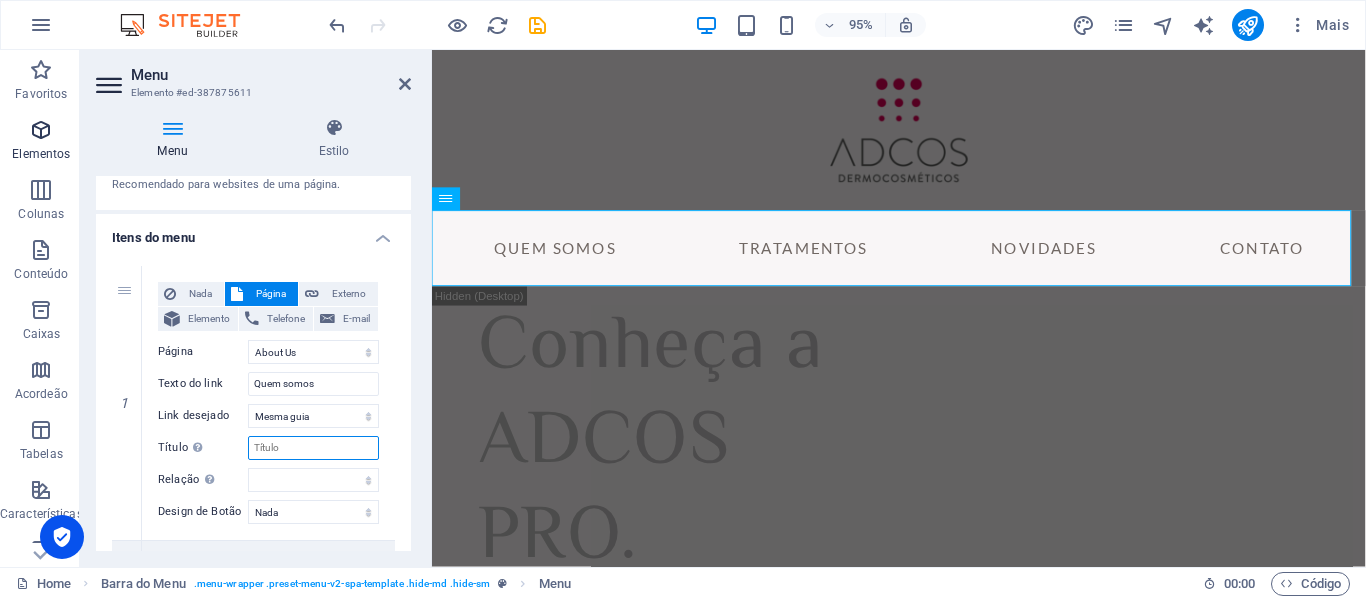 type 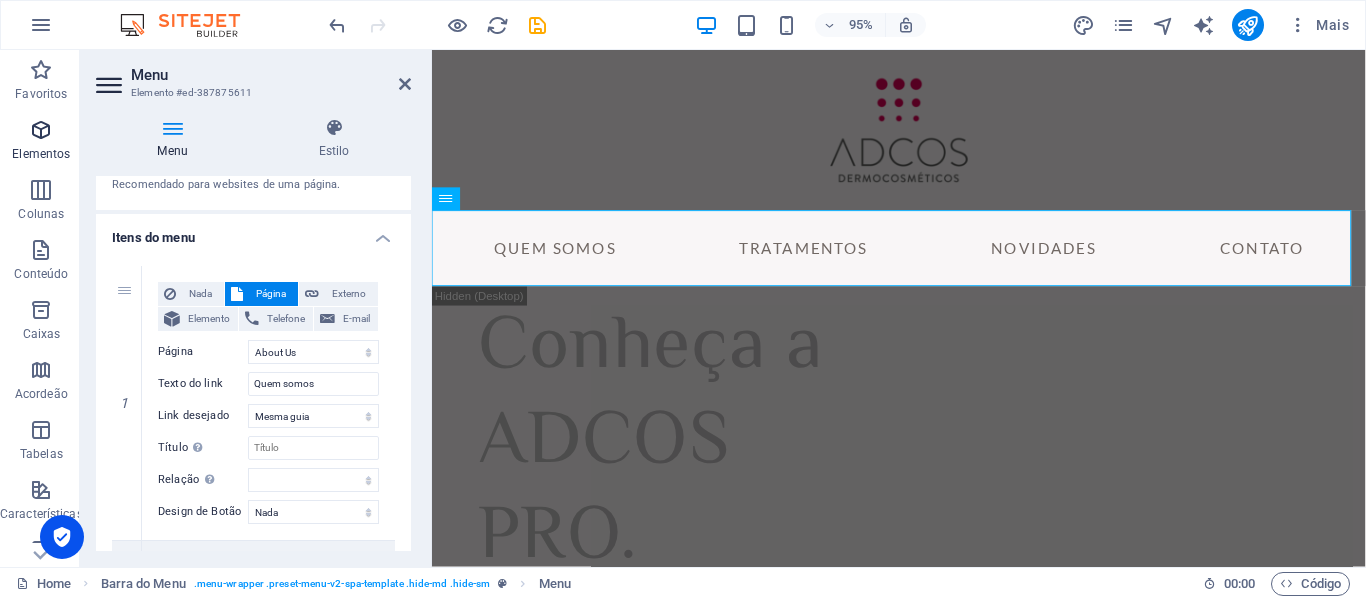 click on "Elementos" at bounding box center [41, 142] 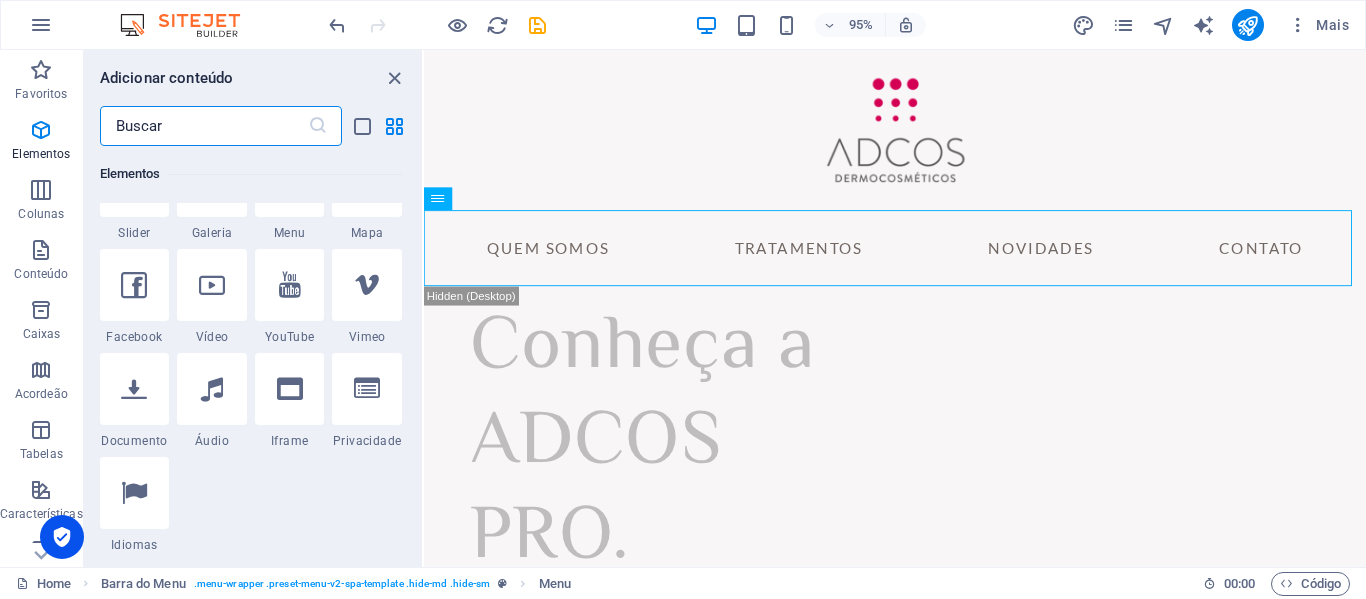 scroll, scrollTop: 613, scrollLeft: 0, axis: vertical 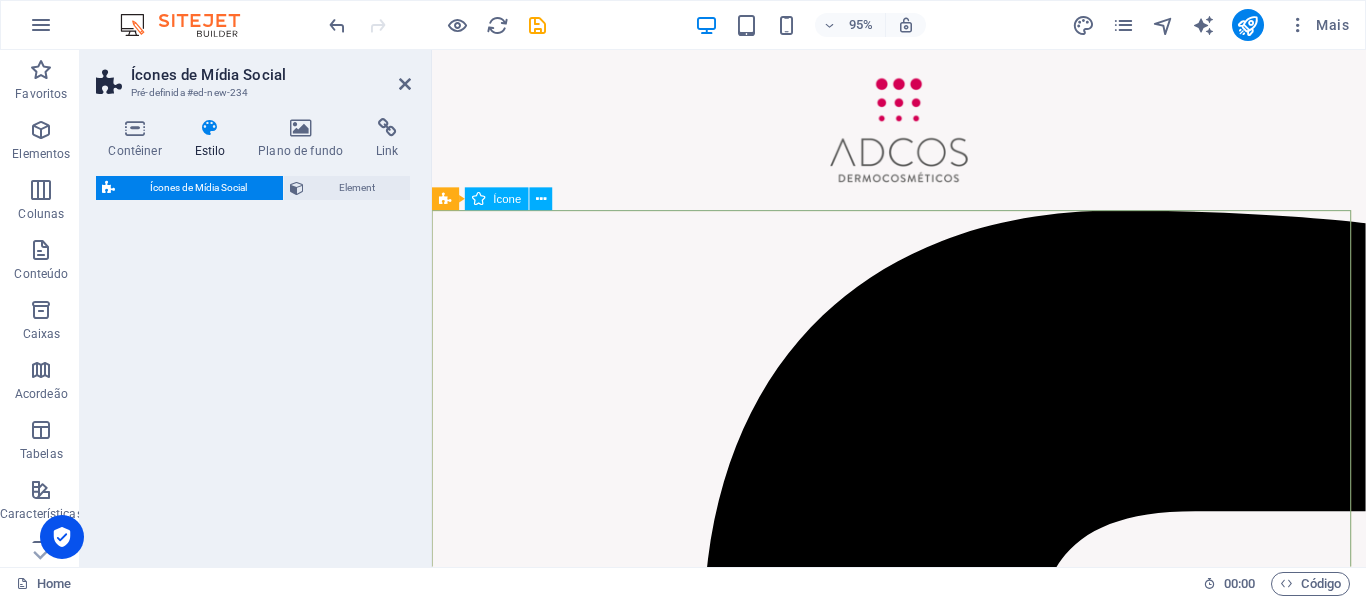 select on "rem" 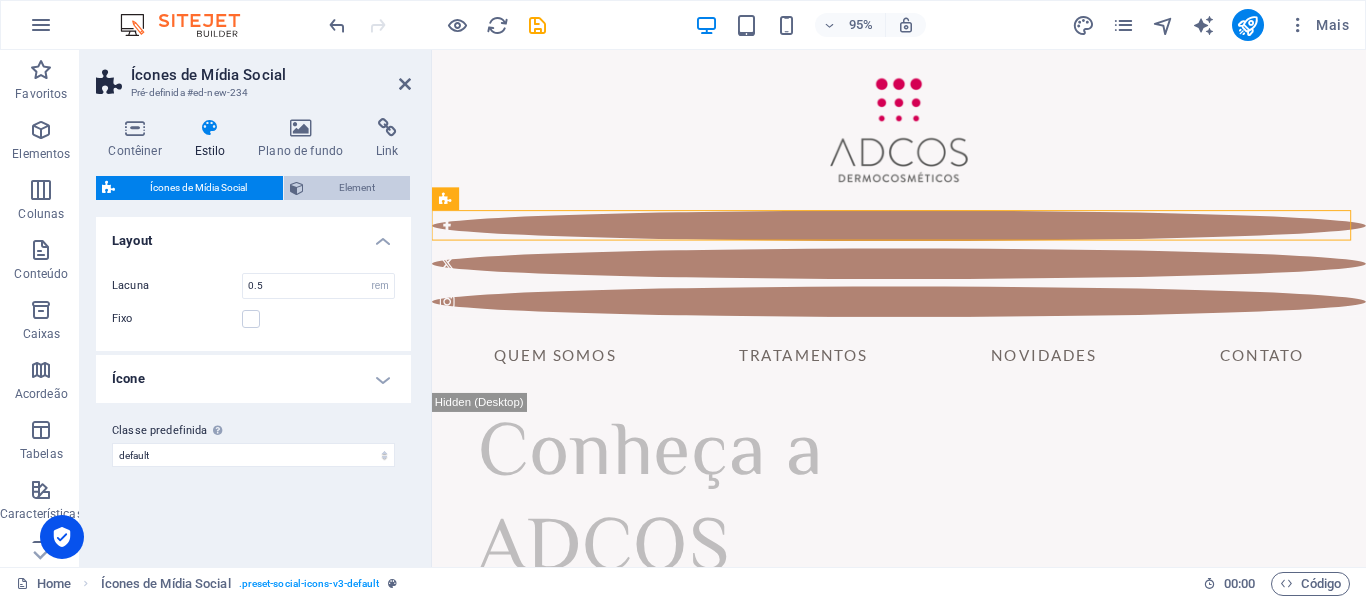 click on "Element" at bounding box center (357, 188) 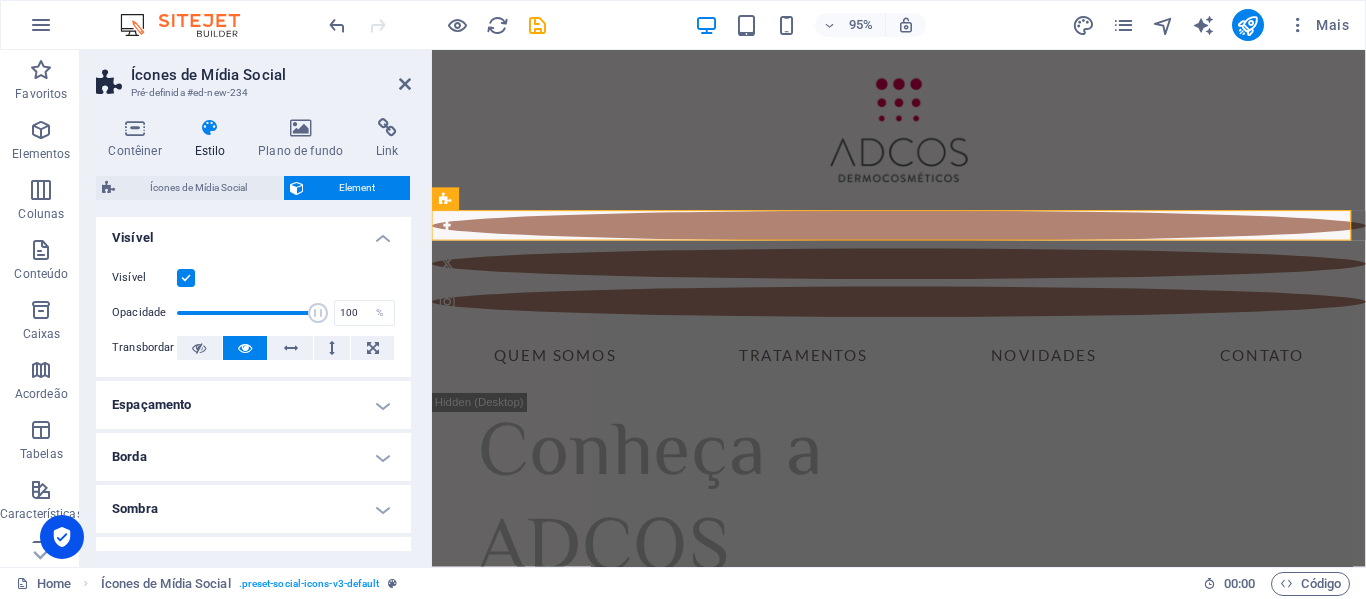 scroll, scrollTop: 0, scrollLeft: 0, axis: both 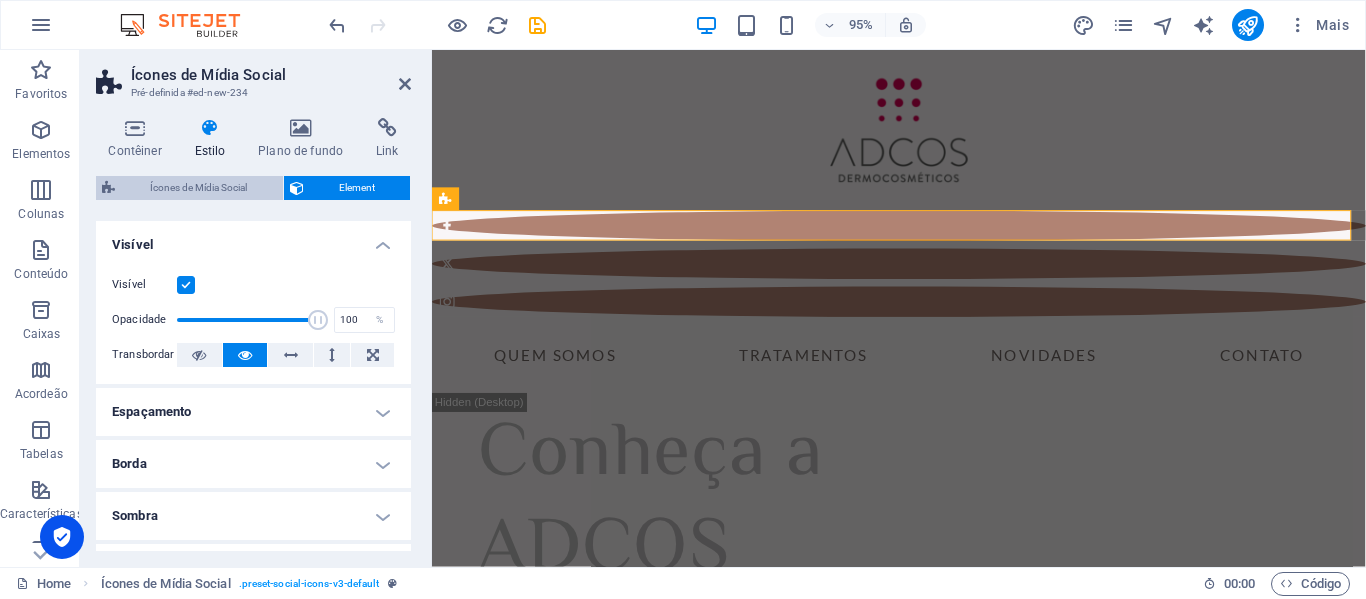 click on "Ícones de Mídia Social" at bounding box center (199, 188) 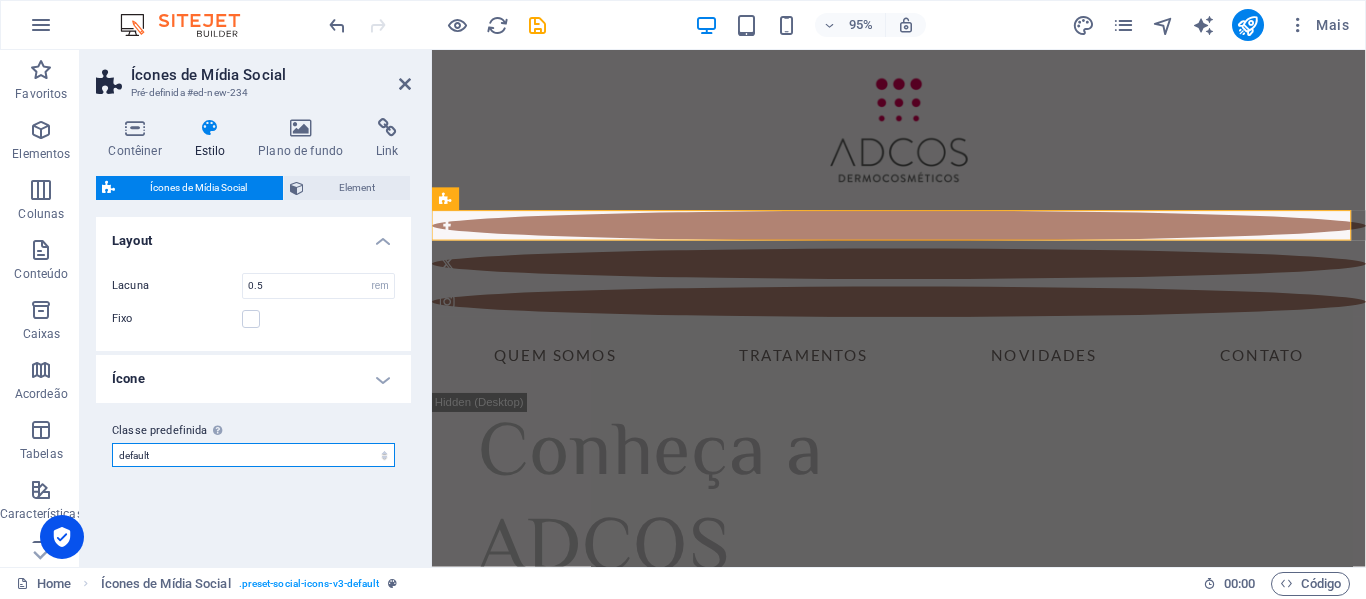 click on "spa-template default Adicionar classe predefinida" at bounding box center [253, 455] 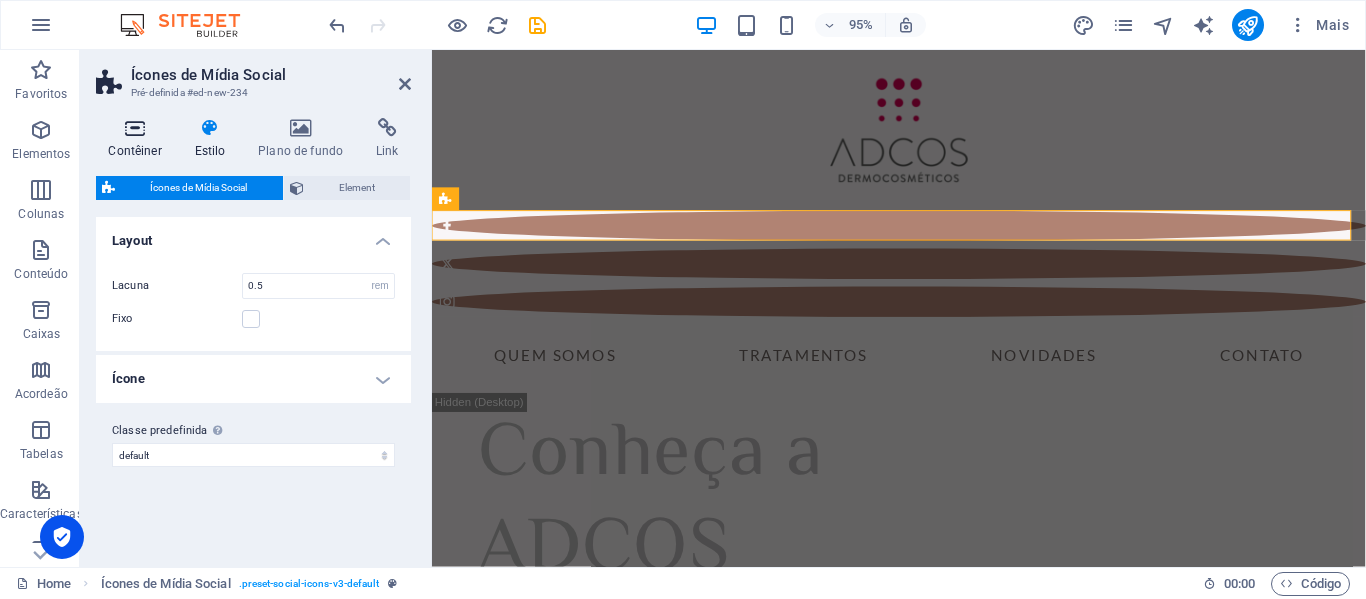 click at bounding box center (135, 128) 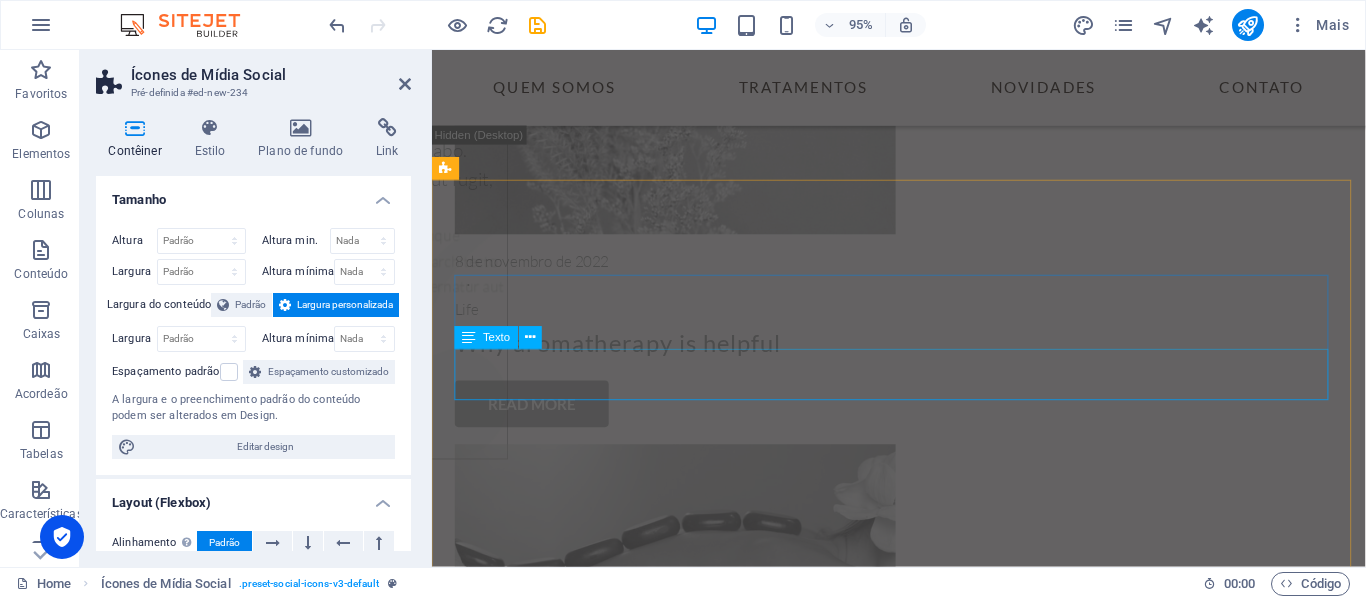 scroll, scrollTop: 7376, scrollLeft: 0, axis: vertical 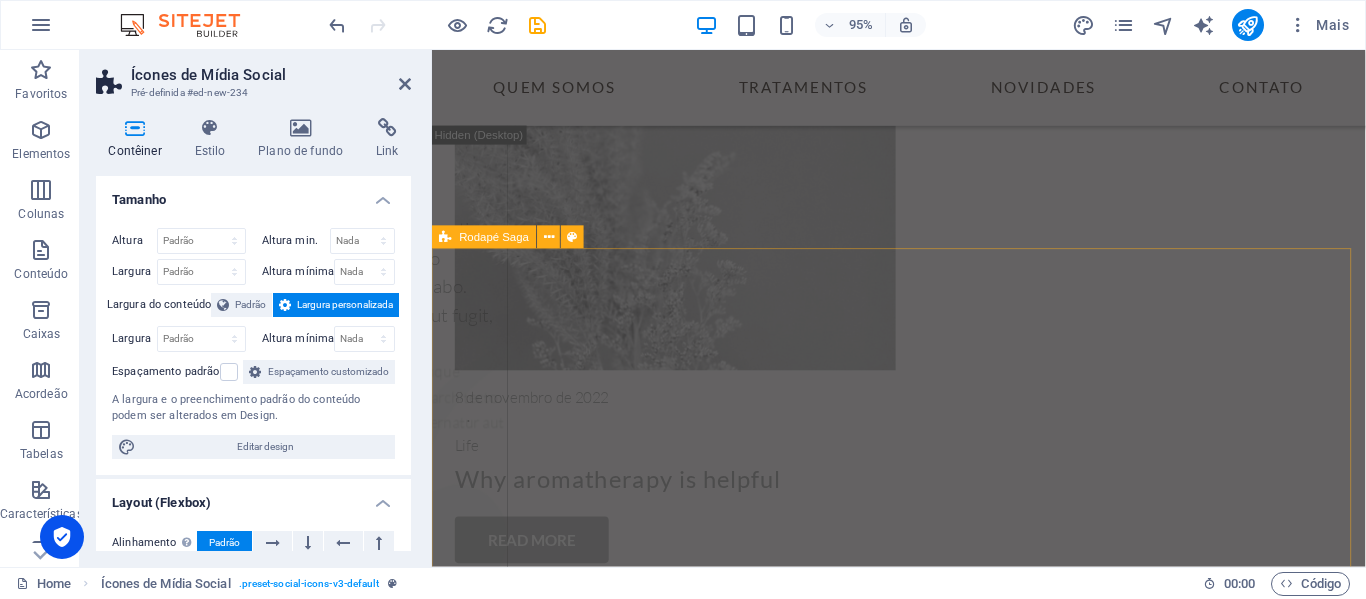 click on "Sed ut perspiciatis unde omnis iste natus error sit voluptatem accusantium doloremque. Sed ut perspiciatis unde omnis iste natus error sit voluptatem accusantium doloremque. Office Office STUDIO [GEOGRAPHIC_DATA] | [STREET_ADDRESS][PERSON_NAME].   CEP: 50.050-245
STUDIO [GEOGRAPHIC_DATA] | [STREET_ADDRESS][PERSON_NAME].   CEP: 50.050-245
About Us Contact Treatments News Connections Connections © 2022  MONAH COMERCIO DE COSMETICOS LTDA | 33.252.675/0001-87 . All Rights Reserved Legal Notice   |   Privacy Policy" at bounding box center (923, 4288) 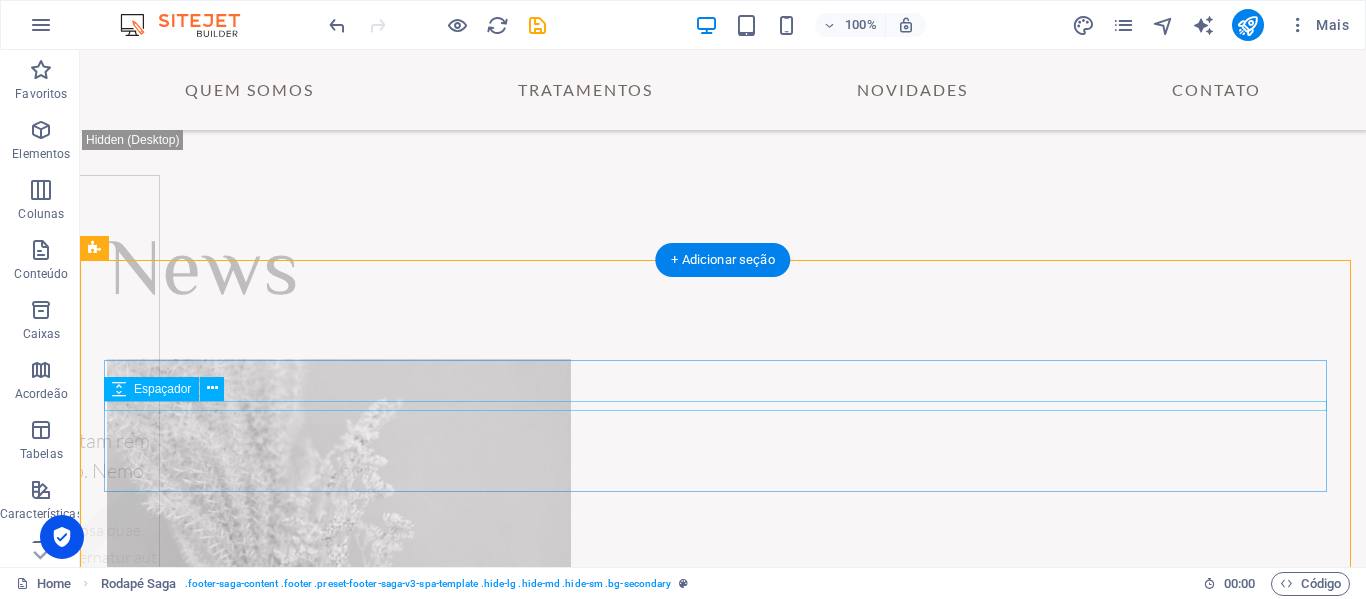 scroll, scrollTop: 7281, scrollLeft: 0, axis: vertical 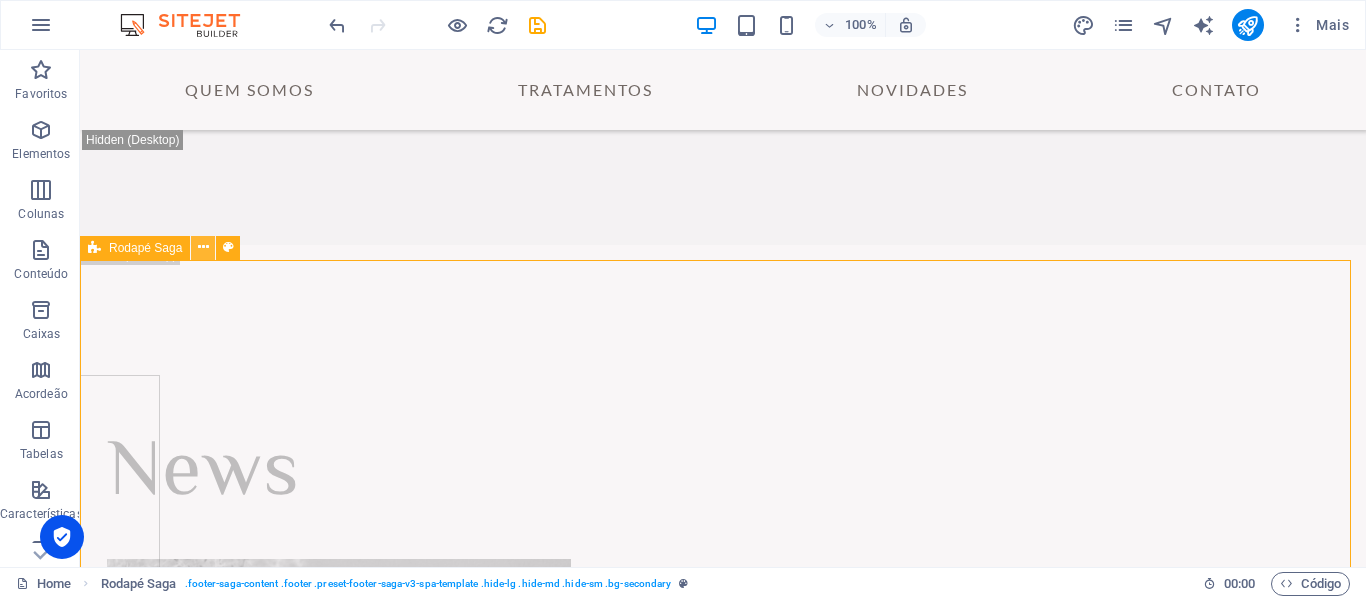 click at bounding box center (203, 248) 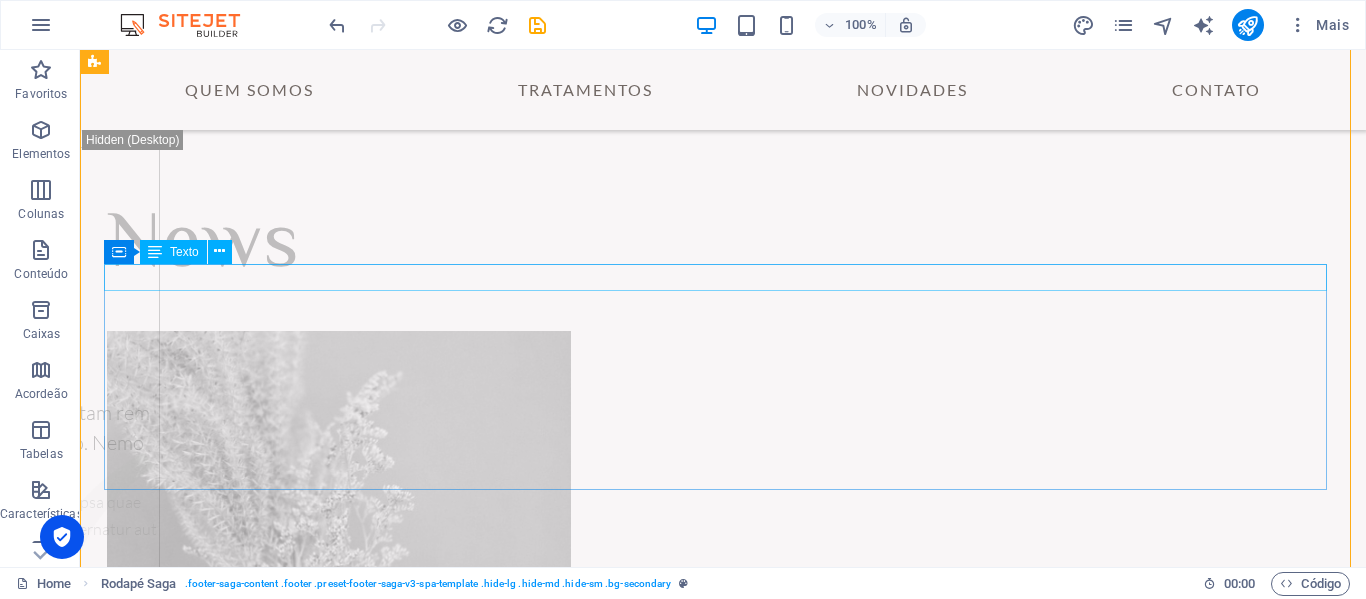 scroll, scrollTop: 7309, scrollLeft: 0, axis: vertical 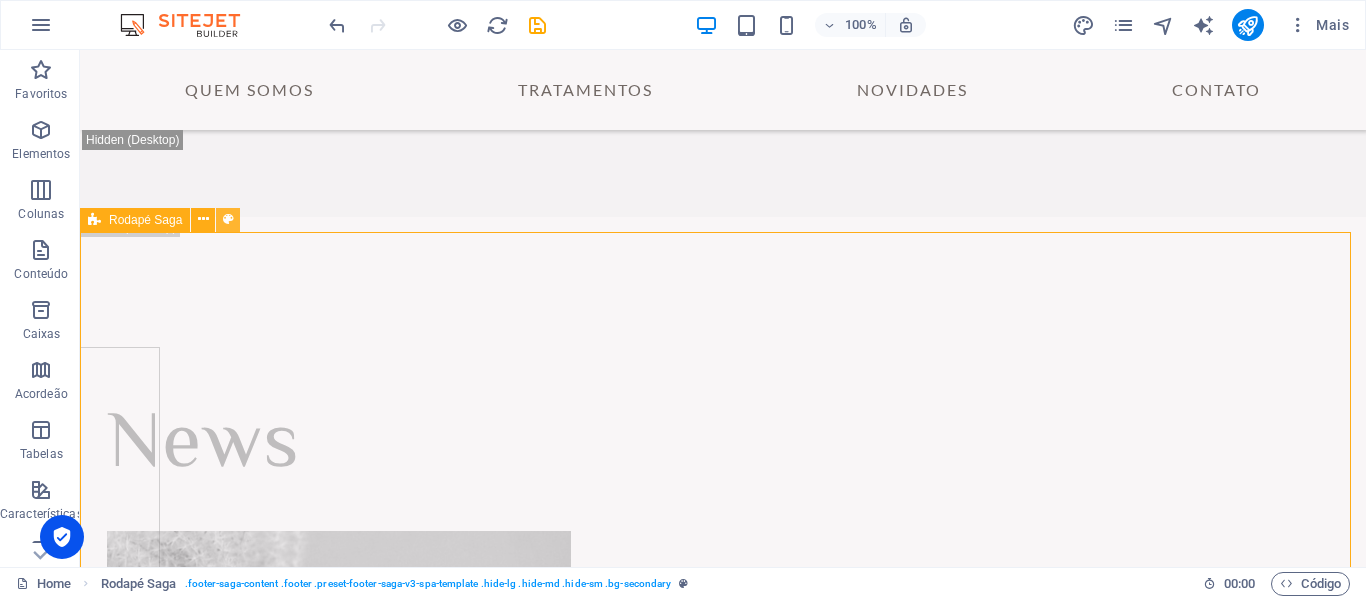 click at bounding box center (228, 219) 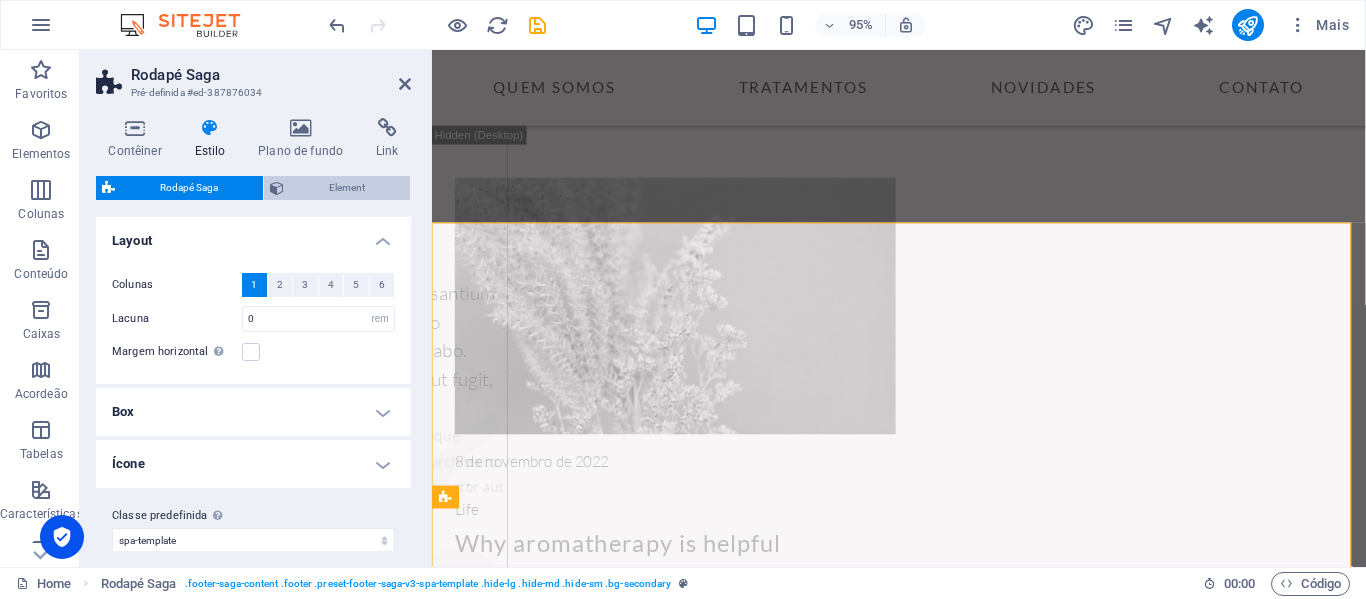 scroll, scrollTop: 7404, scrollLeft: 0, axis: vertical 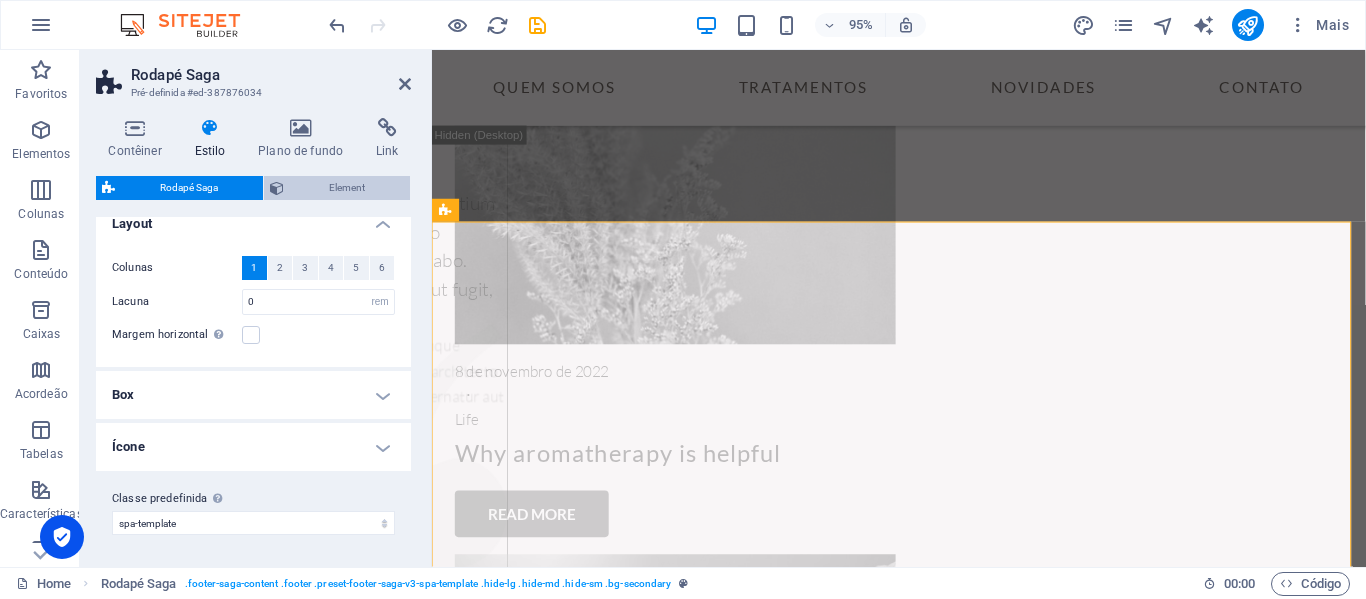 click on "Element" at bounding box center [347, 188] 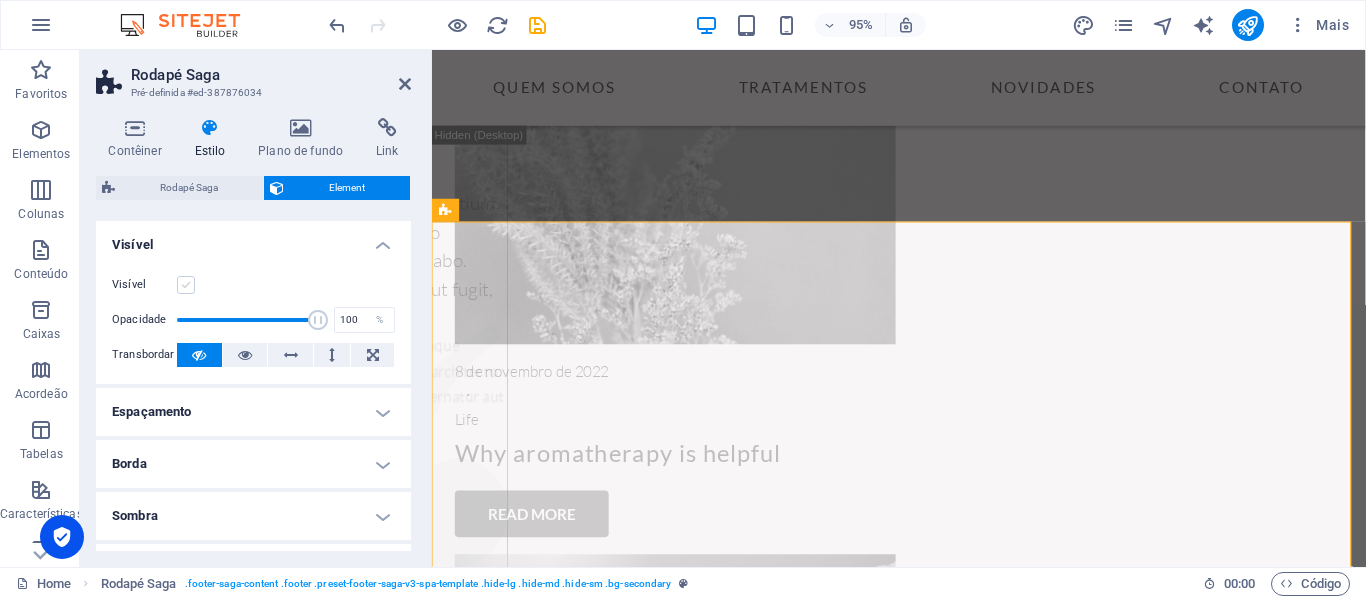 click at bounding box center [186, 285] 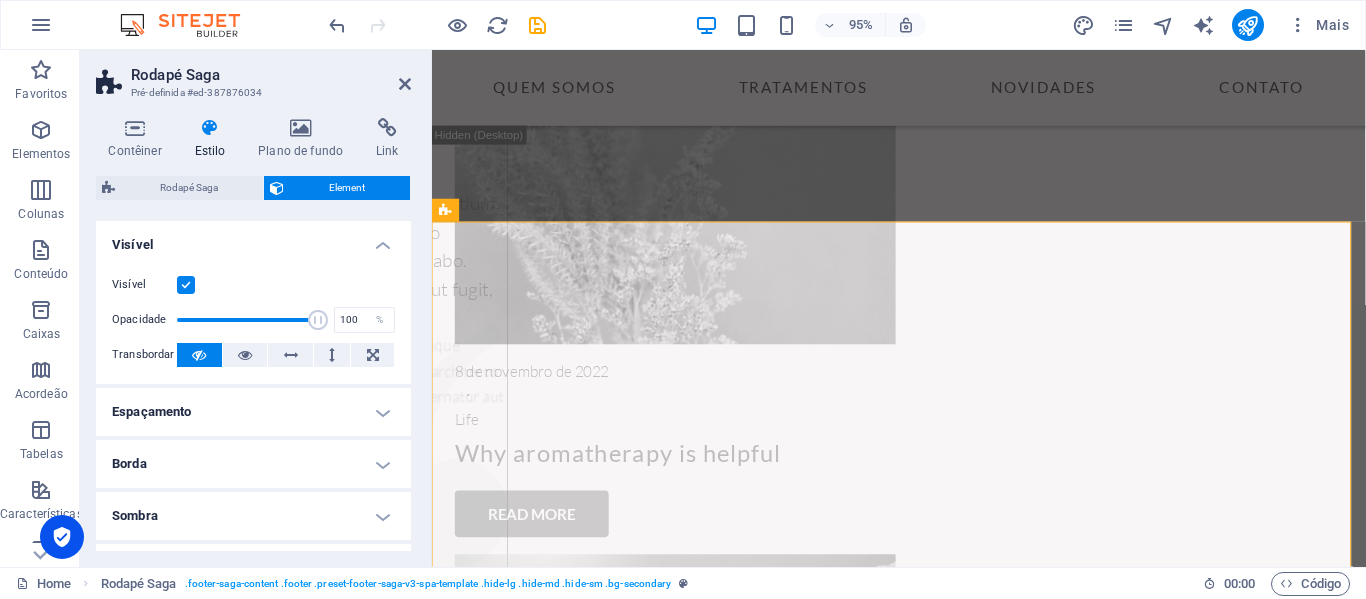 click on "Element" at bounding box center (347, 188) 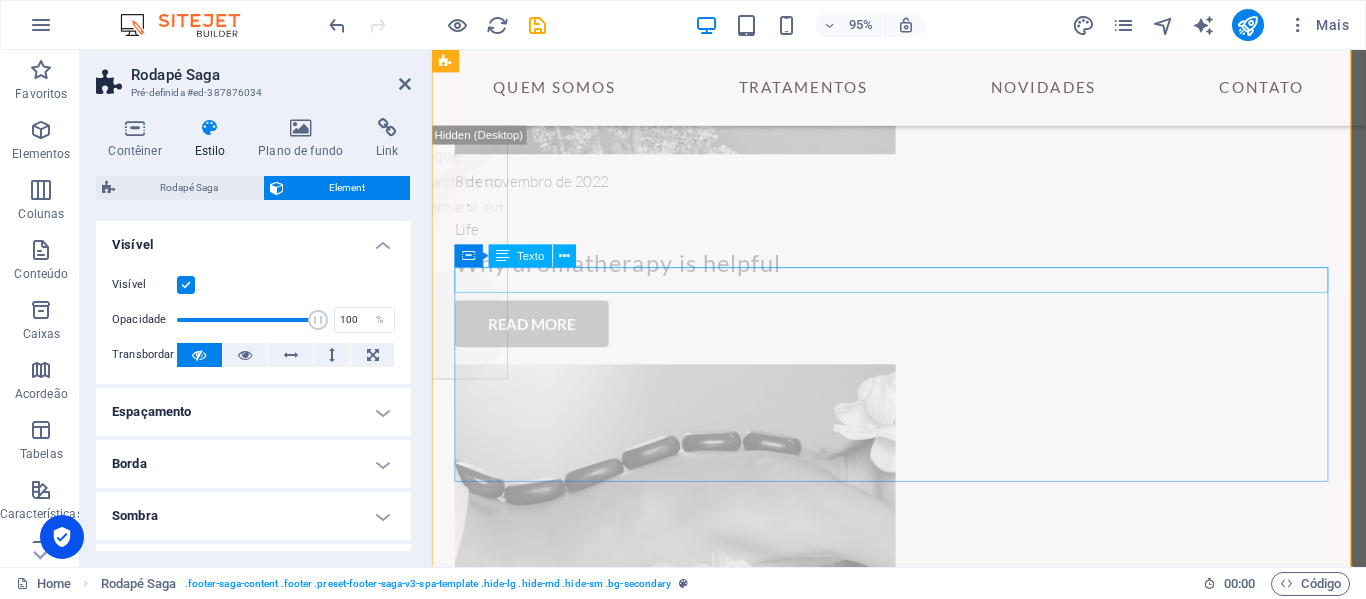 scroll, scrollTop: 7504, scrollLeft: 0, axis: vertical 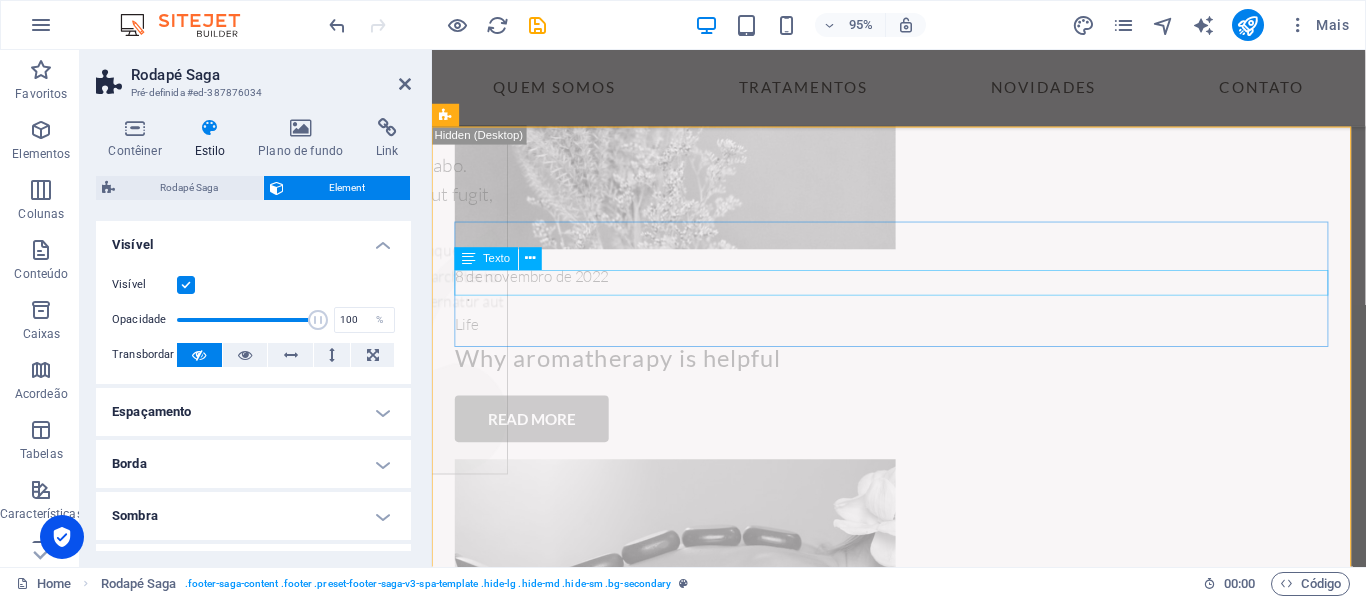 click on "Sed ut perspiciatis unde omnis iste natus error sit voluptatem accusantium doloremque." at bounding box center (923, 3816) 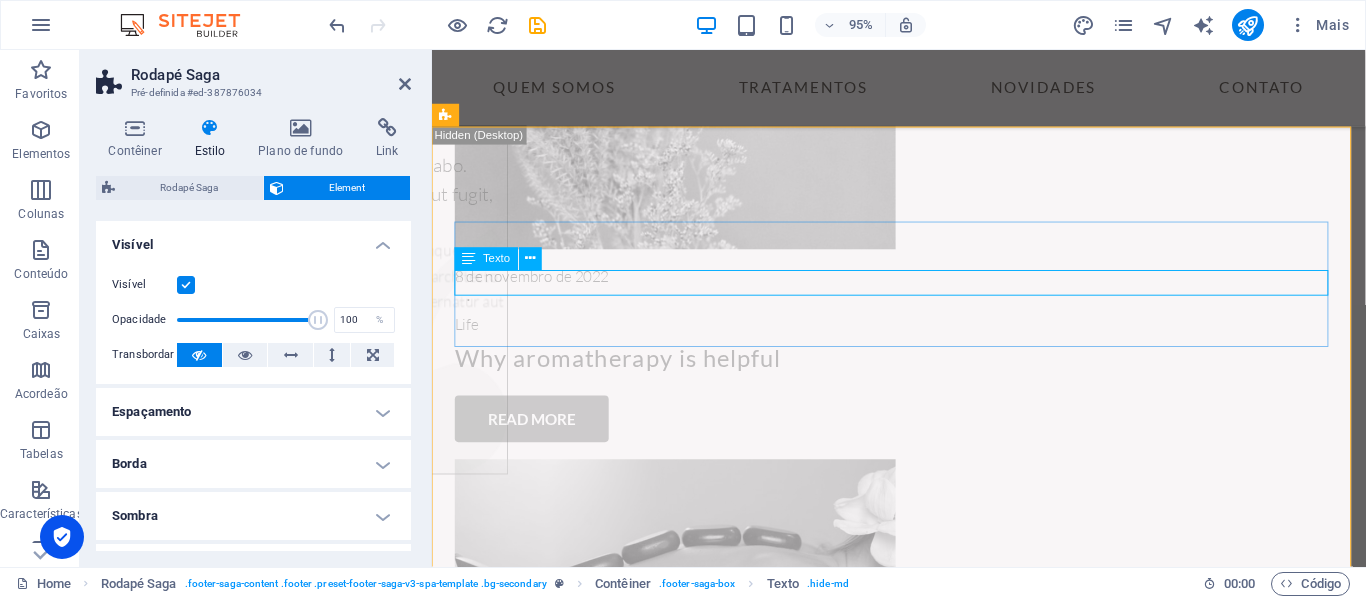 click on "Sed ut perspiciatis unde omnis iste natus error sit voluptatem accusantium doloremque." at bounding box center (923, 3816) 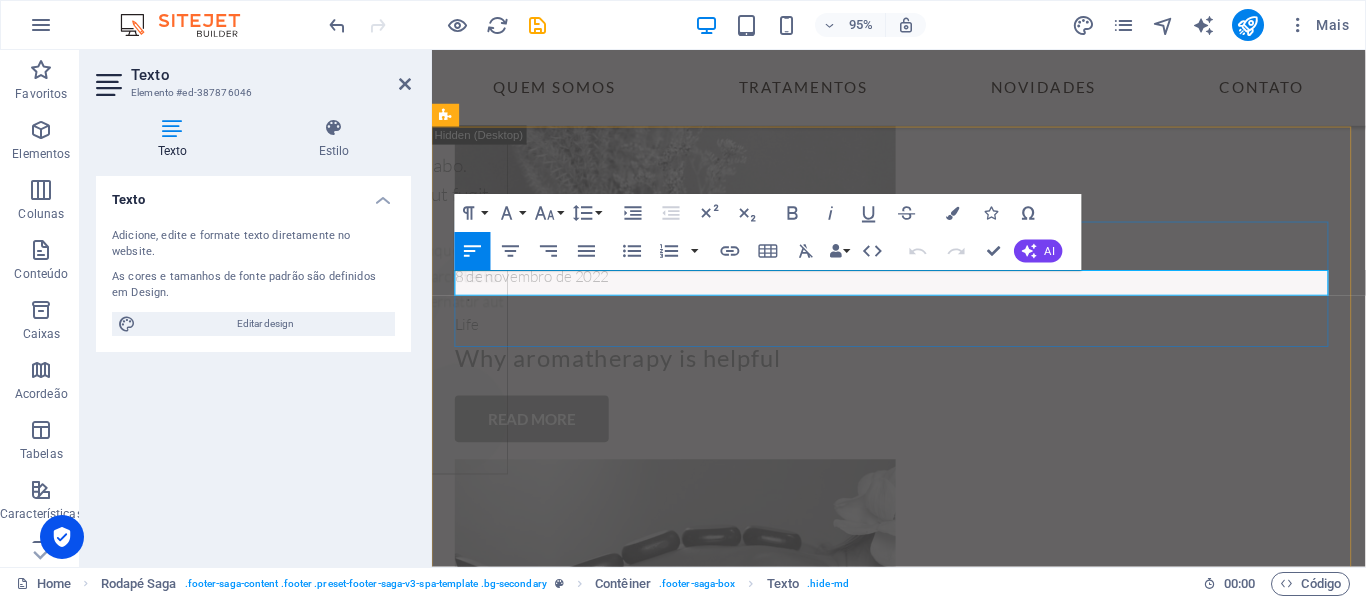 click on "Sed ut perspiciatis unde omnis iste natus error sit voluptatem accusantium doloremque." at bounding box center (923, 3816) 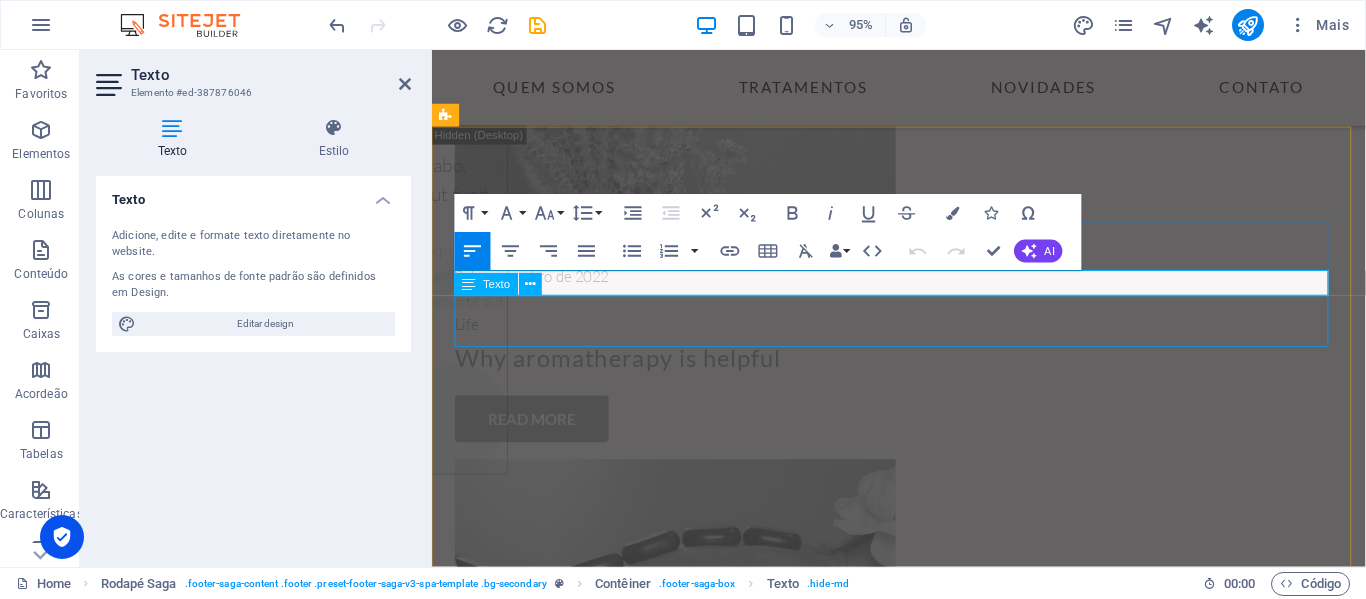 click on "Sed ut perspiciatis unde omnis iste natus error sit voluptatem accusantium doloremque." at bounding box center [923, 3857] 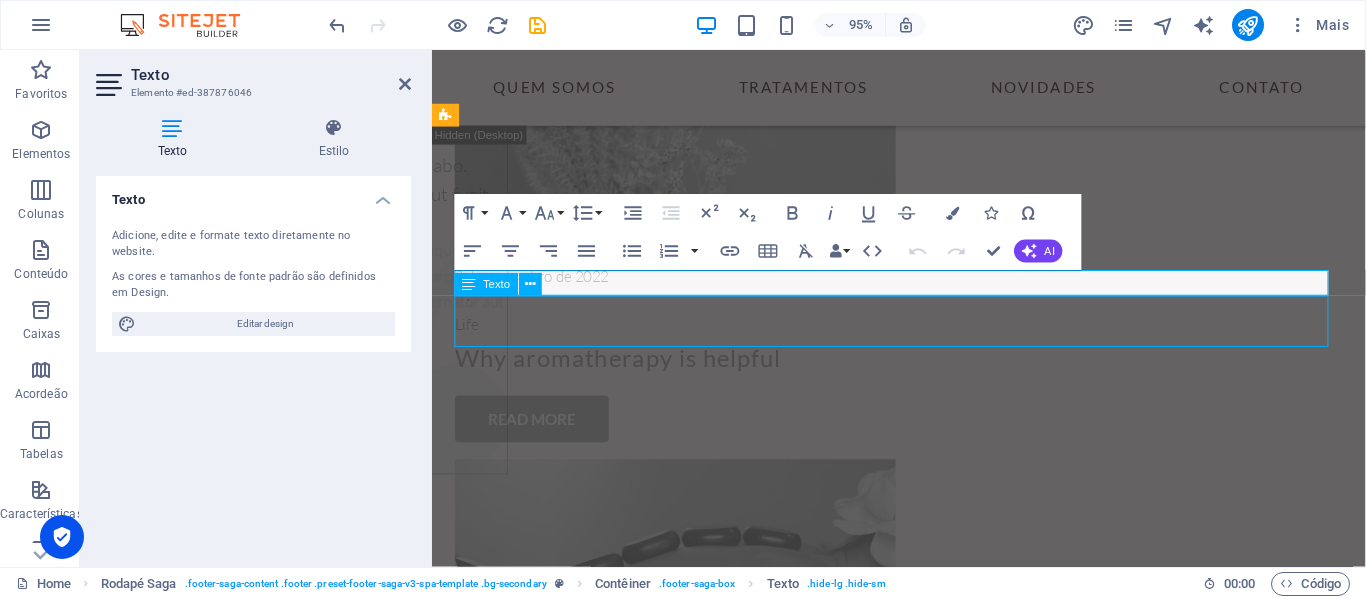 scroll, scrollTop: 7409, scrollLeft: 0, axis: vertical 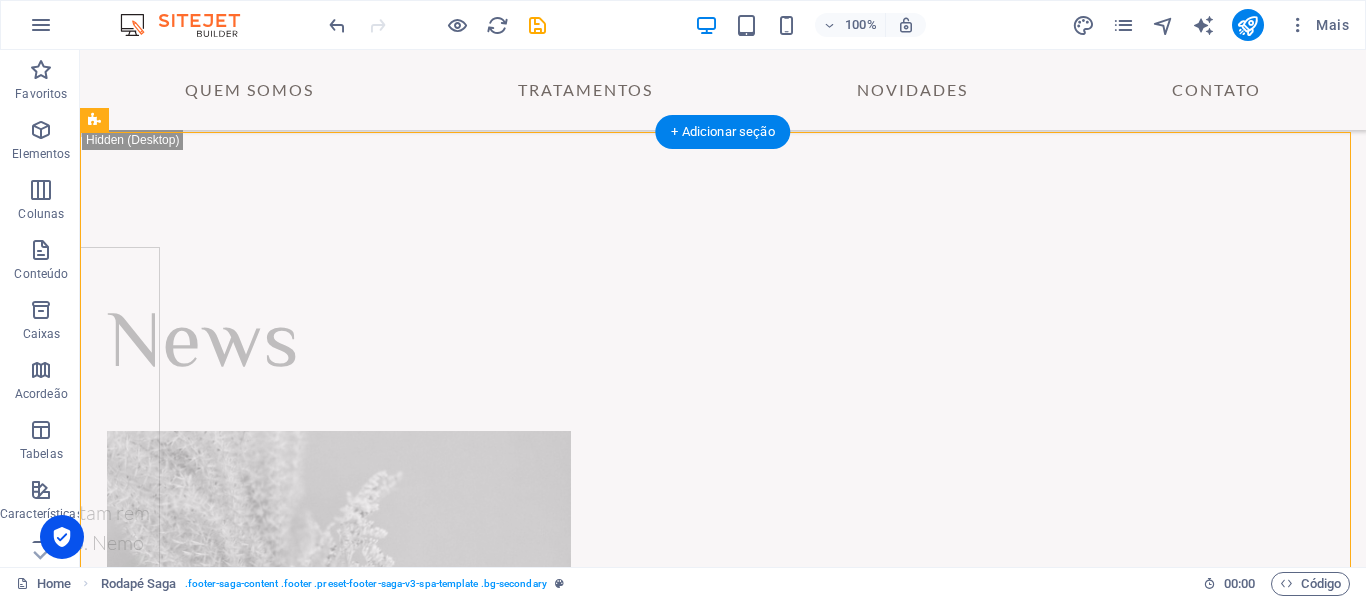 drag, startPoint x: 112, startPoint y: 207, endPoint x: 259, endPoint y: 353, distance: 207.18349 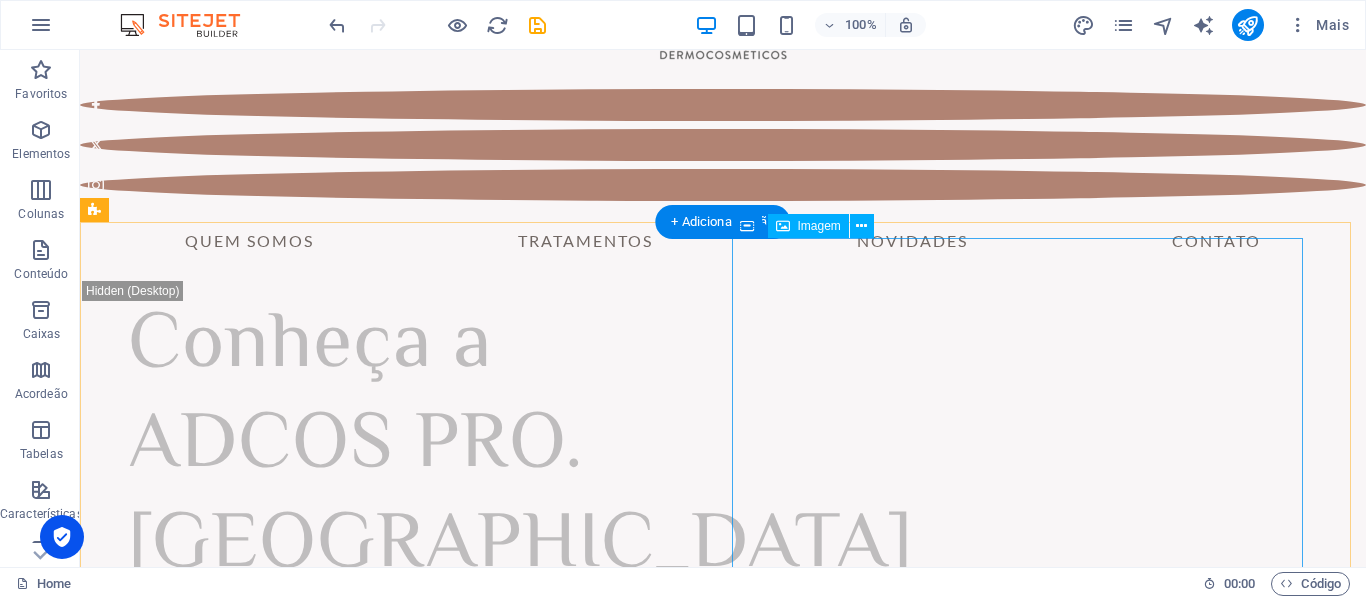 scroll, scrollTop: 109, scrollLeft: 0, axis: vertical 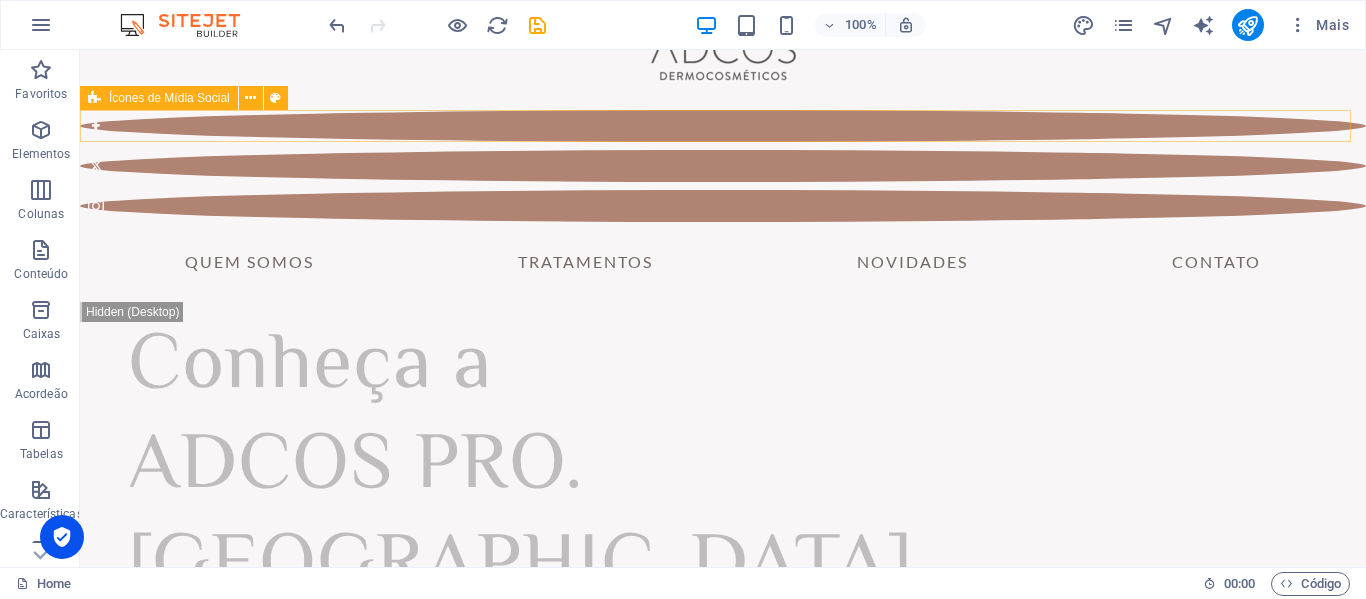 click at bounding box center (723, 166) 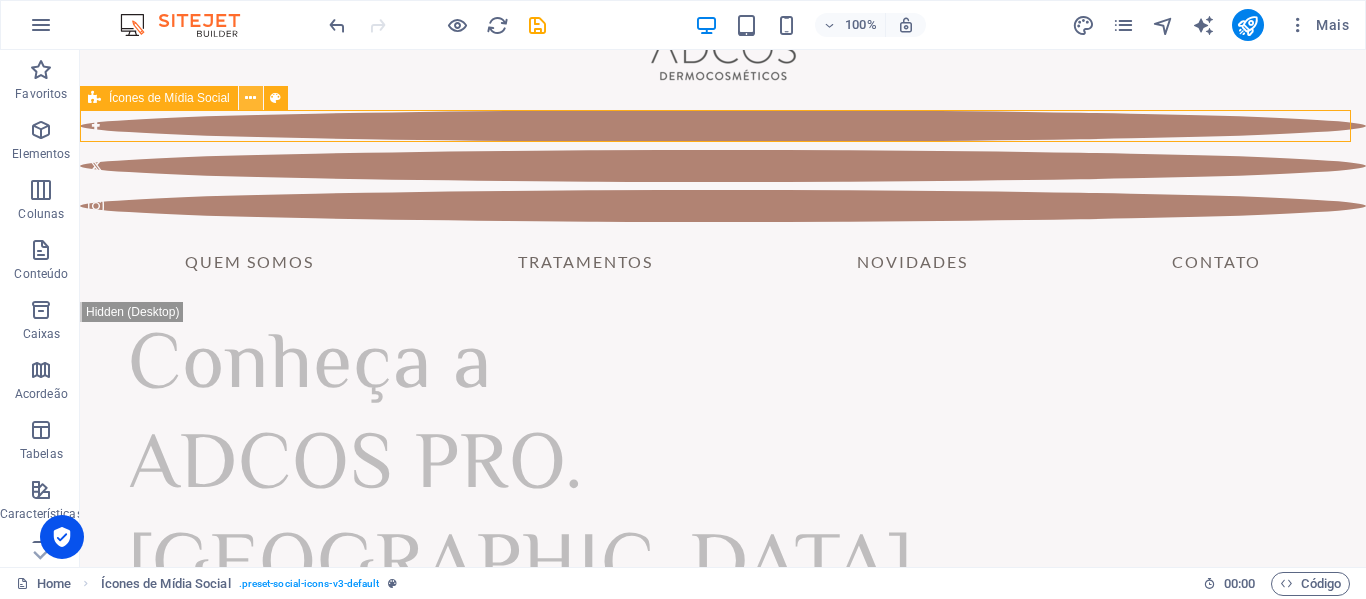 click at bounding box center [250, 98] 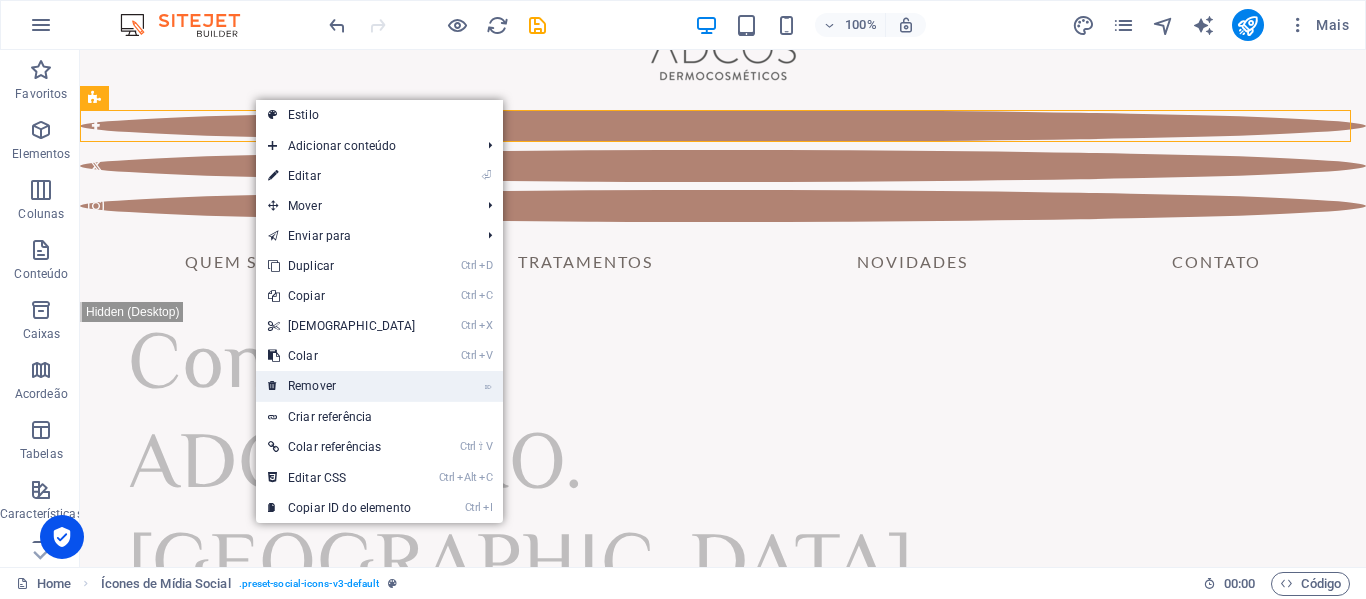 click on "⌦  Remover" at bounding box center [342, 386] 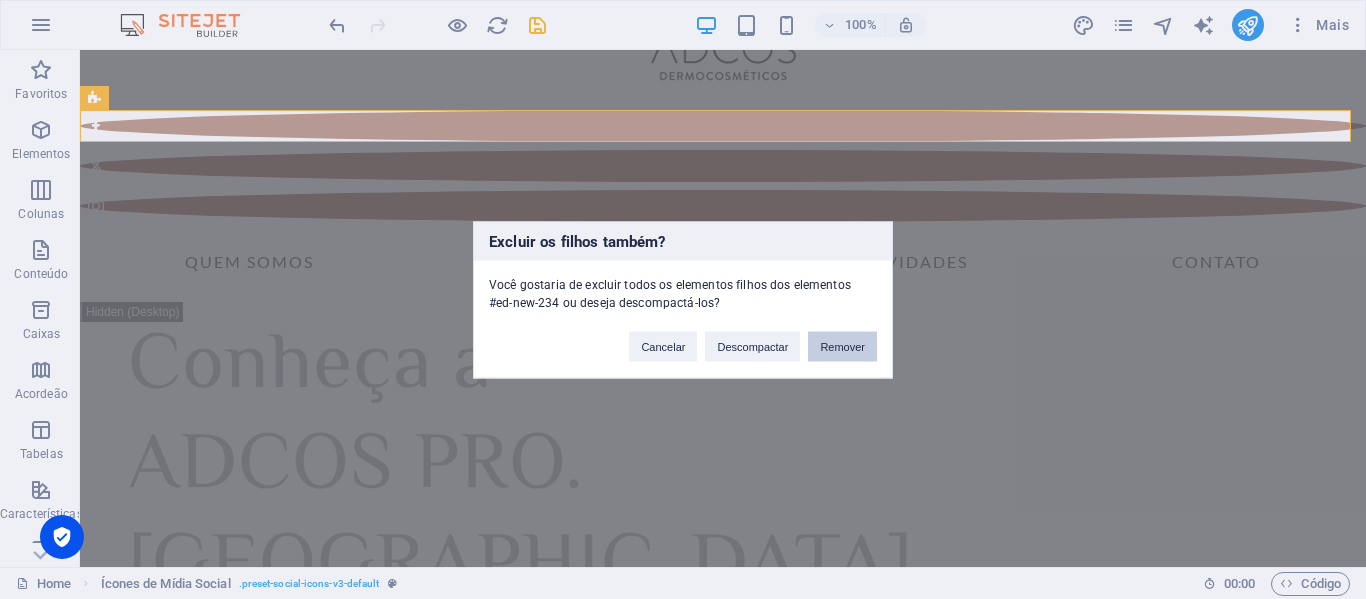 click on "Remover" at bounding box center [842, 346] 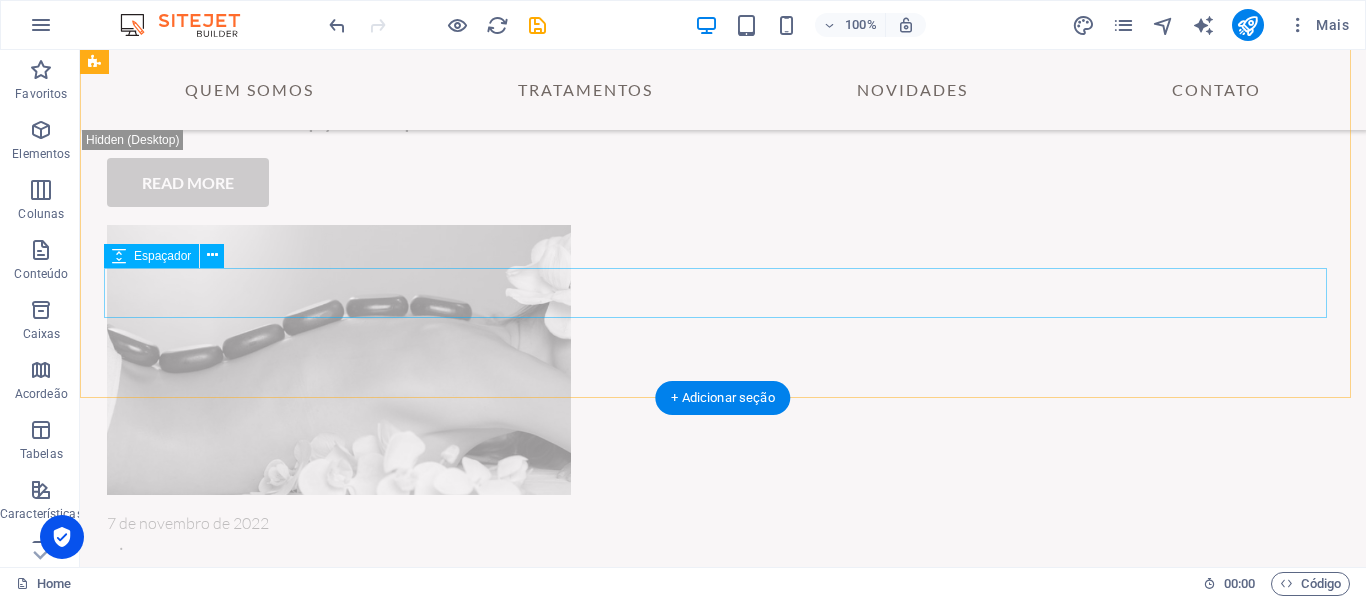 scroll, scrollTop: 7909, scrollLeft: 0, axis: vertical 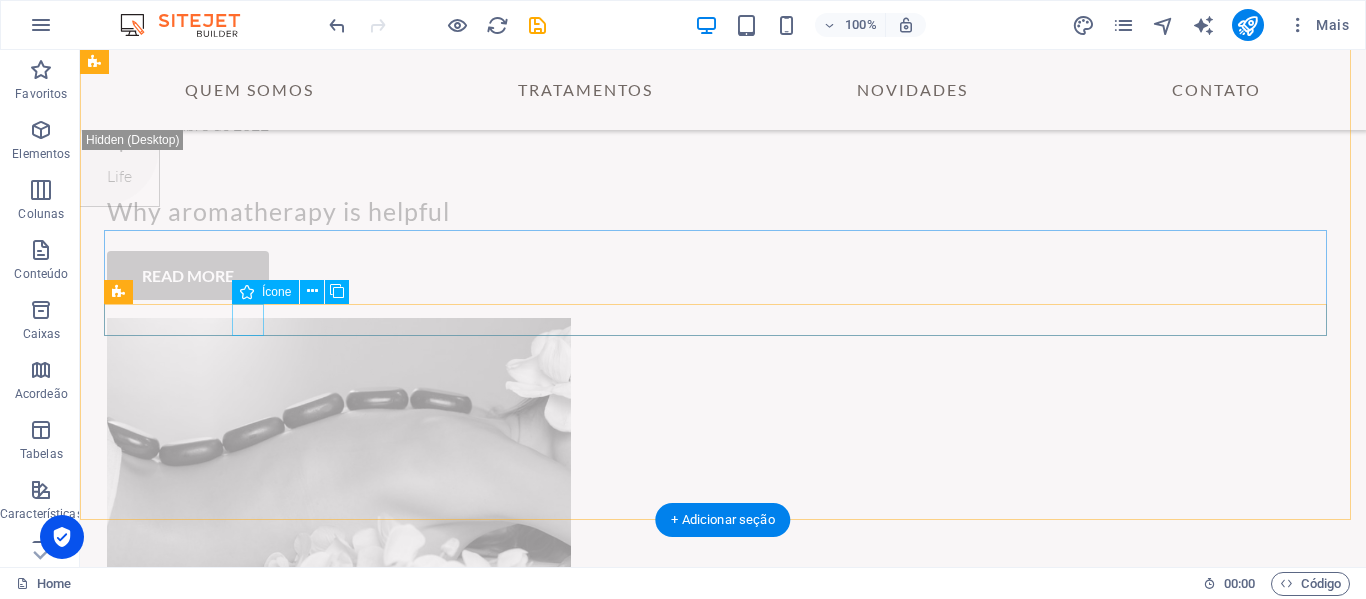 click at bounding box center (720, 4396) 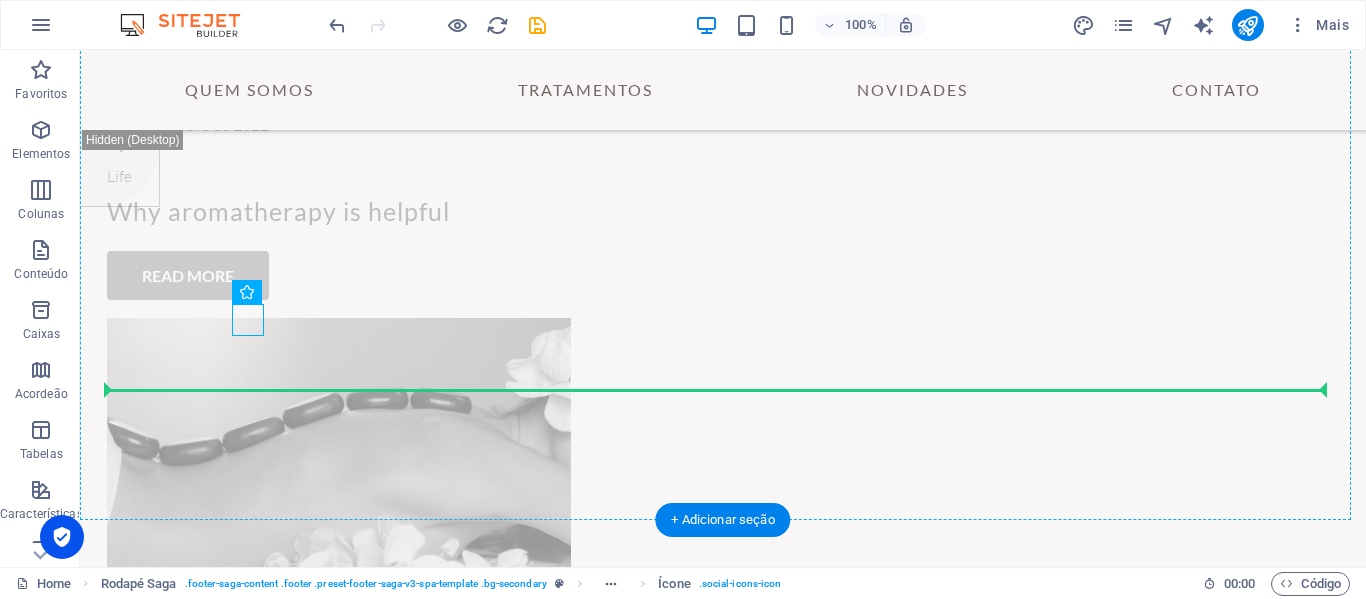 drag, startPoint x: 245, startPoint y: 316, endPoint x: 946, endPoint y: 404, distance: 706.50195 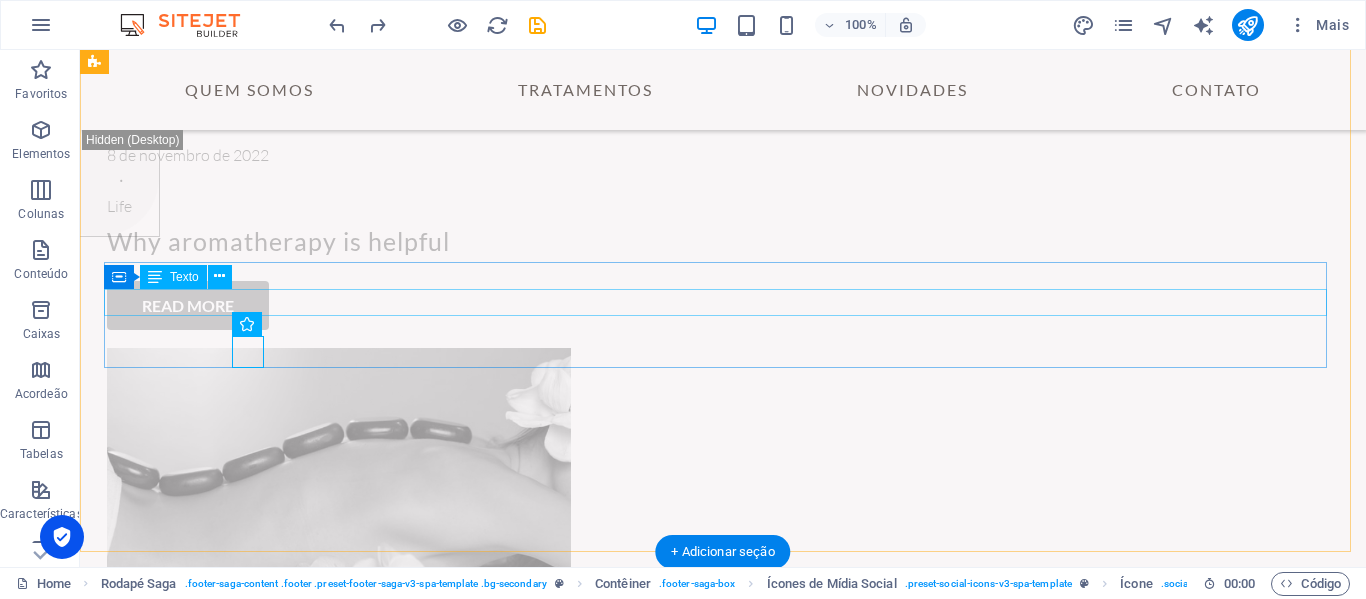 scroll, scrollTop: 7877, scrollLeft: 0, axis: vertical 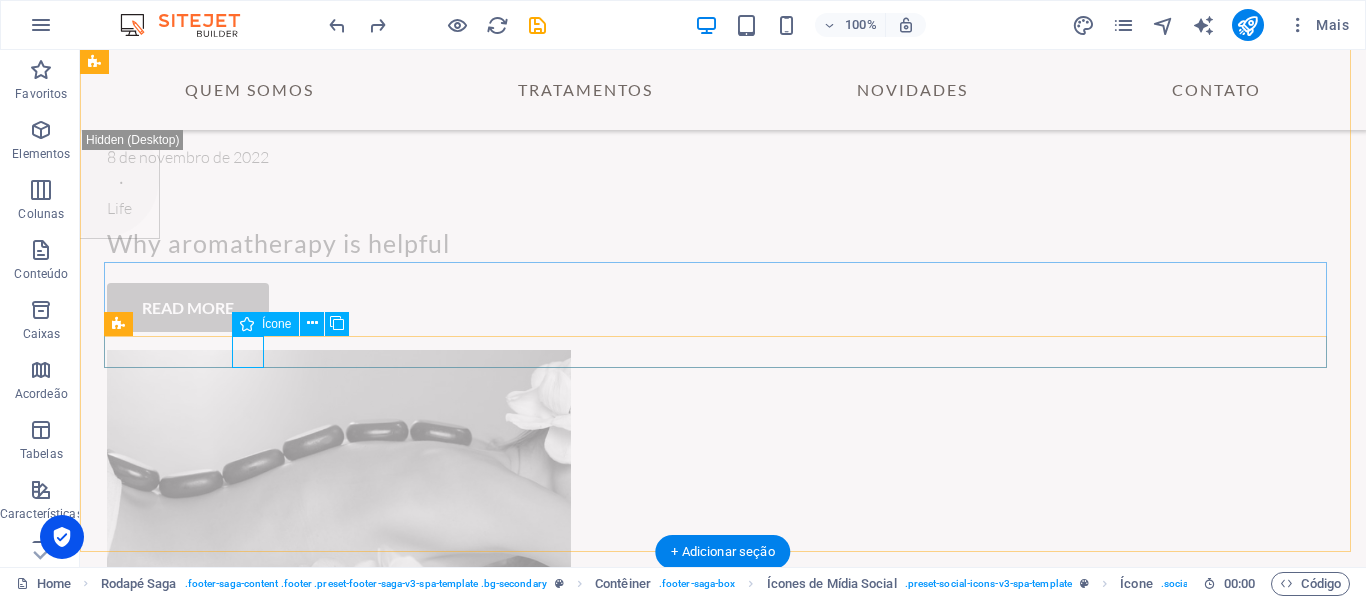 click at bounding box center [720, 4428] 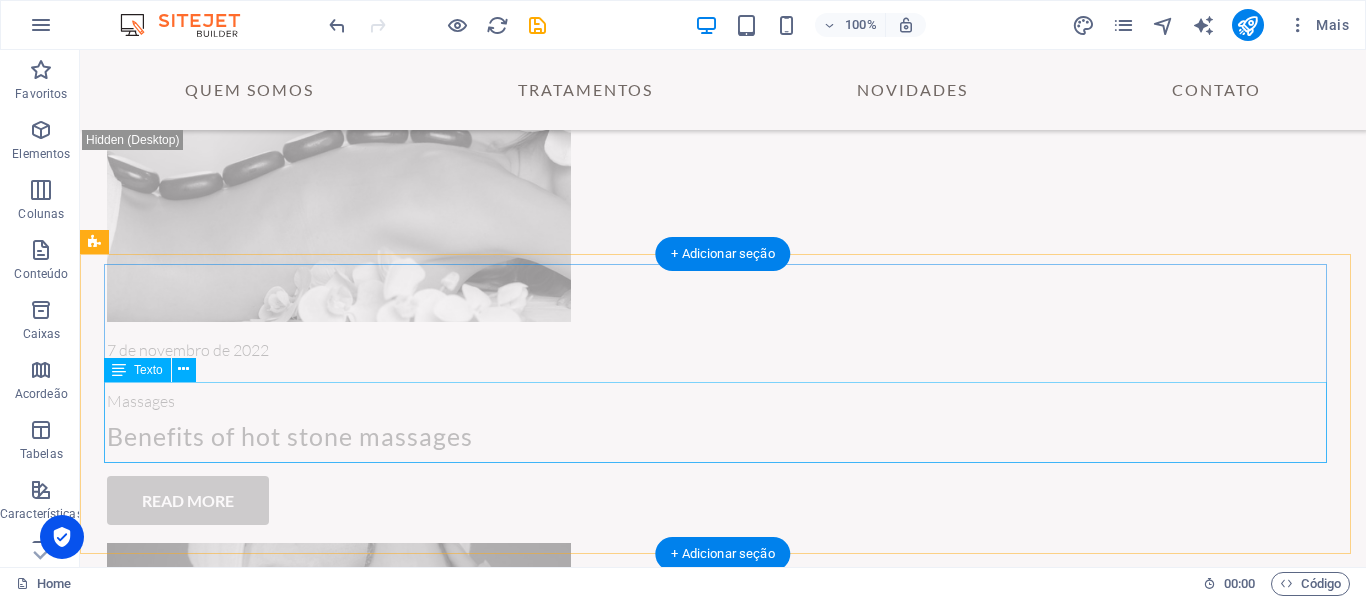 scroll, scrollTop: 8177, scrollLeft: 0, axis: vertical 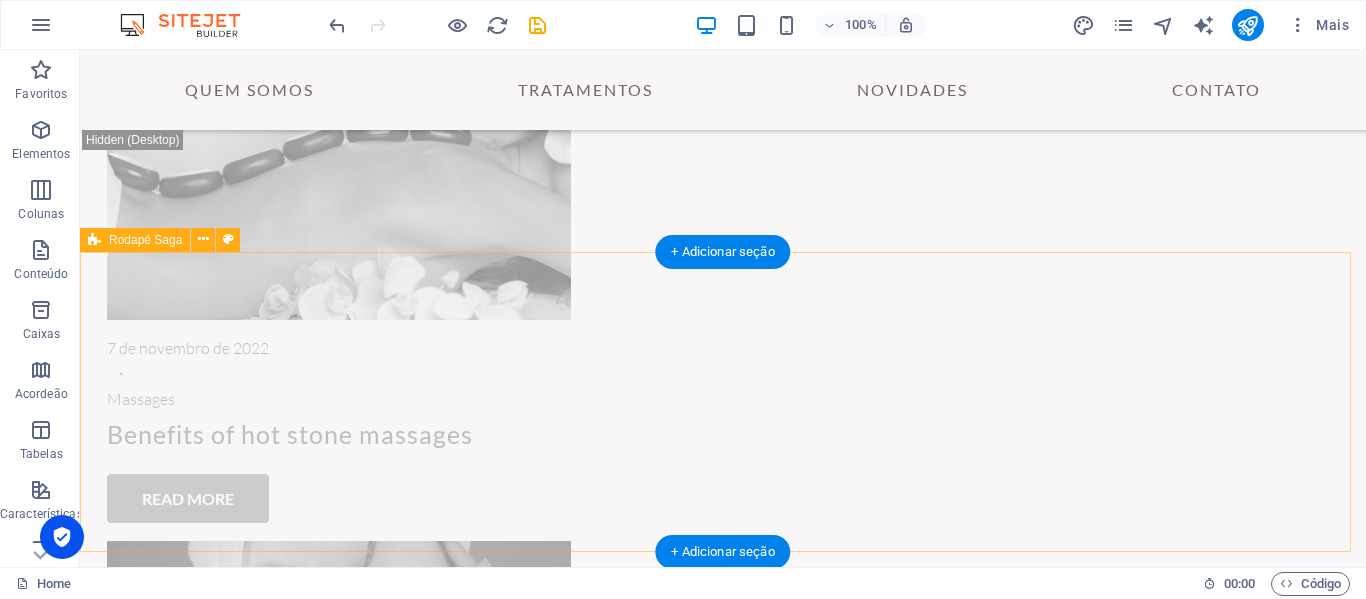 click on "Contatos:          [PHONE_NUMBER]            [PHONE_NUMBER] Endereço: [GEOGRAPHIC_DATA] | [STREET_ADDRESS][PERSON_NAME].   CEP: 50.050-245 © 2024  MONAH COMERCIO DE COSMETICOS LTDA | 33.252.675/0001-87 .  Todos os direitos reservados. | All Rights Reserved. Legal Notice   |   Privacy Policy" at bounding box center [723, 4430] 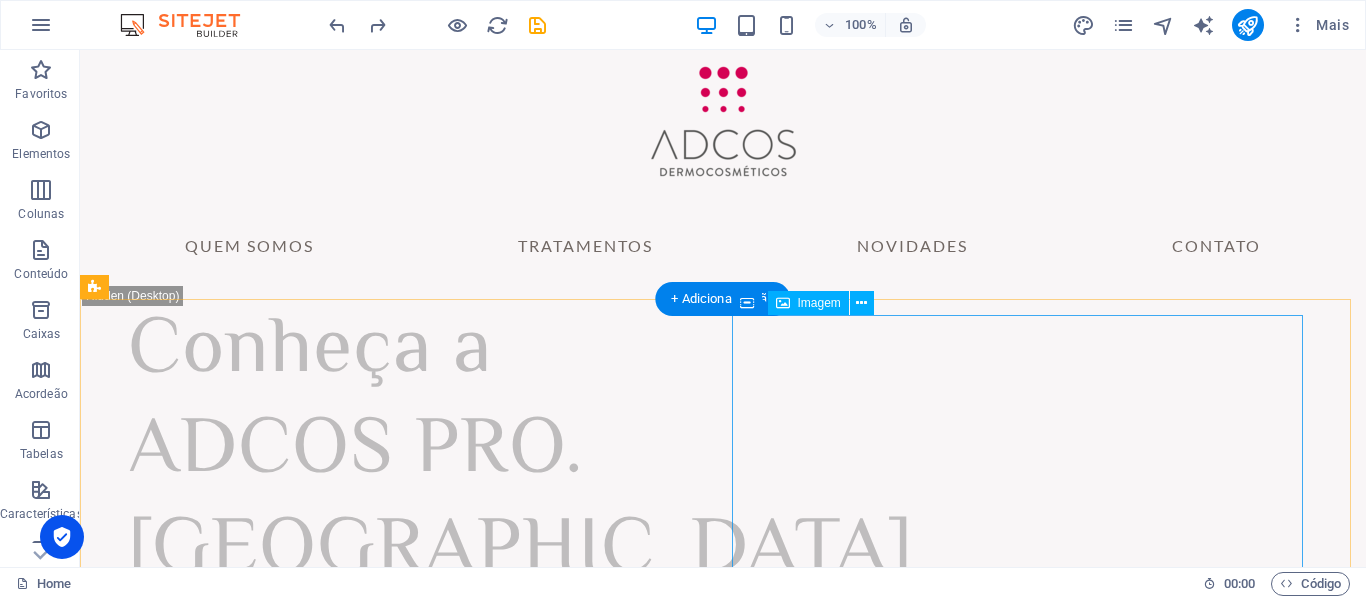 scroll, scrollTop: 0, scrollLeft: 0, axis: both 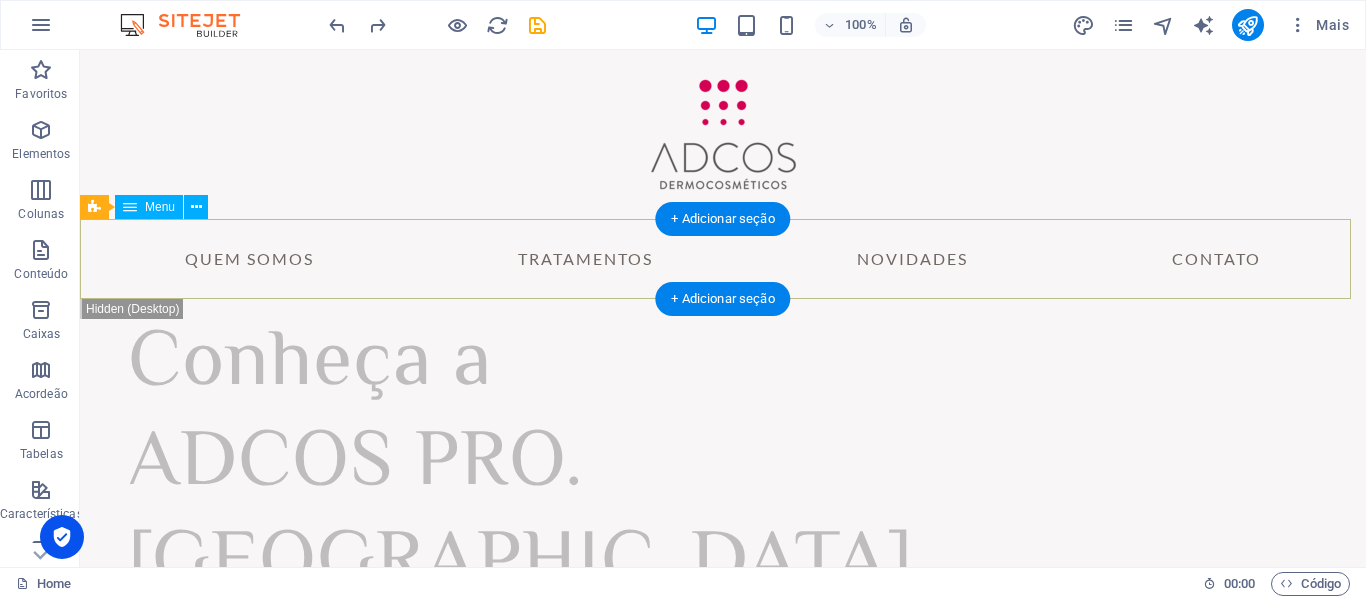 click on "Quem somos Tratamentos Novidades Contato" at bounding box center (723, 259) 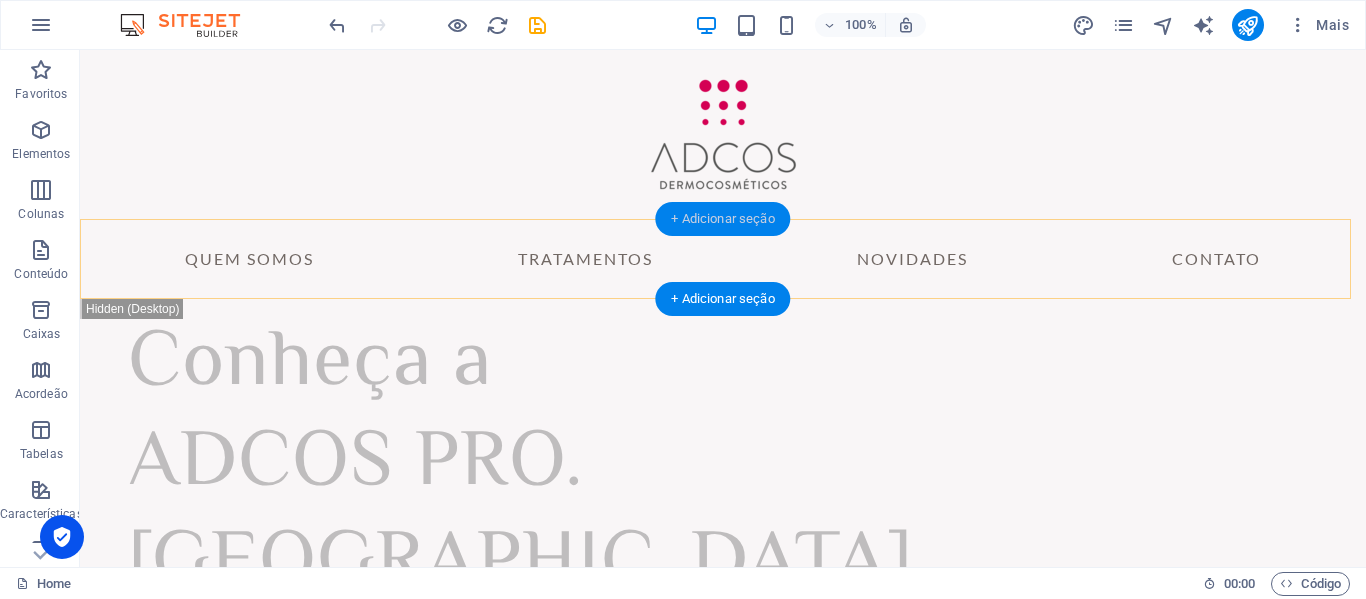 click on "+ Adicionar seção" at bounding box center [722, 219] 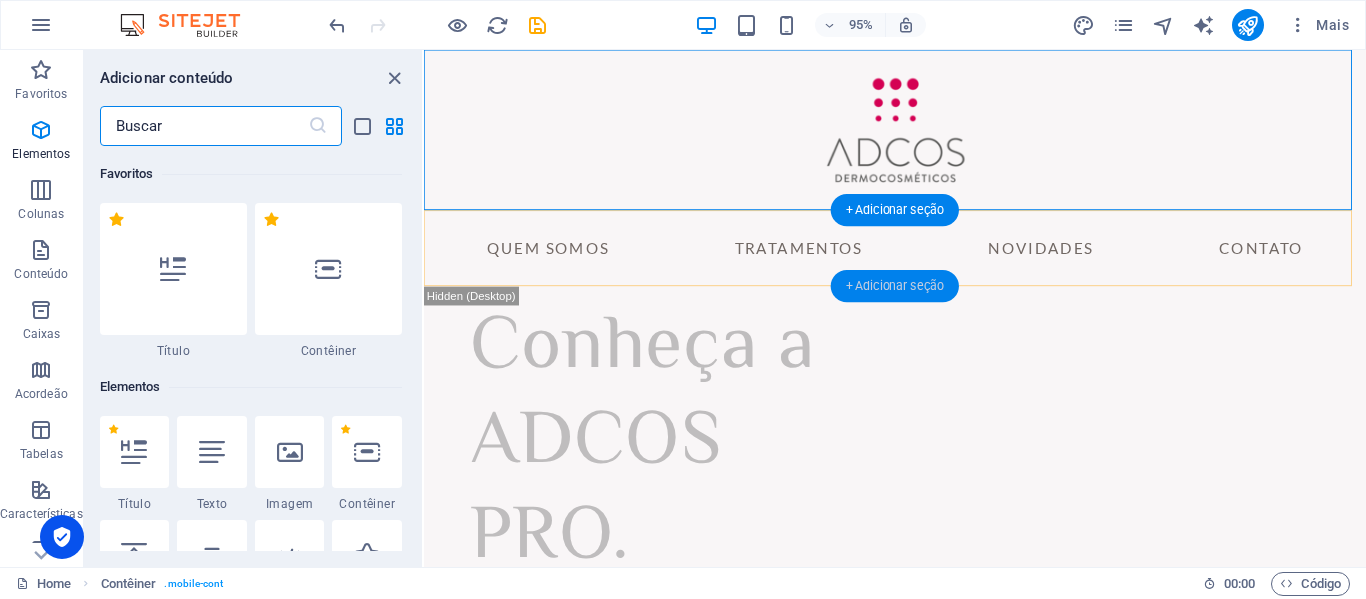 scroll, scrollTop: 3499, scrollLeft: 0, axis: vertical 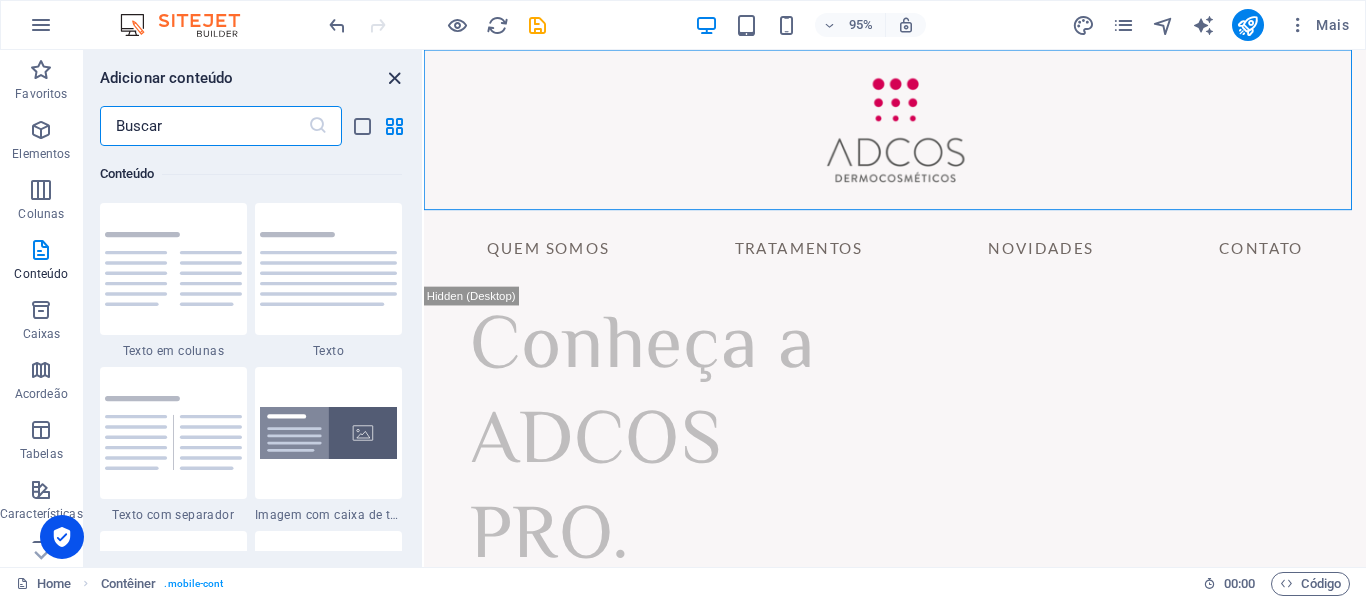 click at bounding box center (394, 78) 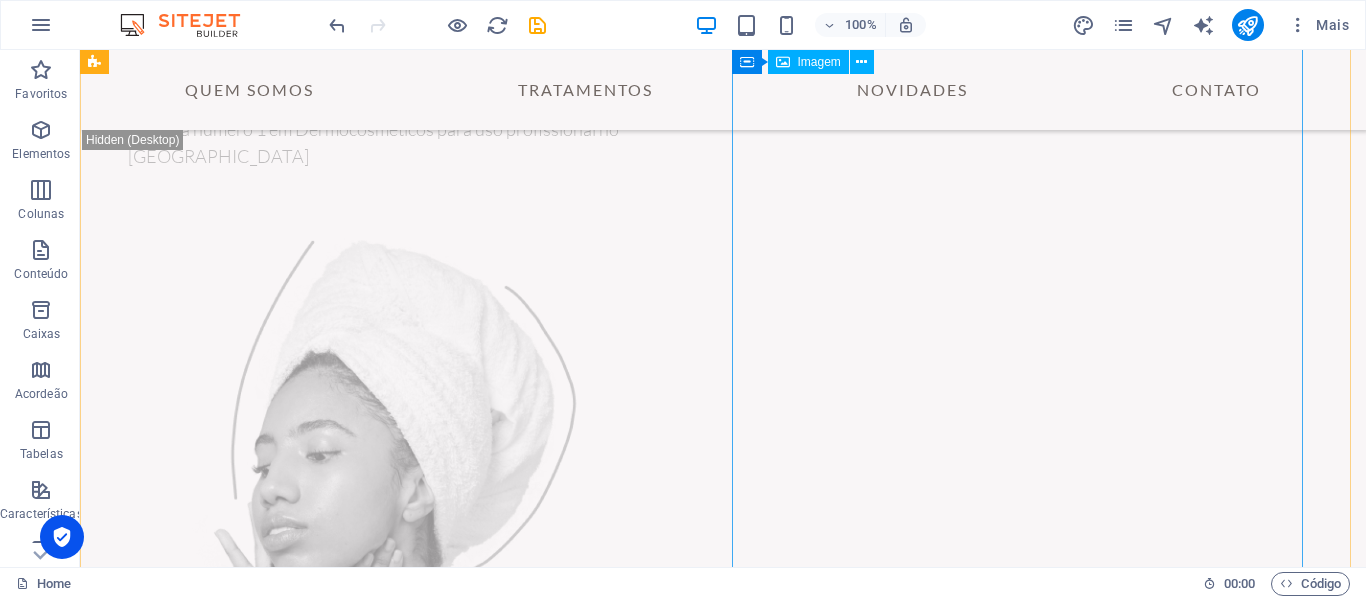 scroll, scrollTop: 700, scrollLeft: 0, axis: vertical 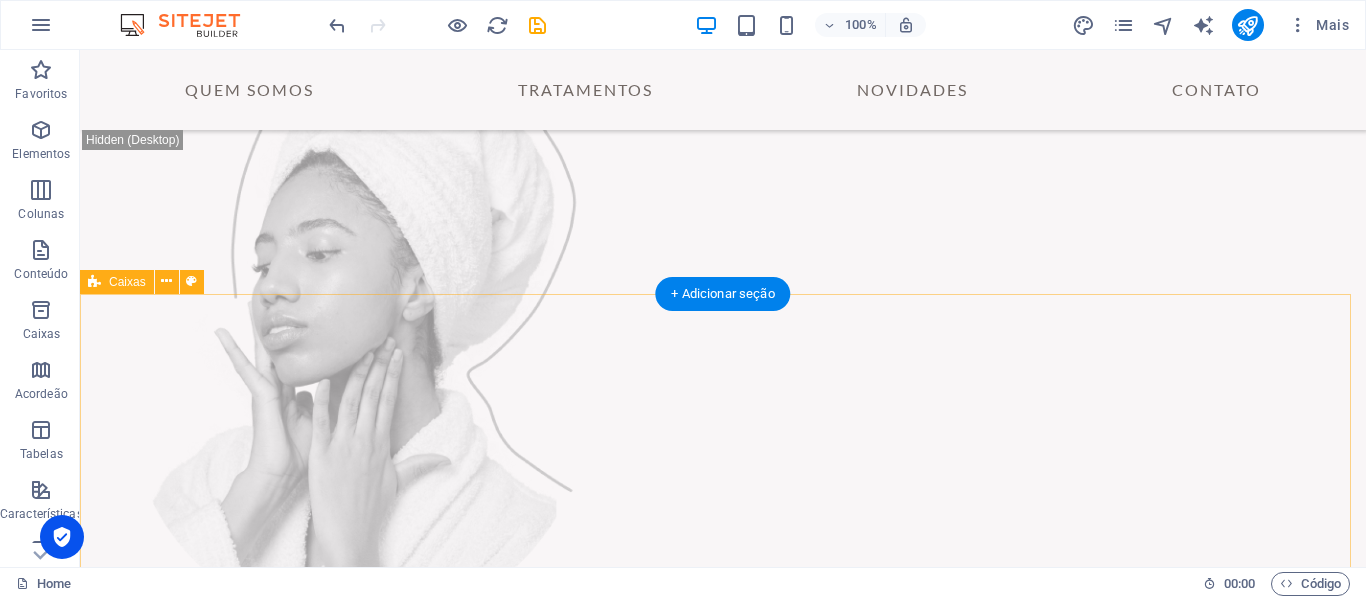 click on "We Care About NATURE Excepteur sint occaecat cupidatat non proident, sunt in culpa qui officia deserunt mollit anim id est laborum. LOVE Excepteur sint occaecat cupidatat non proident, sunt in culpa qui officia deserunt mollit anim id est laborum. HEALTH Excepteur sint occaecat cupidatat non proident, sunt in culpa qui officia deserunt mollit anim id est laborum." at bounding box center [723, 1120] 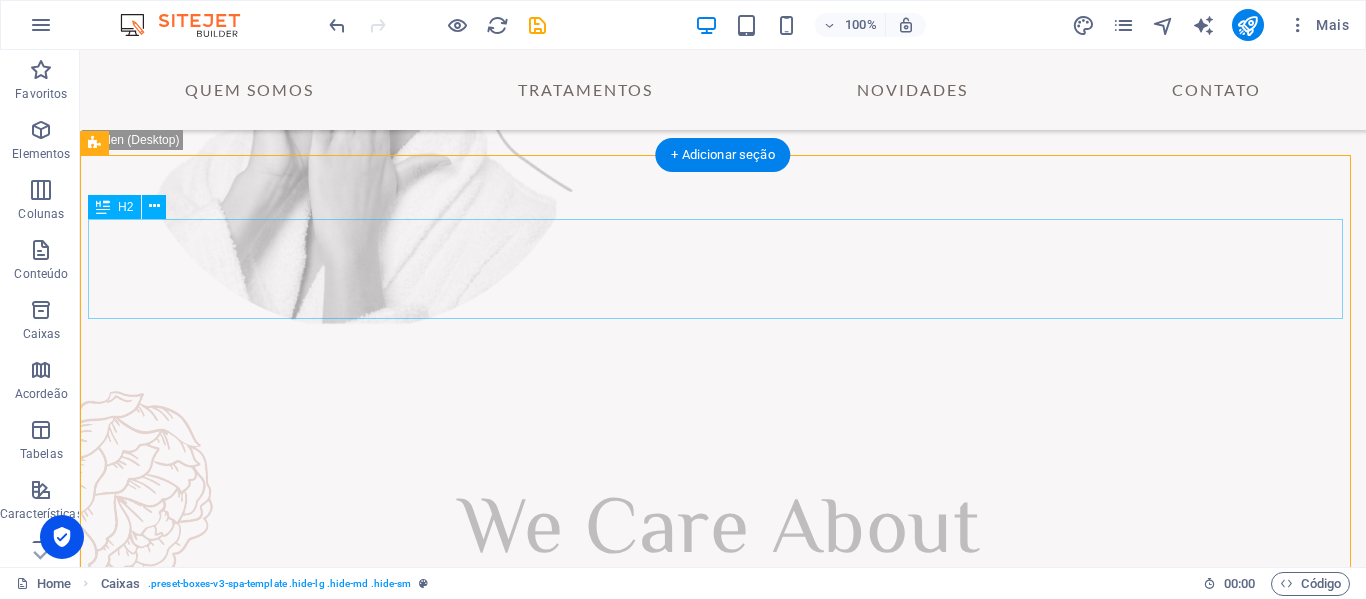 scroll, scrollTop: 700, scrollLeft: 0, axis: vertical 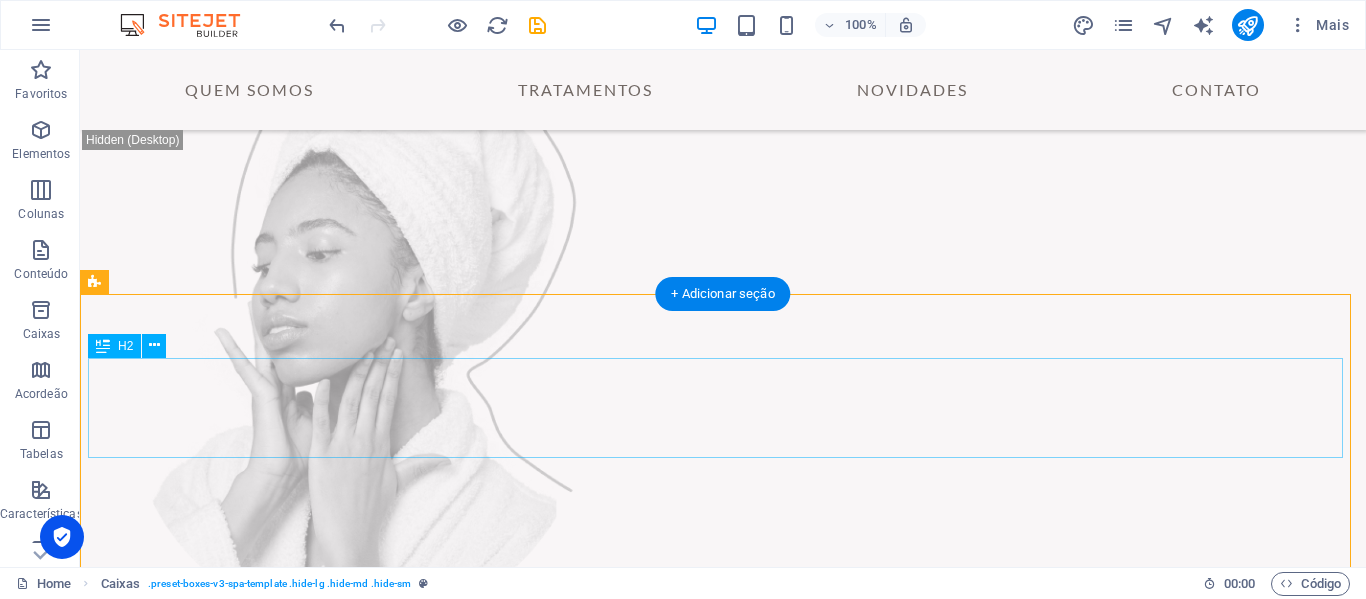 click on "We Care About" at bounding box center (720, 833) 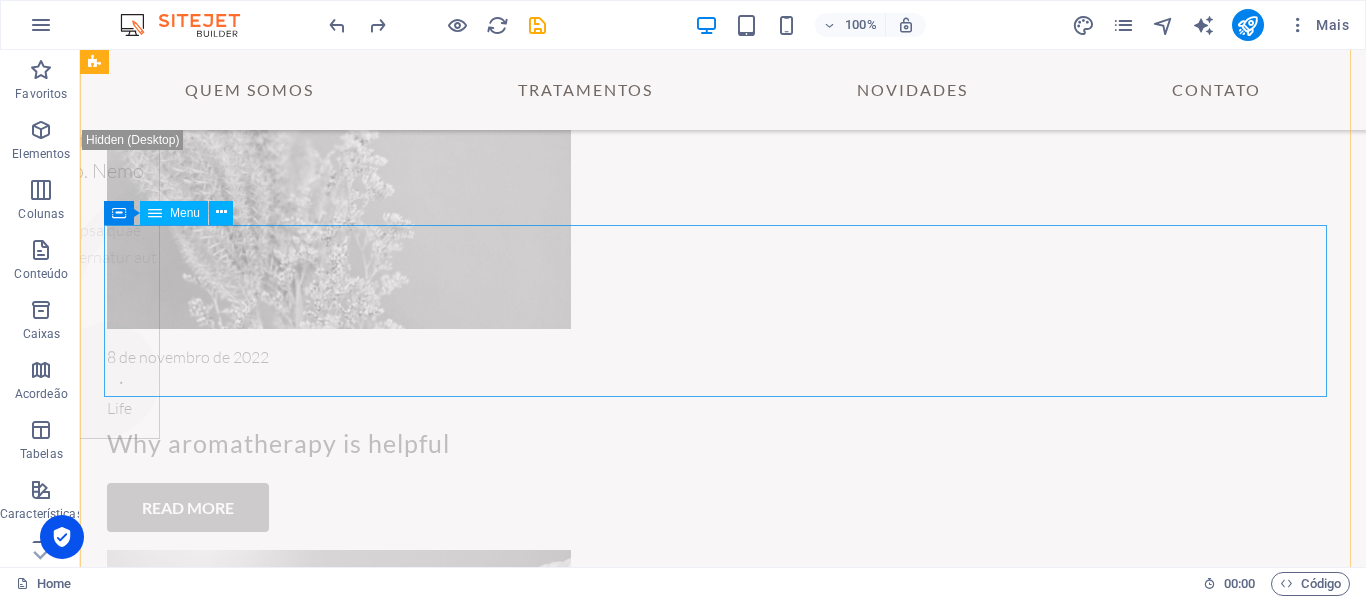 scroll, scrollTop: 7977, scrollLeft: 0, axis: vertical 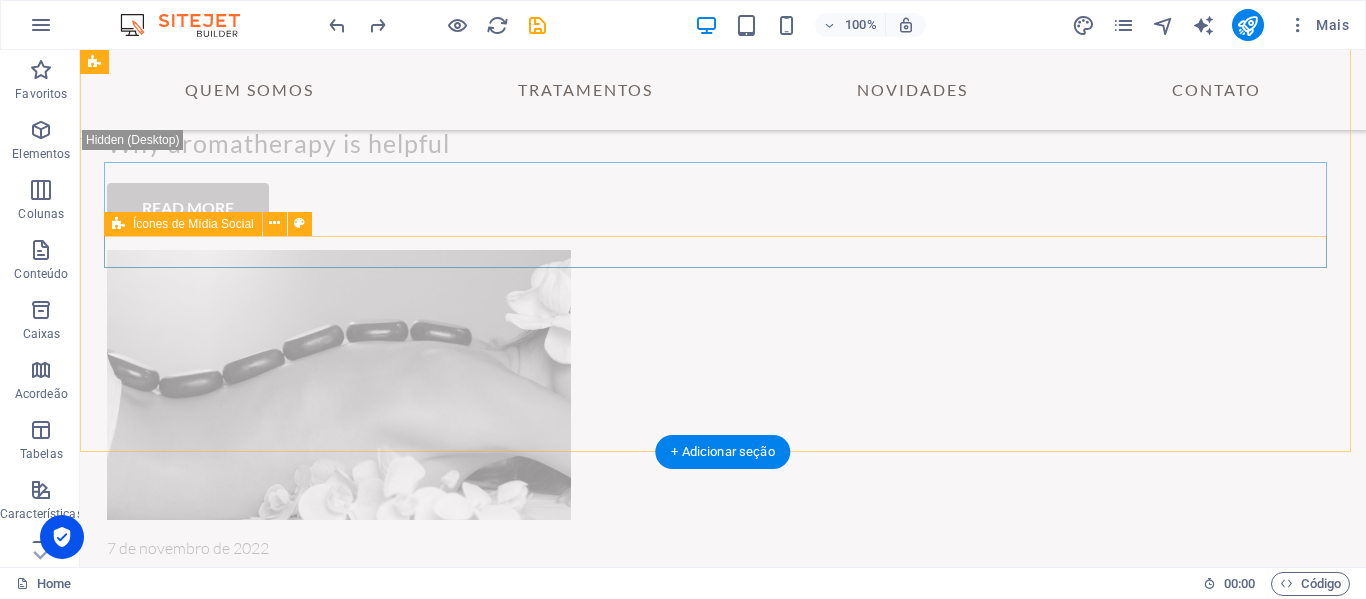 click at bounding box center (720, 4280) 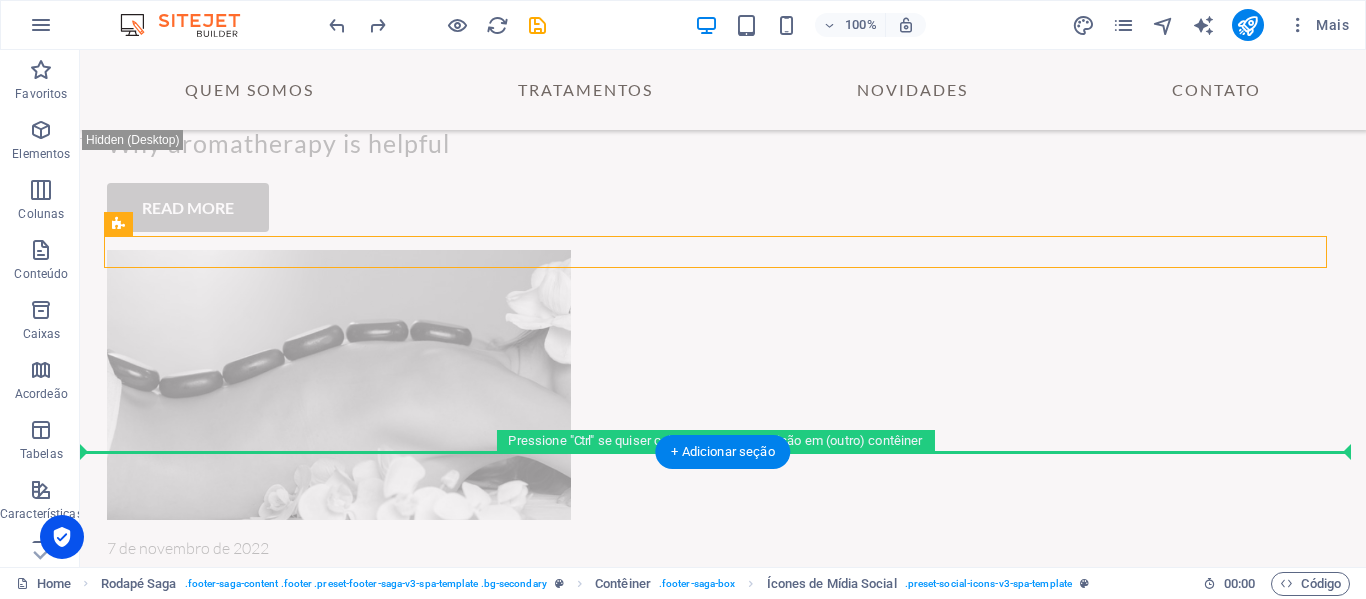drag, startPoint x: 315, startPoint y: 250, endPoint x: 379, endPoint y: 433, distance: 193.86852 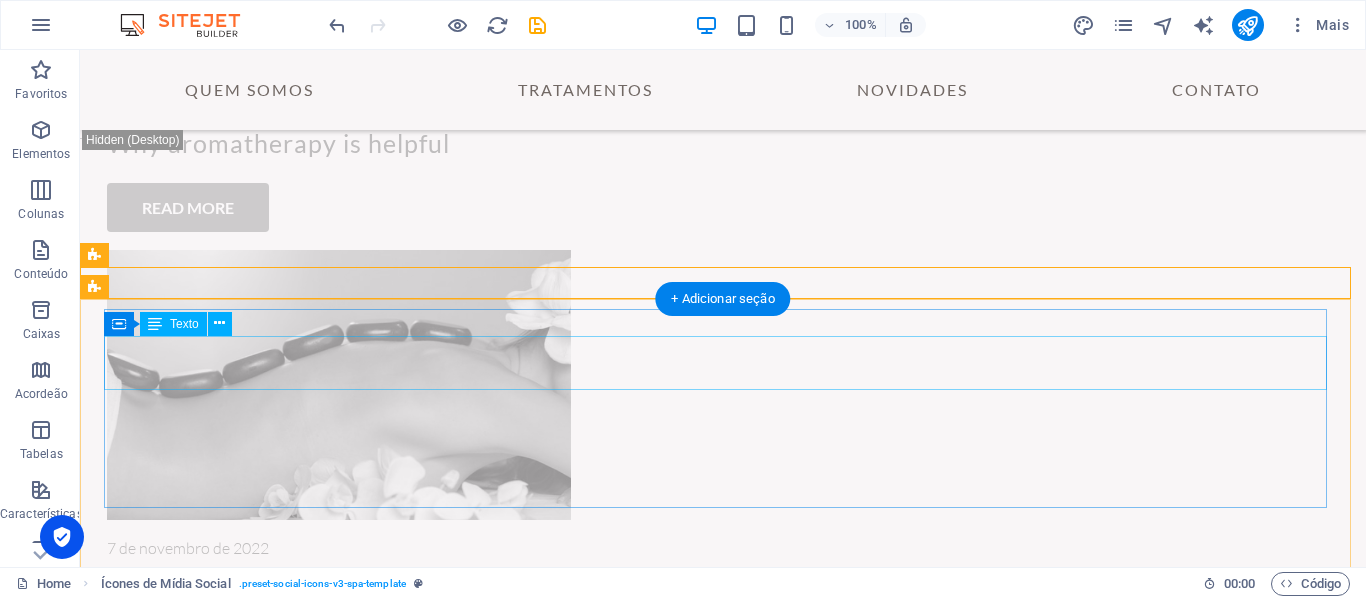 scroll, scrollTop: 8177, scrollLeft: 0, axis: vertical 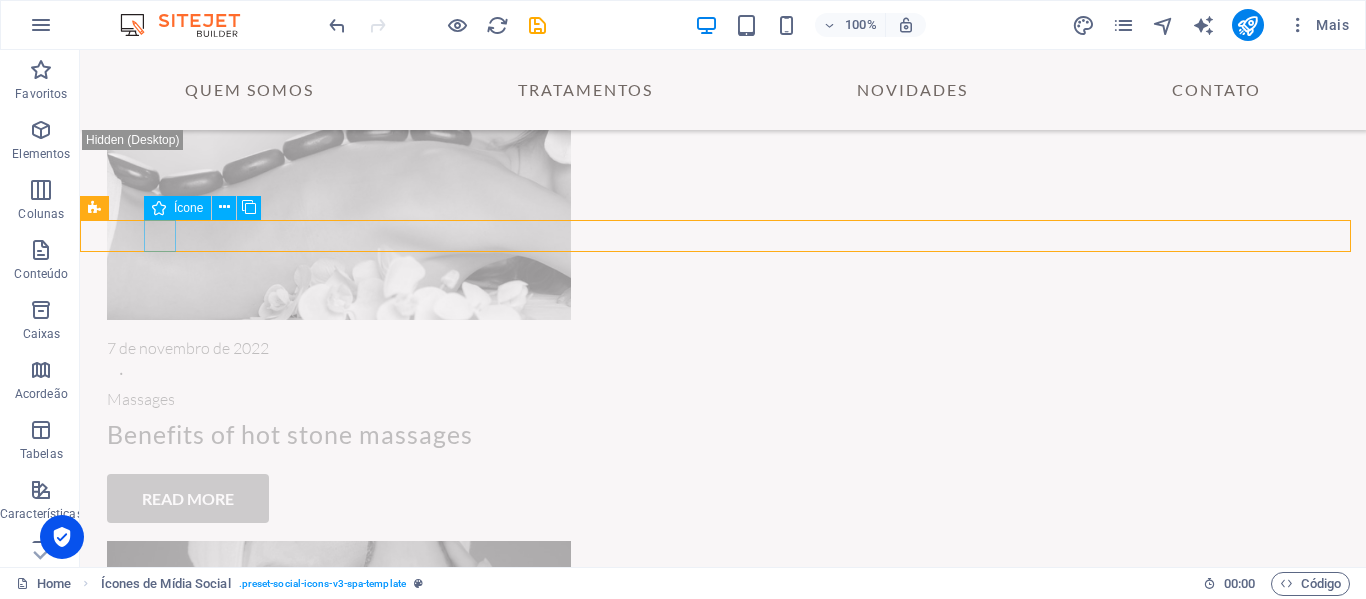 click at bounding box center [723, 4264] 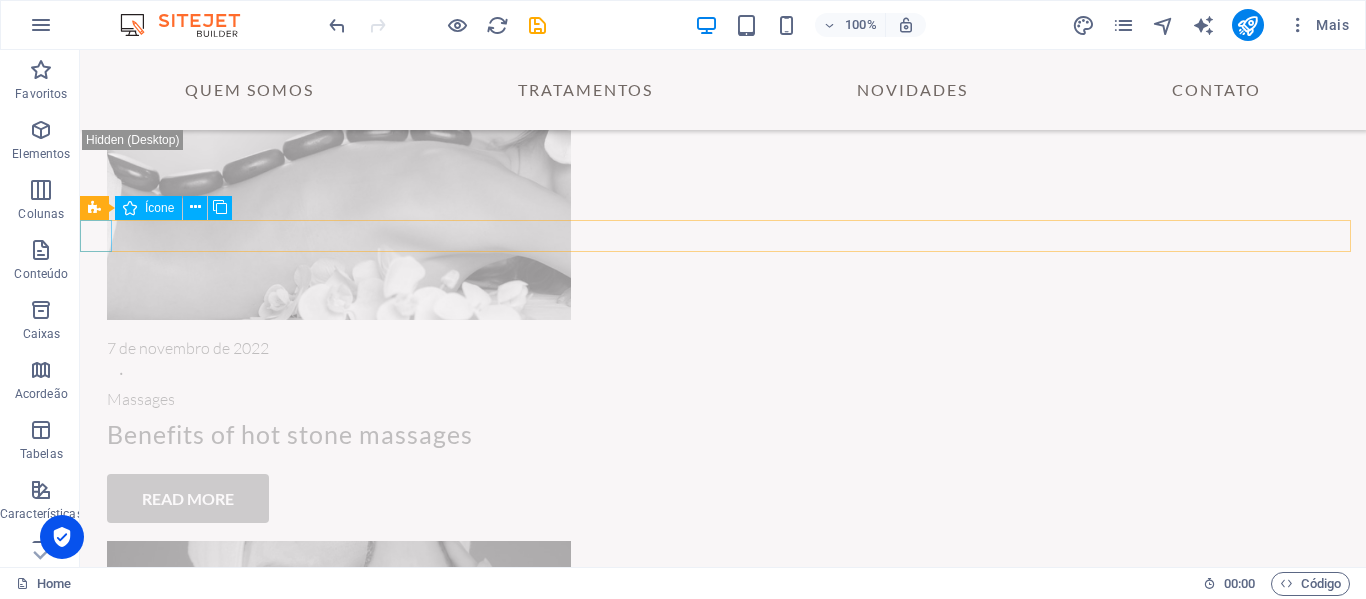 click at bounding box center (723, 4216) 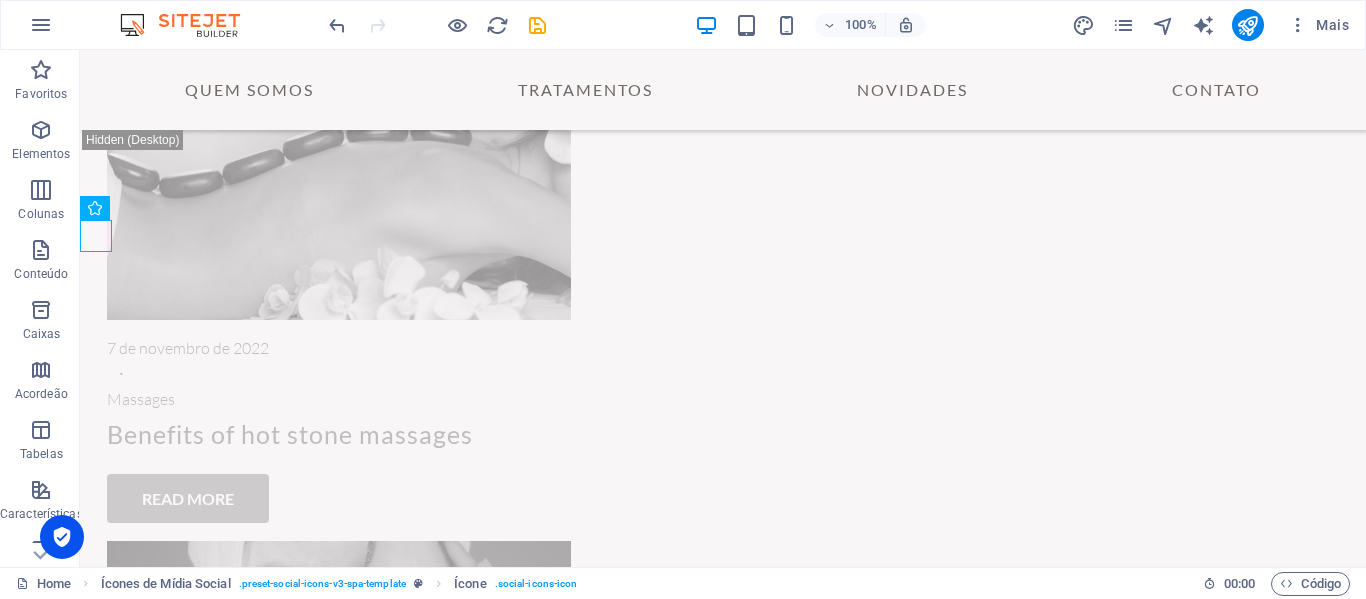 drag, startPoint x: 187, startPoint y: 246, endPoint x: 752, endPoint y: 236, distance: 565.0885 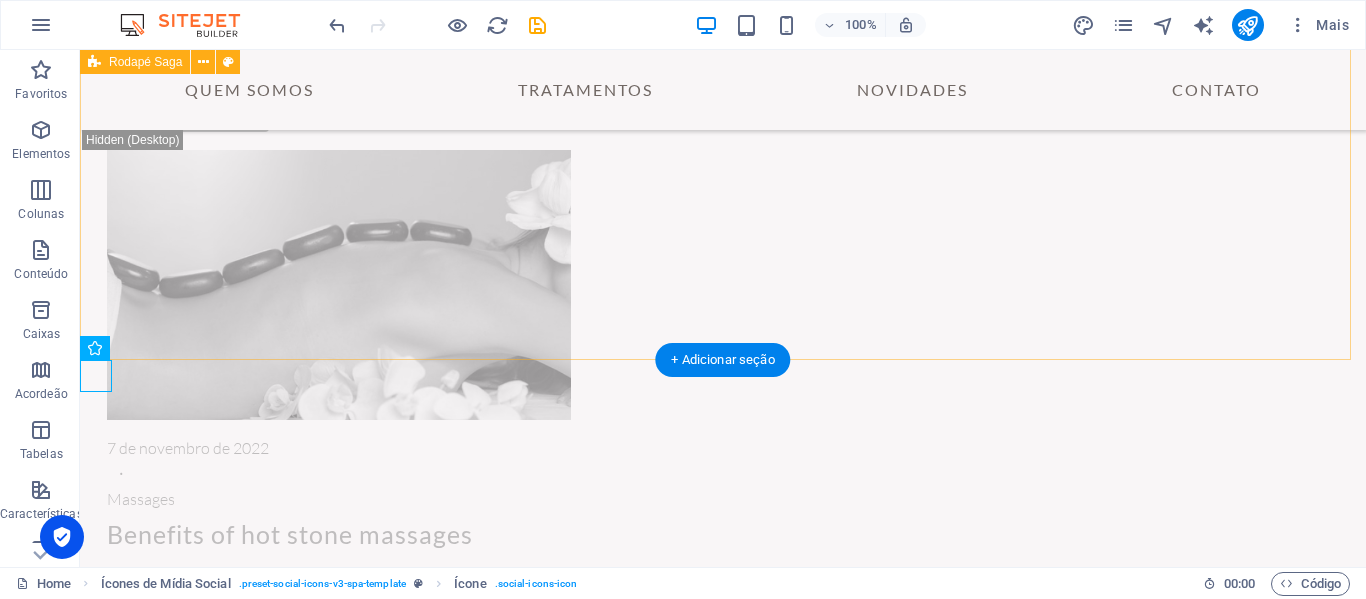scroll, scrollTop: 7977, scrollLeft: 0, axis: vertical 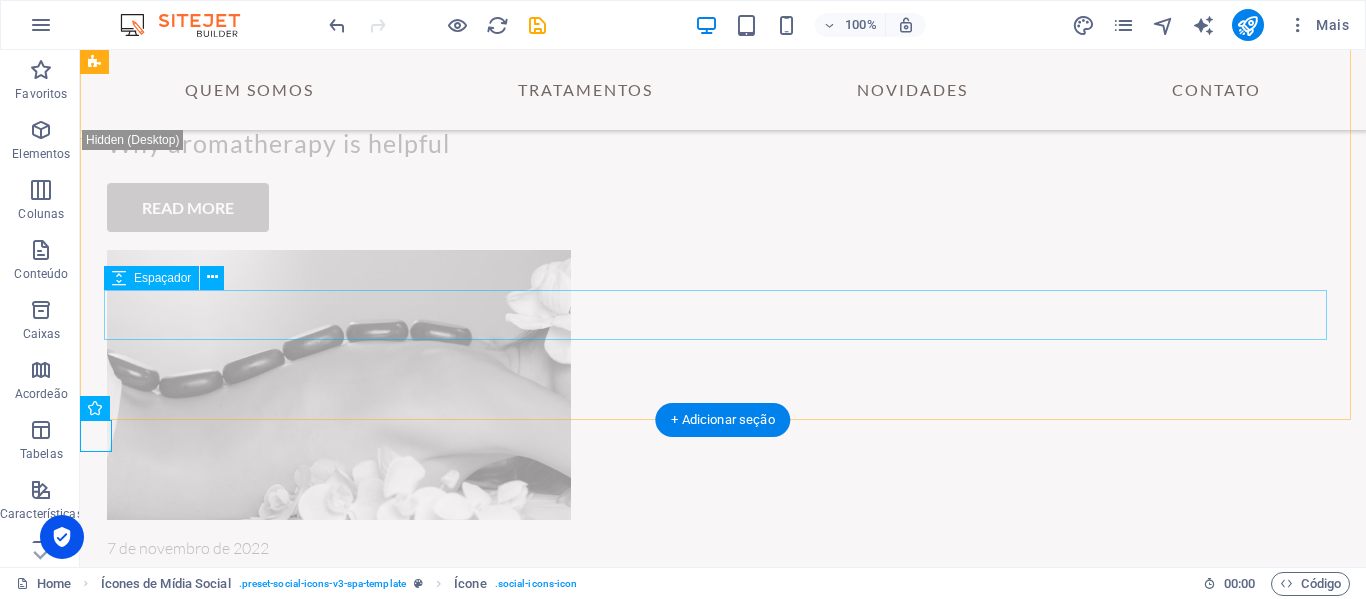 click at bounding box center [720, 4295] 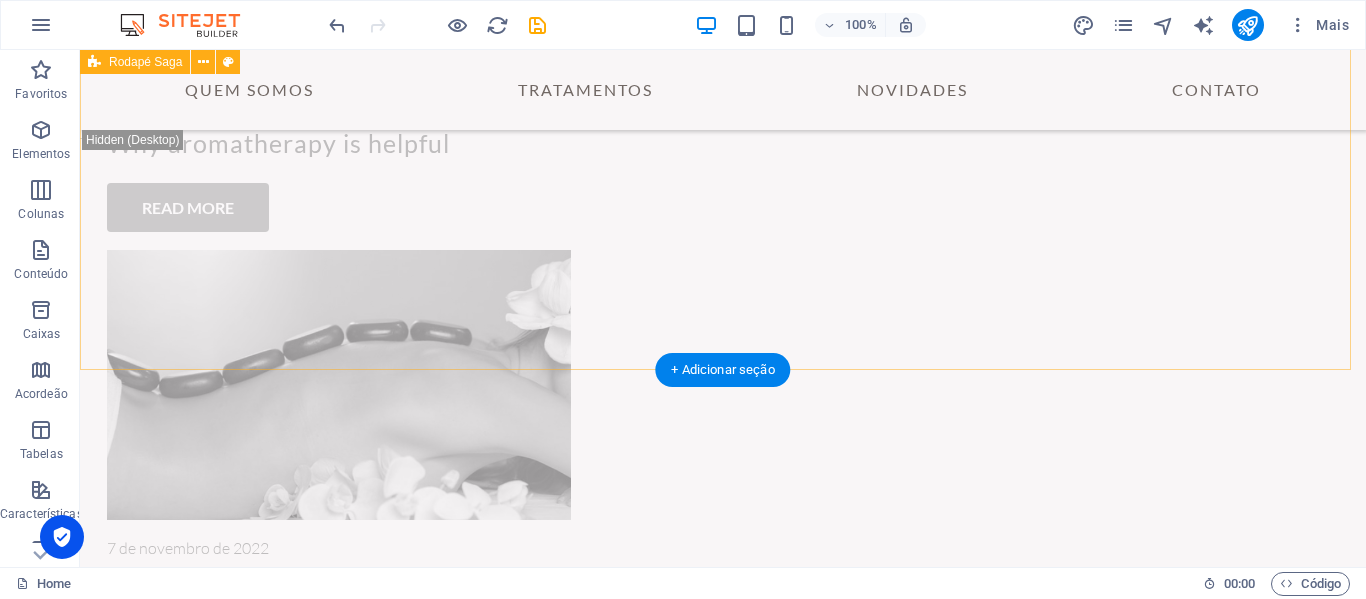 click on "Sed ut perspiciatis unde omnis iste natus error sit voluptatem accusantium doloremque. Sed ut perspiciatis unde omnis iste natus error sit voluptatem accusantium doloremque. Office Office STUDIO [GEOGRAPHIC_DATA] | [STREET_ADDRESS][PERSON_NAME].   CEP: 50.050-245
STUDIO [GEOGRAPHIC_DATA] | [STREET_ADDRESS][PERSON_NAME].   CEP: 50.050-245
About Us Contact Treatments News Connections Connections © 2022  MONAH COMERCIO DE COSMETICOS LTDA | 33.252.675/0001-87 . All Rights Reserved Legal Notice   |   Privacy Policy" at bounding box center (723, 3931) 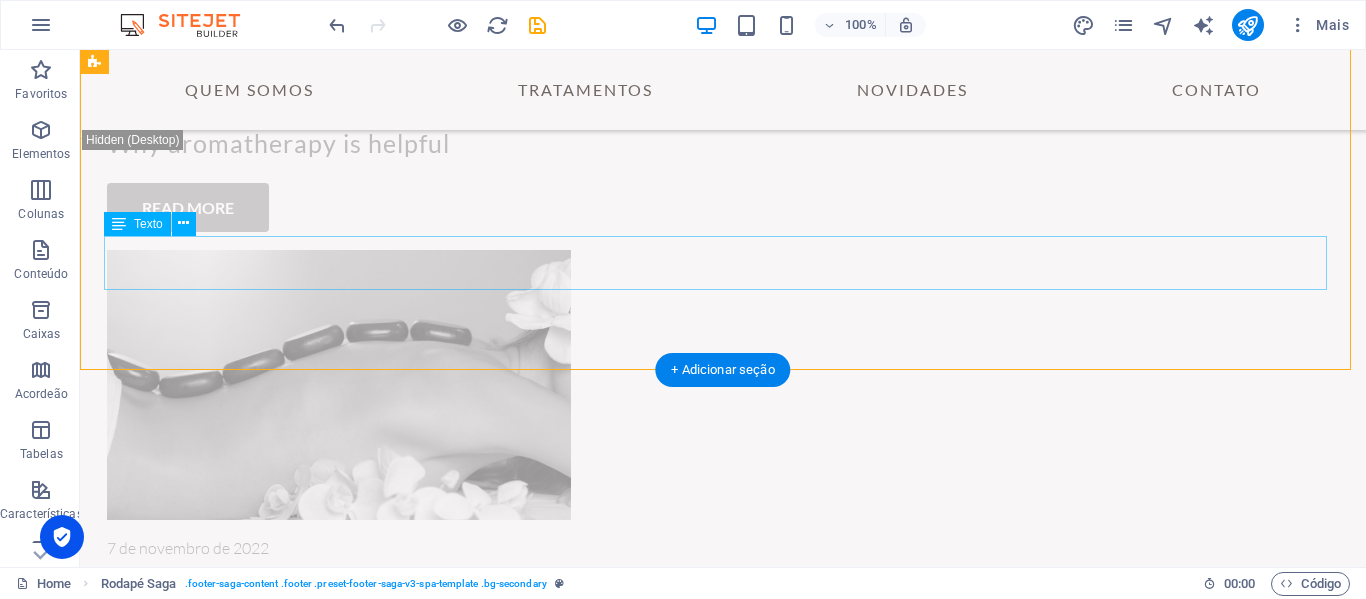 click on "© 2022  MONAH COMERCIO DE COSMETICOS LTDA | 33.252.675/0001-87 . All Rights Reserved Legal Notice   |   Privacy Policy" at bounding box center (720, 4243) 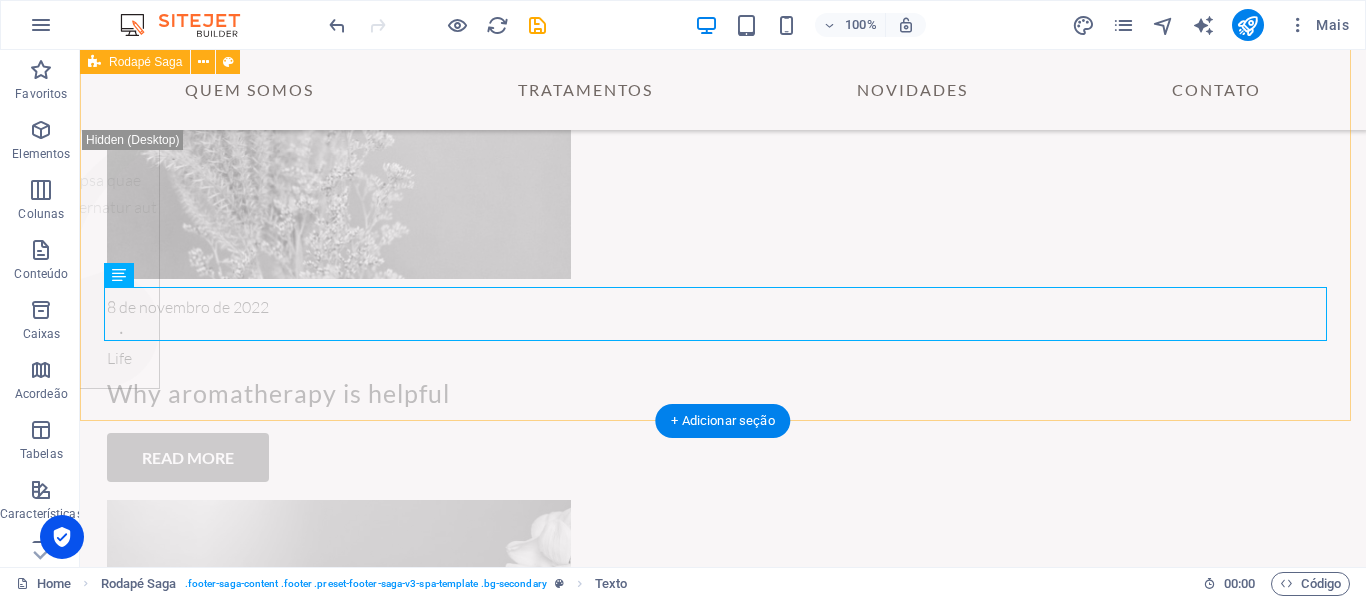 scroll, scrollTop: 7927, scrollLeft: 0, axis: vertical 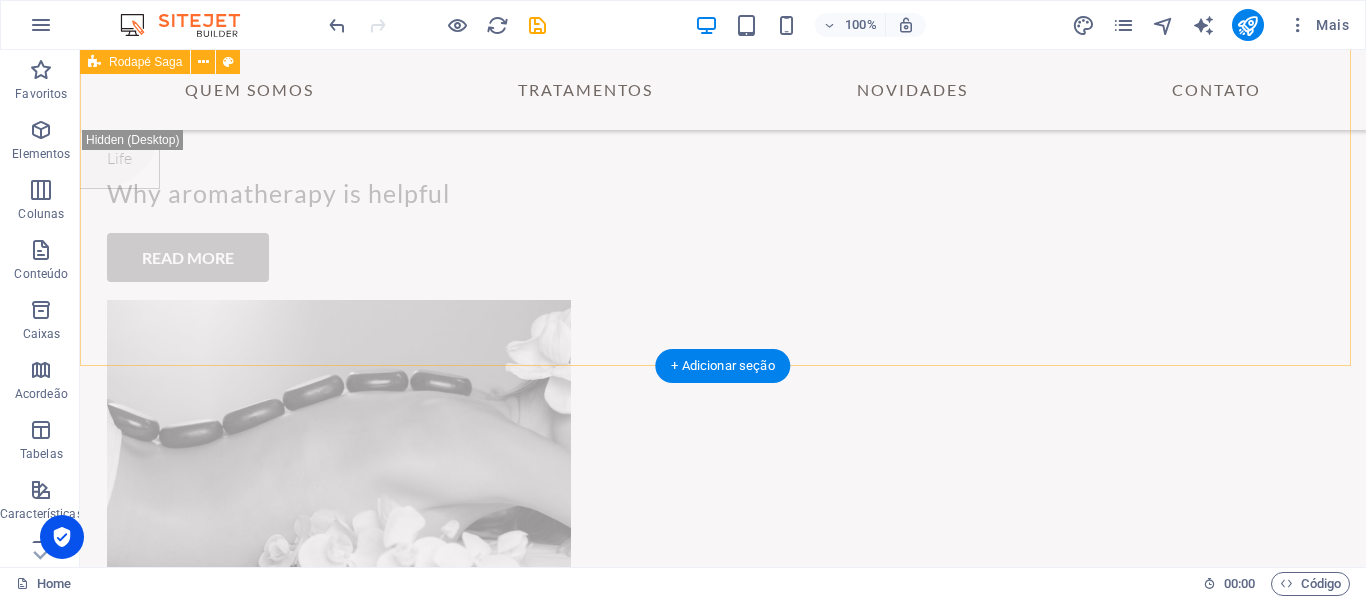 click on "Sed ut perspiciatis unde omnis iste natus error sit voluptatem accusantium doloremque. Sed ut perspiciatis unde omnis iste natus error sit voluptatem accusantium doloremque. Office Office STUDIO [GEOGRAPHIC_DATA] | [STREET_ADDRESS][PERSON_NAME].   CEP: 50.050-245
STUDIO [GEOGRAPHIC_DATA] | [STREET_ADDRESS][PERSON_NAME].   CEP: 50.050-245
About Us Contact Treatments News Connections Connections" at bounding box center (723, 3954) 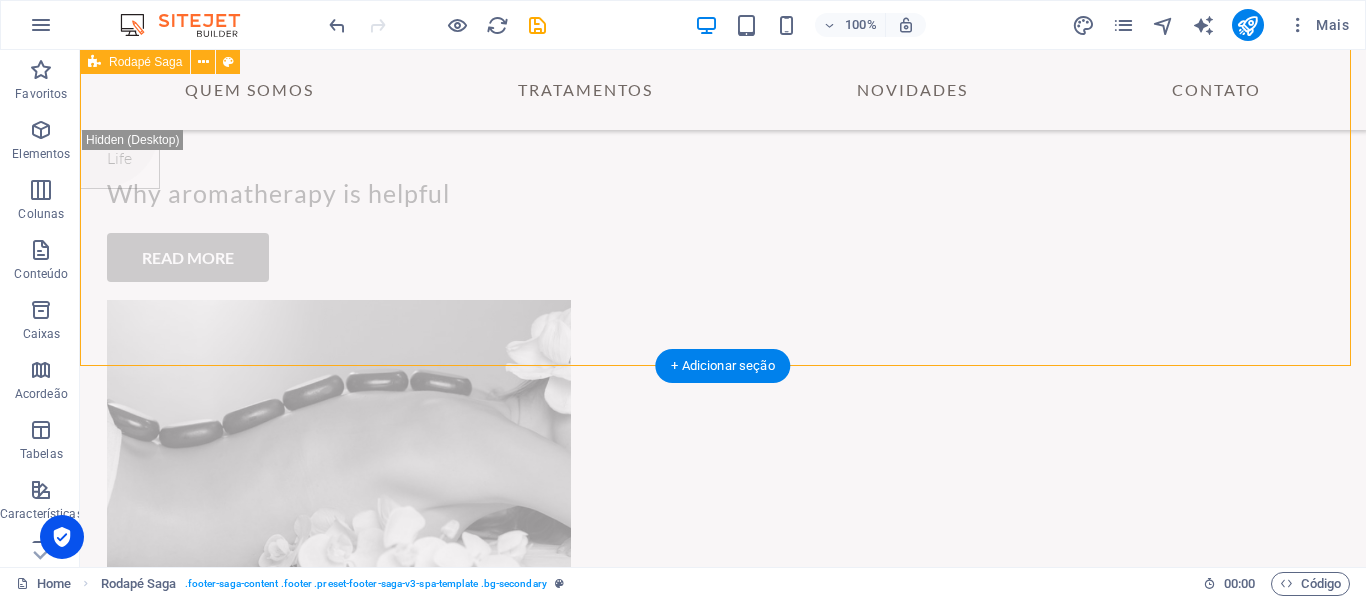 scroll, scrollTop: 7727, scrollLeft: 0, axis: vertical 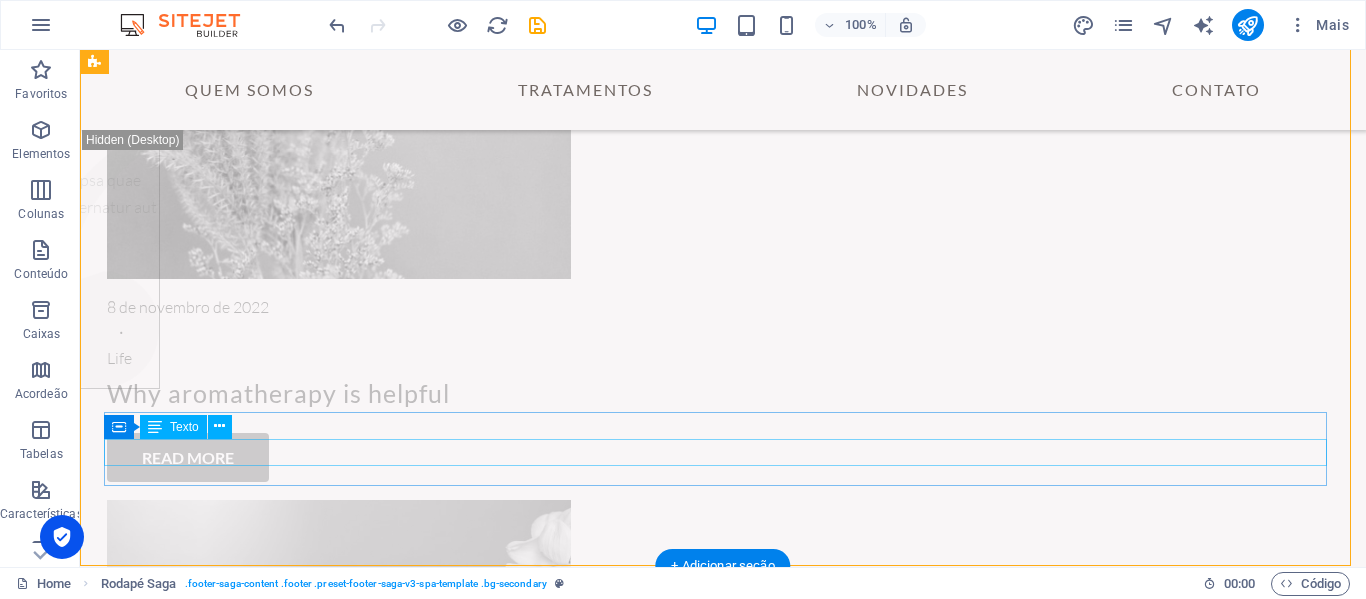 click on "Connections" at bounding box center (720, 4432) 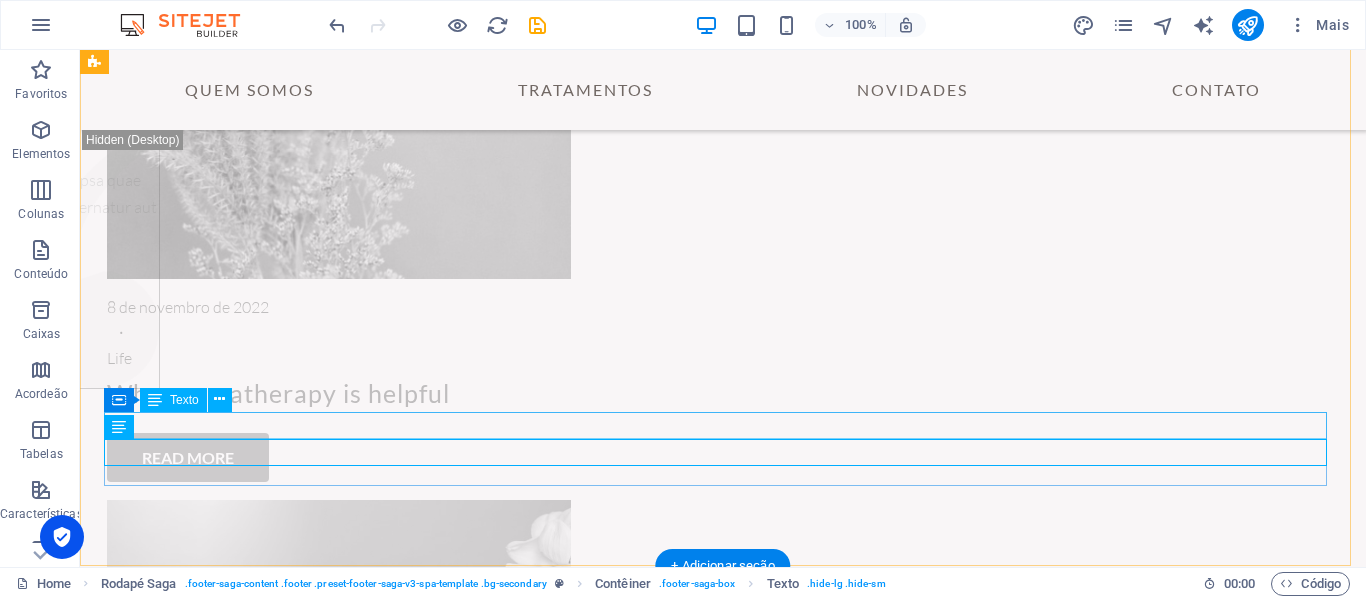 click on "Connections" at bounding box center (720, 4405) 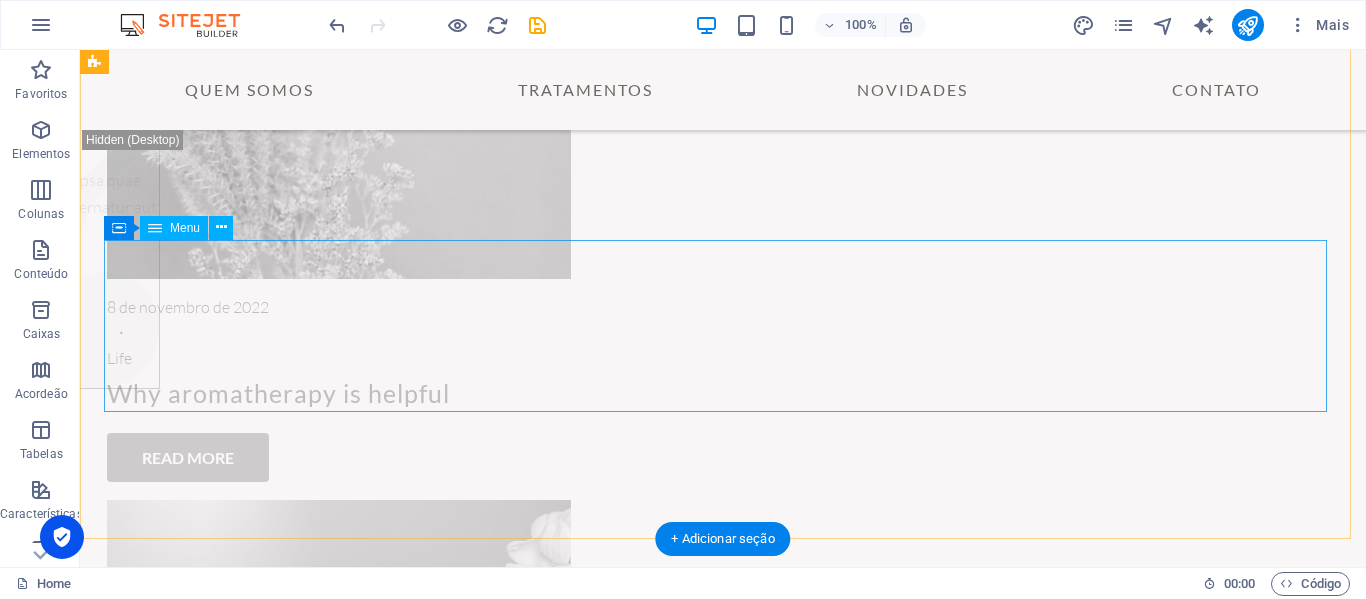 click on "About Us Contact Treatments News" at bounding box center (720, 4298) 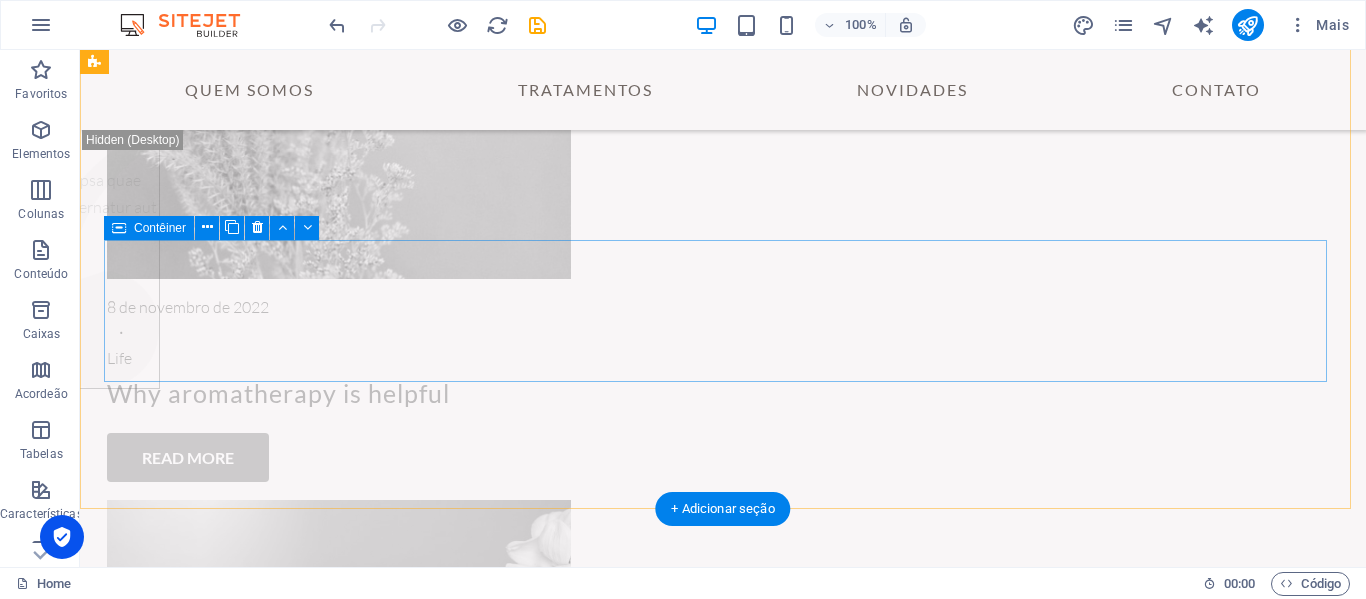click on "Solte o conteúdo aqui ou  Adicionar elementos  Colar área de transferência" at bounding box center [720, 4291] 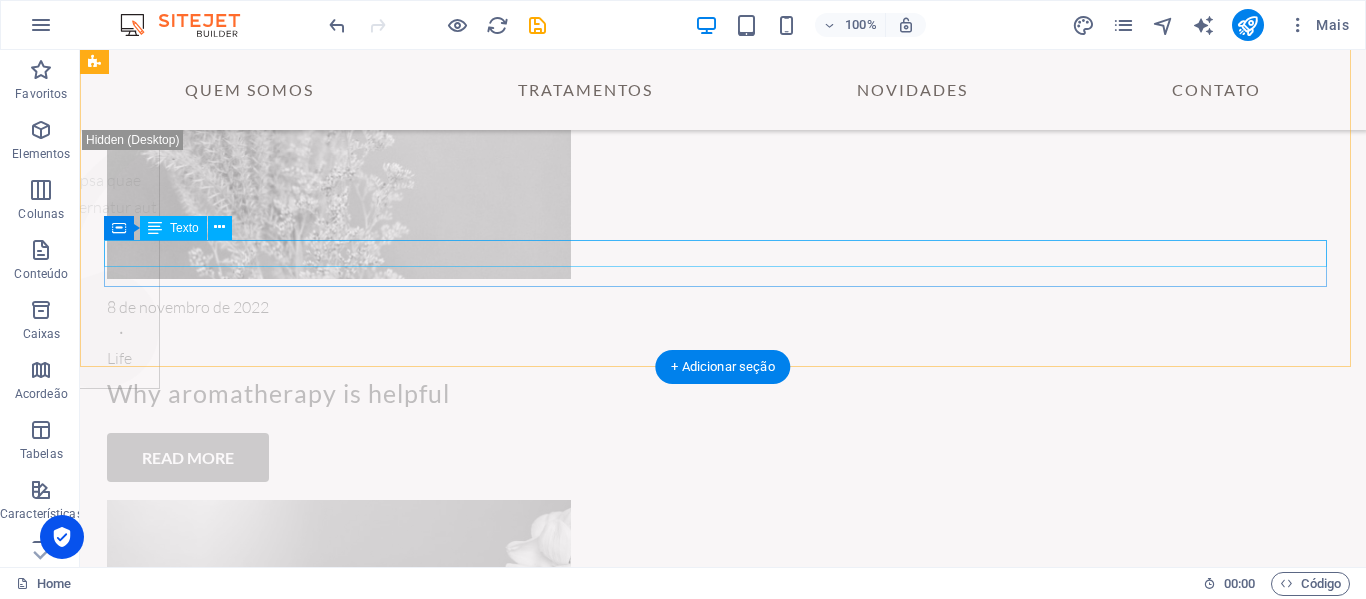 click on "Connections" at bounding box center (720, 4233) 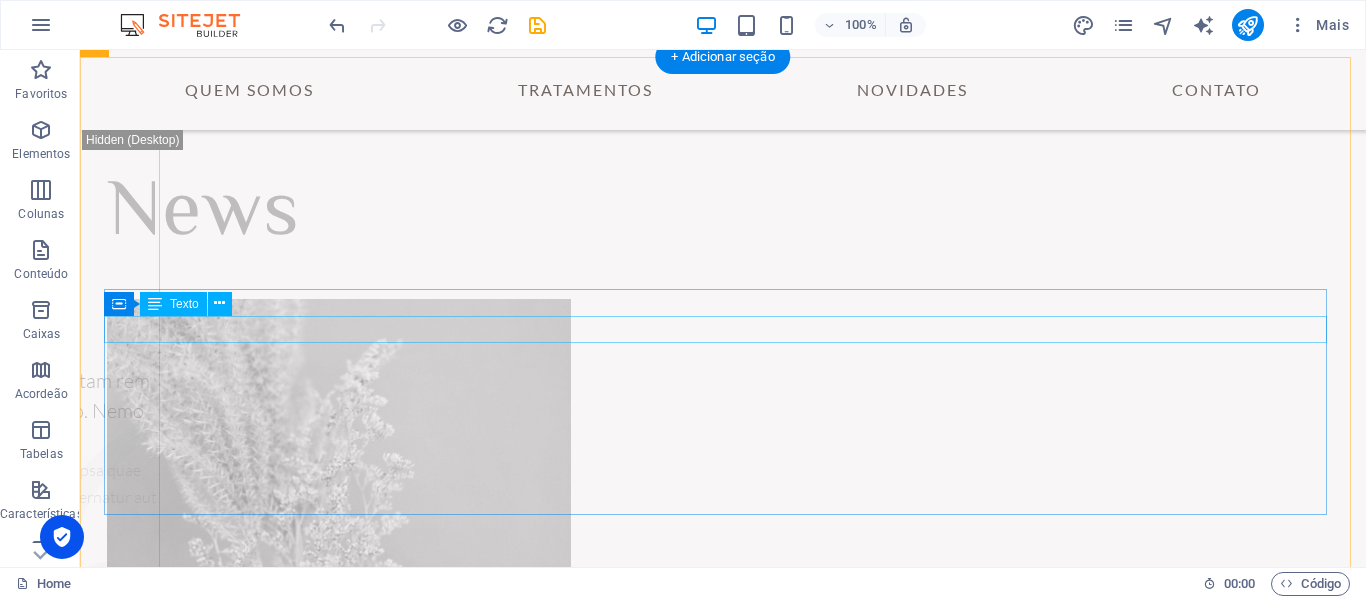 scroll, scrollTop: 7427, scrollLeft: 0, axis: vertical 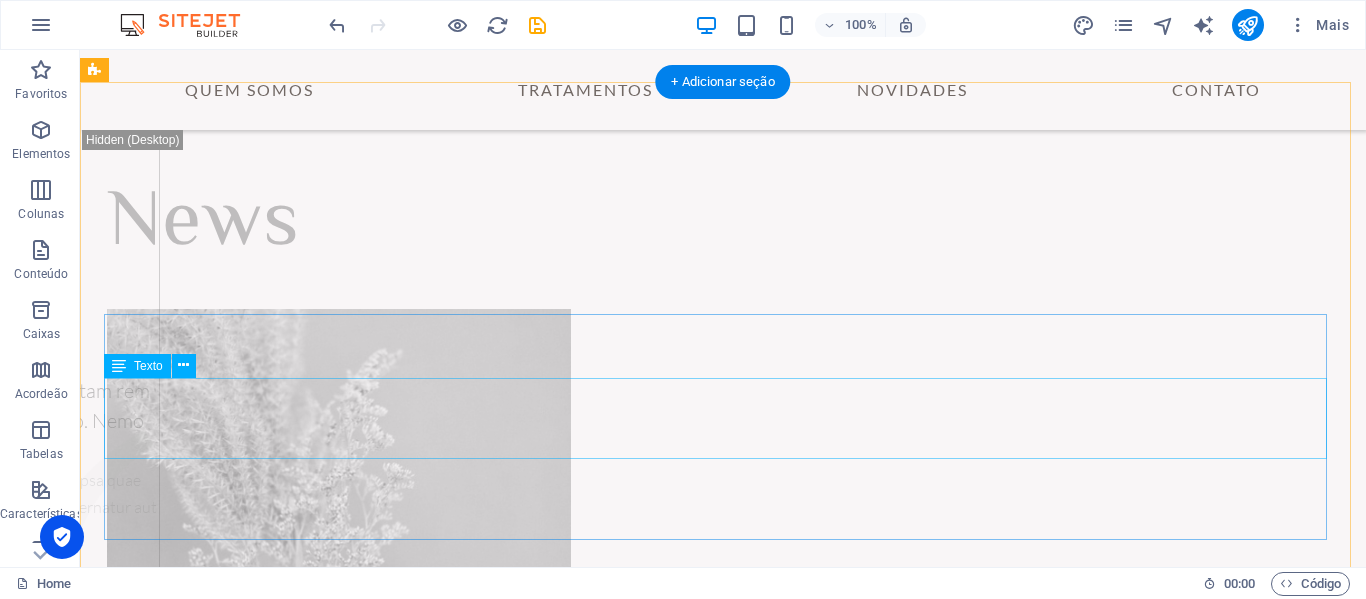 click on "STUDIO [GEOGRAPHIC_DATA] | [STREET_ADDRESS][PERSON_NAME]" at bounding box center [385, 4371] 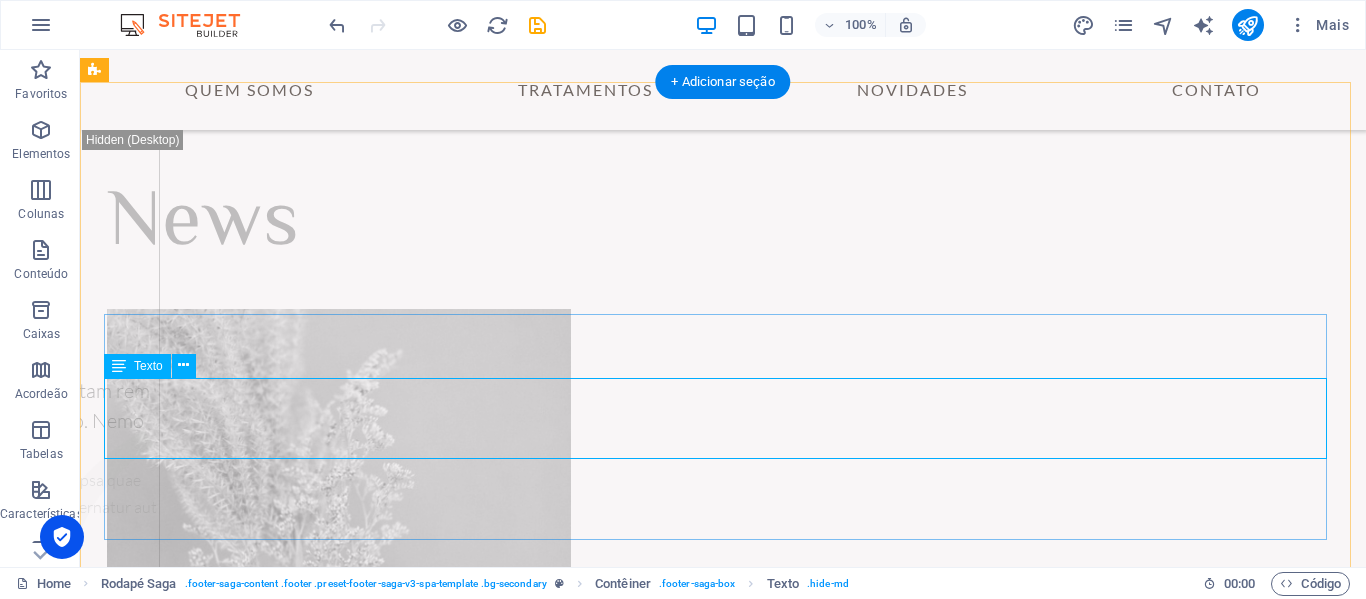 click on "STUDIO [GEOGRAPHIC_DATA] | [STREET_ADDRESS][PERSON_NAME].   CEP: 50.050-245" at bounding box center [720, 4398] 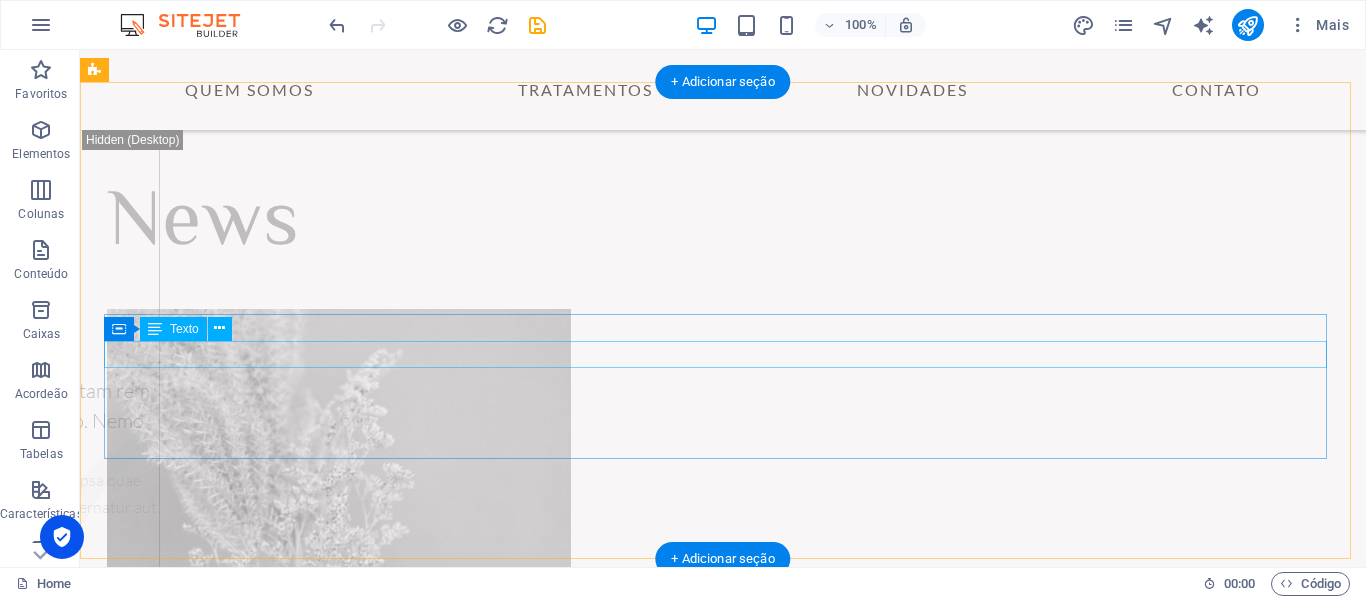 click on "Office" at bounding box center (720, 4334) 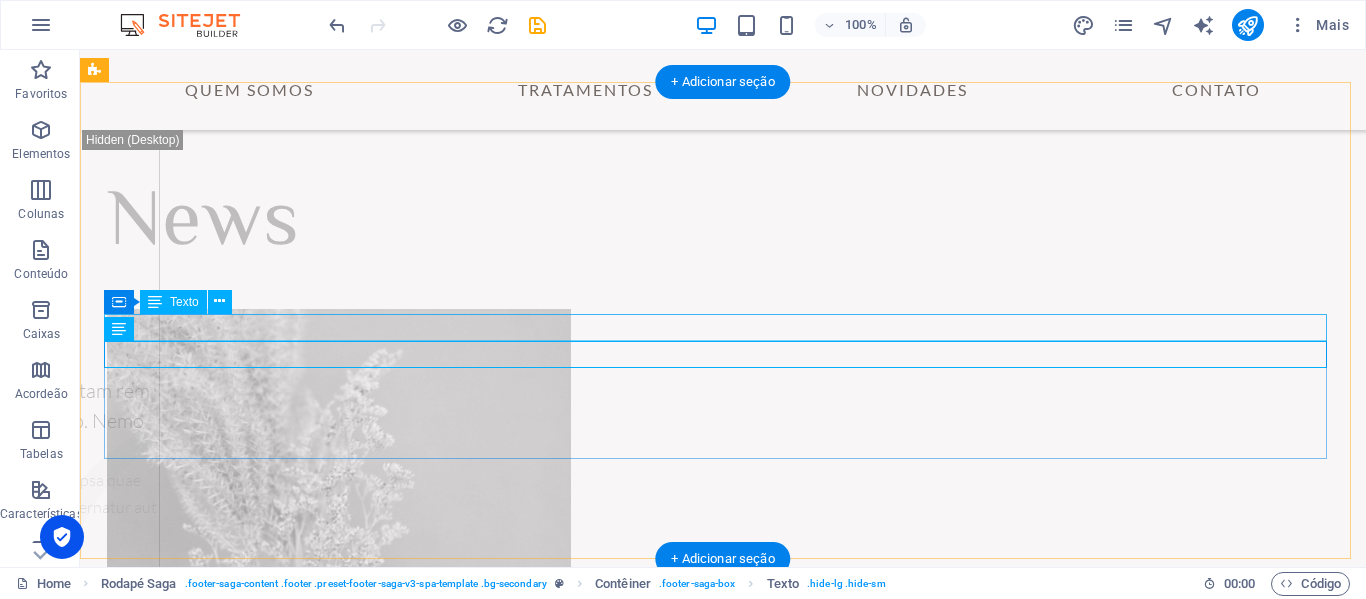 click on "Office" at bounding box center [720, 4307] 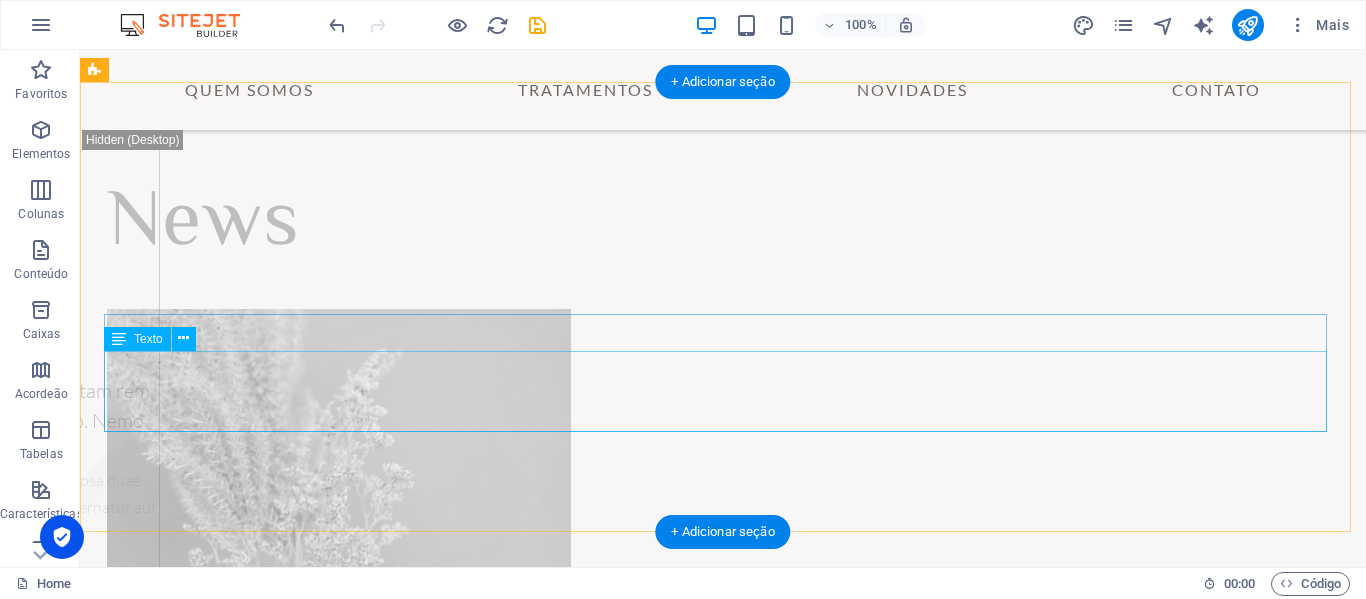 click at bounding box center [720, 4326] 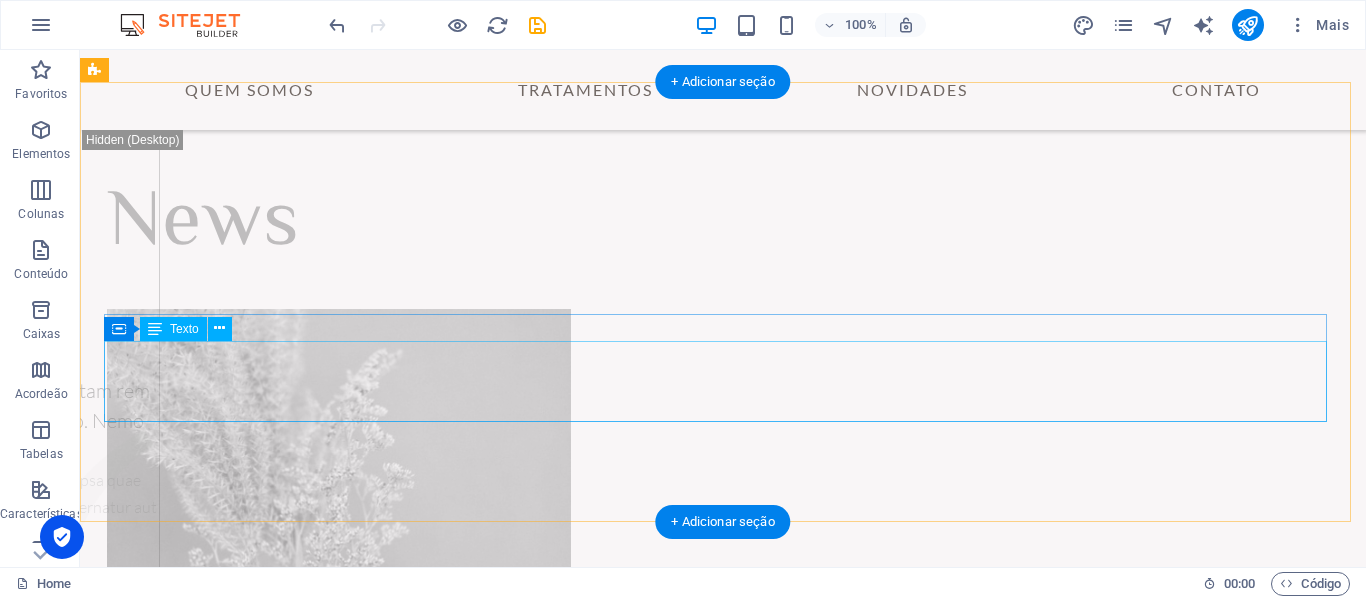click on "Office" at bounding box center [720, 4307] 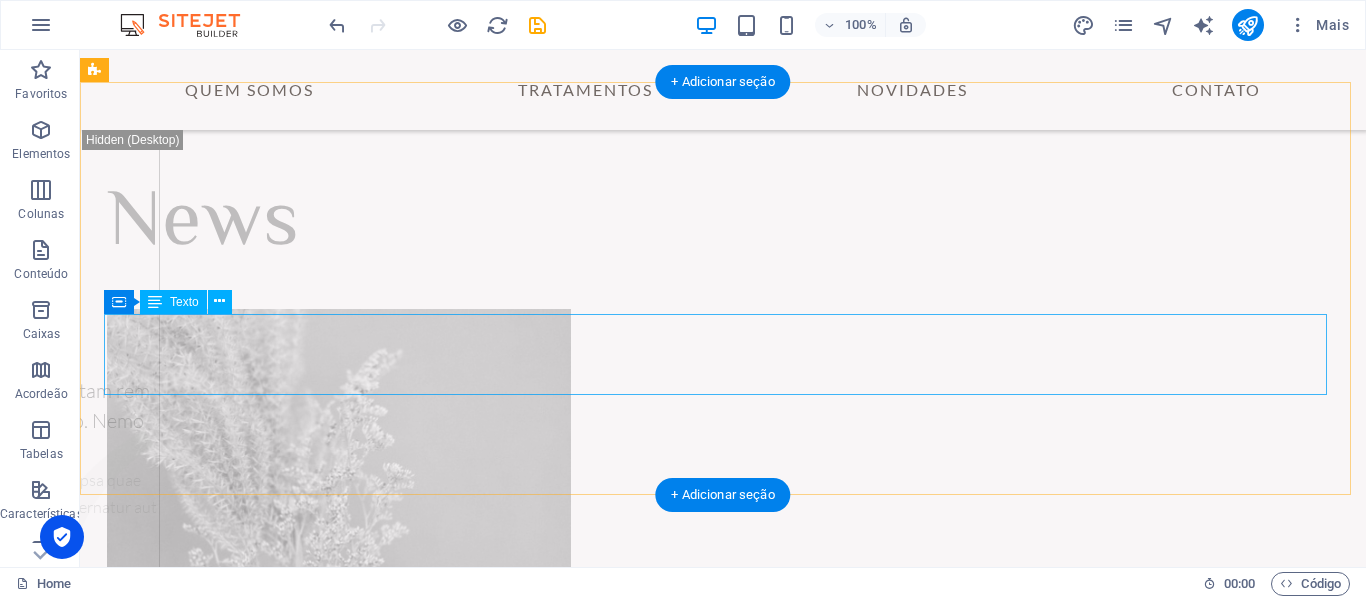 click on "STUDIO [GEOGRAPHIC_DATA] | [STREET_ADDRESS][PERSON_NAME].   CEP: 50.050-245" at bounding box center (720, 4334) 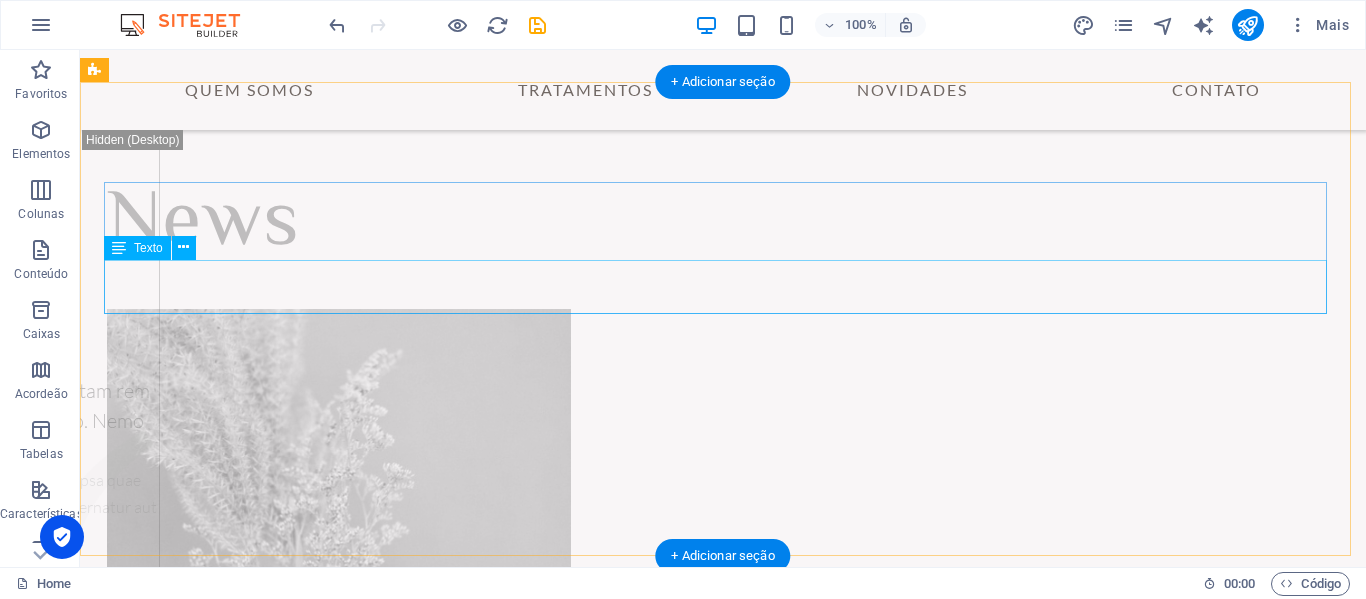 click on "Sed ut perspiciatis unde omnis iste natus error sit voluptatem accusantium doloremque." at bounding box center [720, 4267] 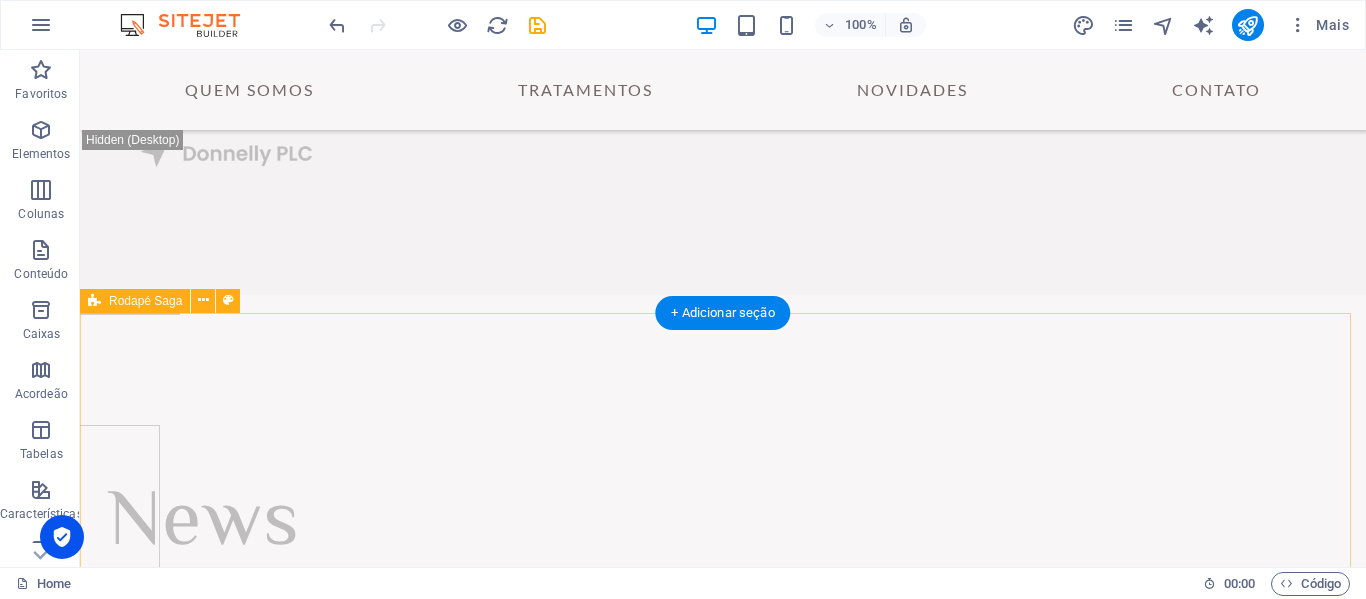 scroll, scrollTop: 7327, scrollLeft: 0, axis: vertical 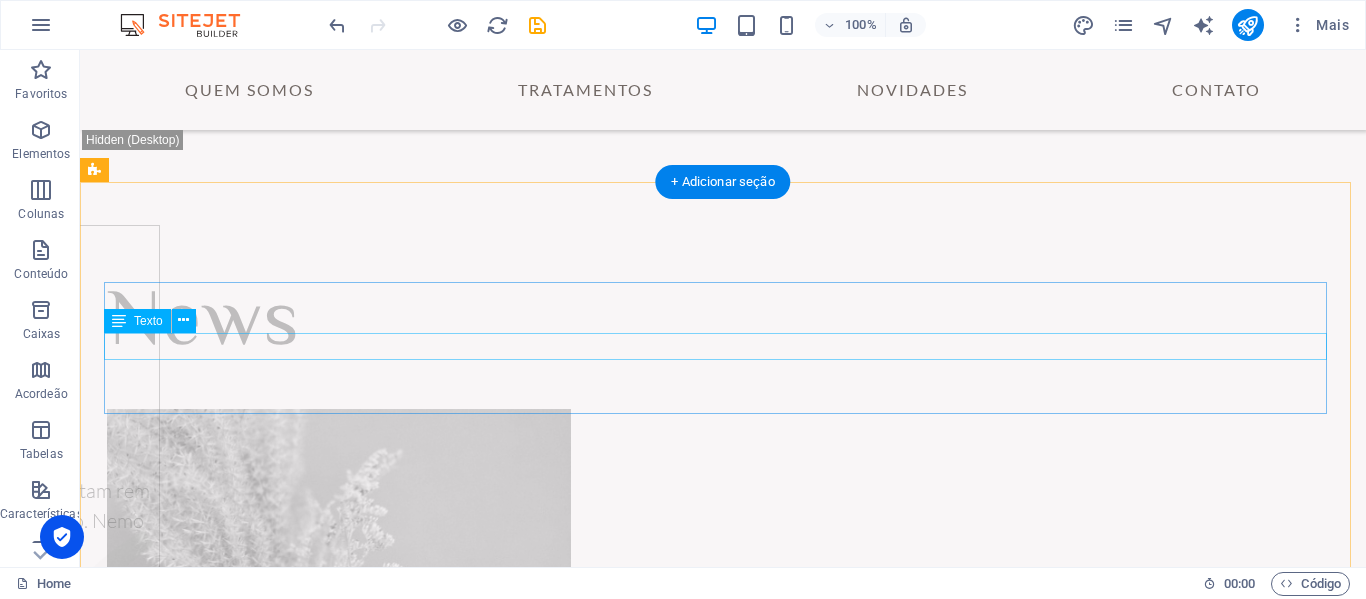 click at bounding box center (720, 4308) 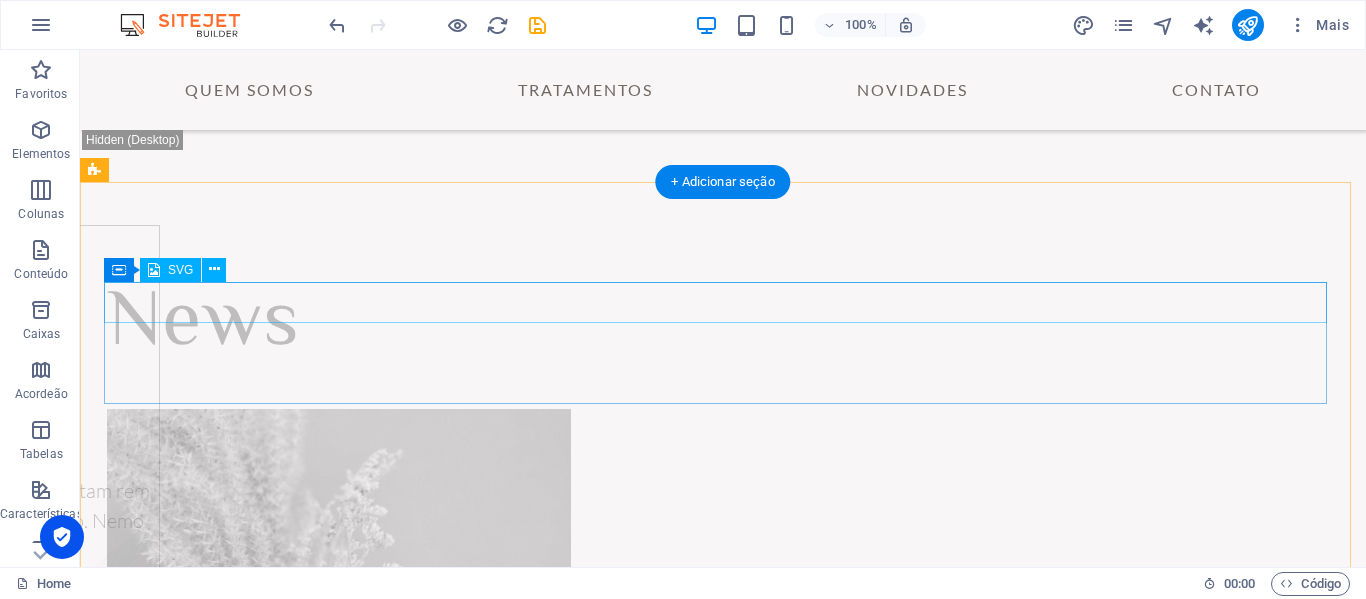 click at bounding box center [720, 4282] 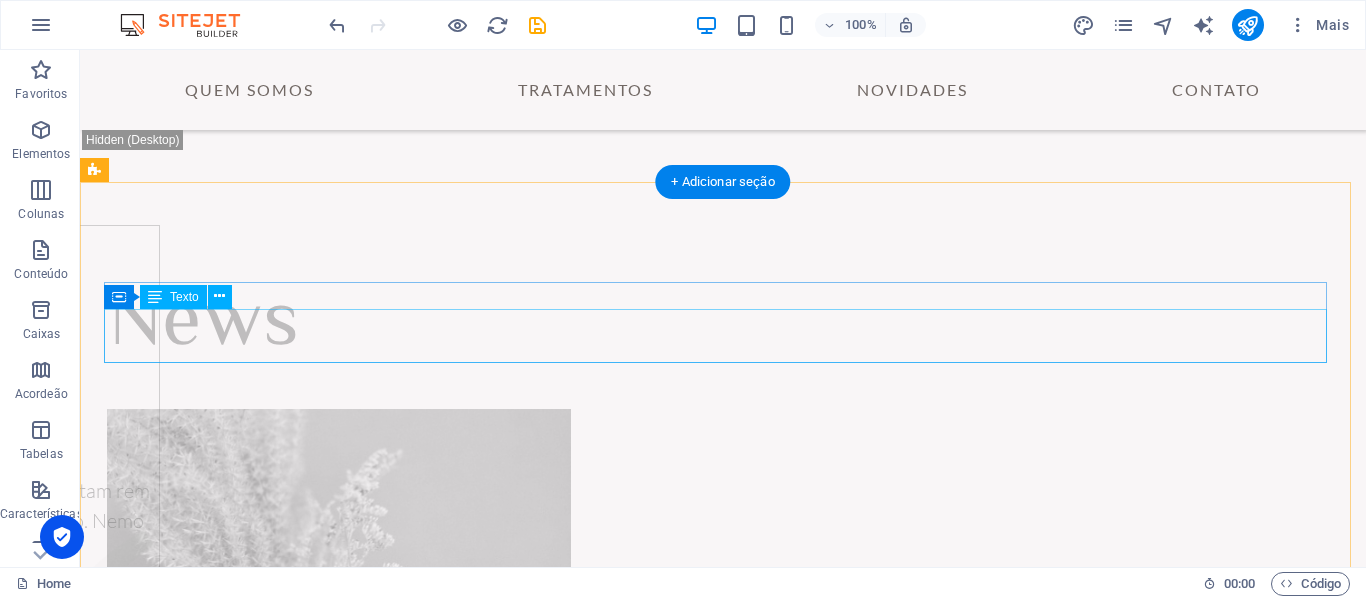 click on "Sed ut perspiciatis unde omnis iste natus error sit voluptatem accusantium doloremque." at bounding box center [720, 4316] 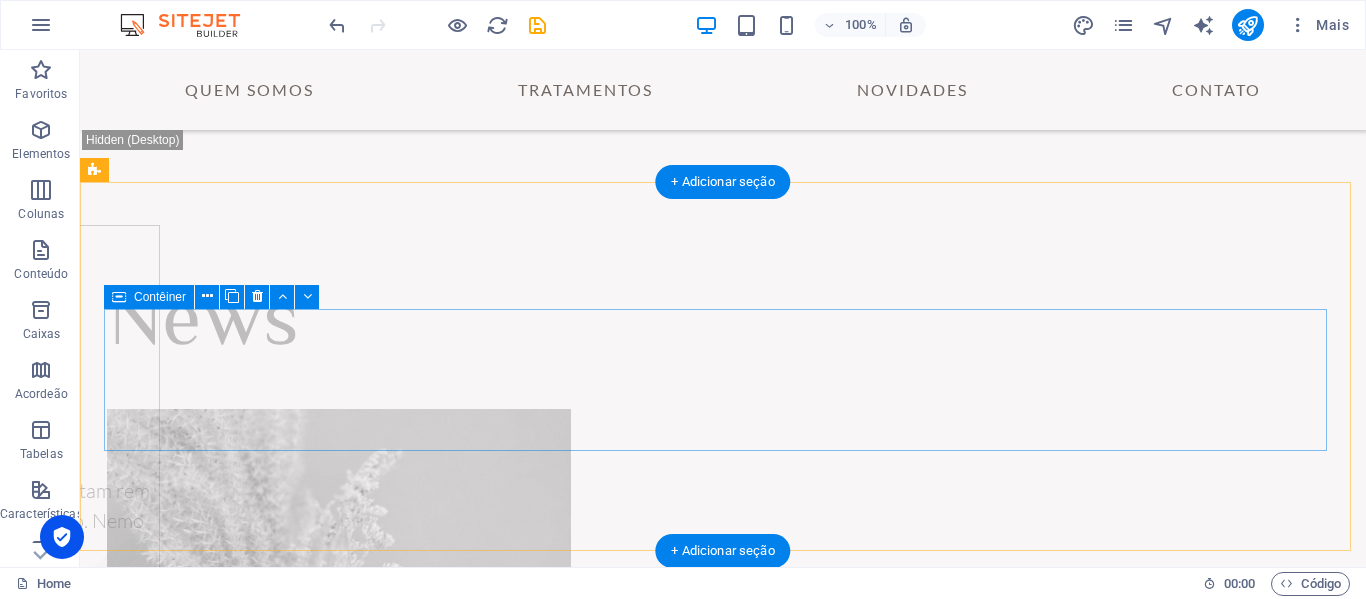 click on "Solte o conteúdo aqui ou  Adicionar elementos  Colar área de transferência" at bounding box center (720, 4360) 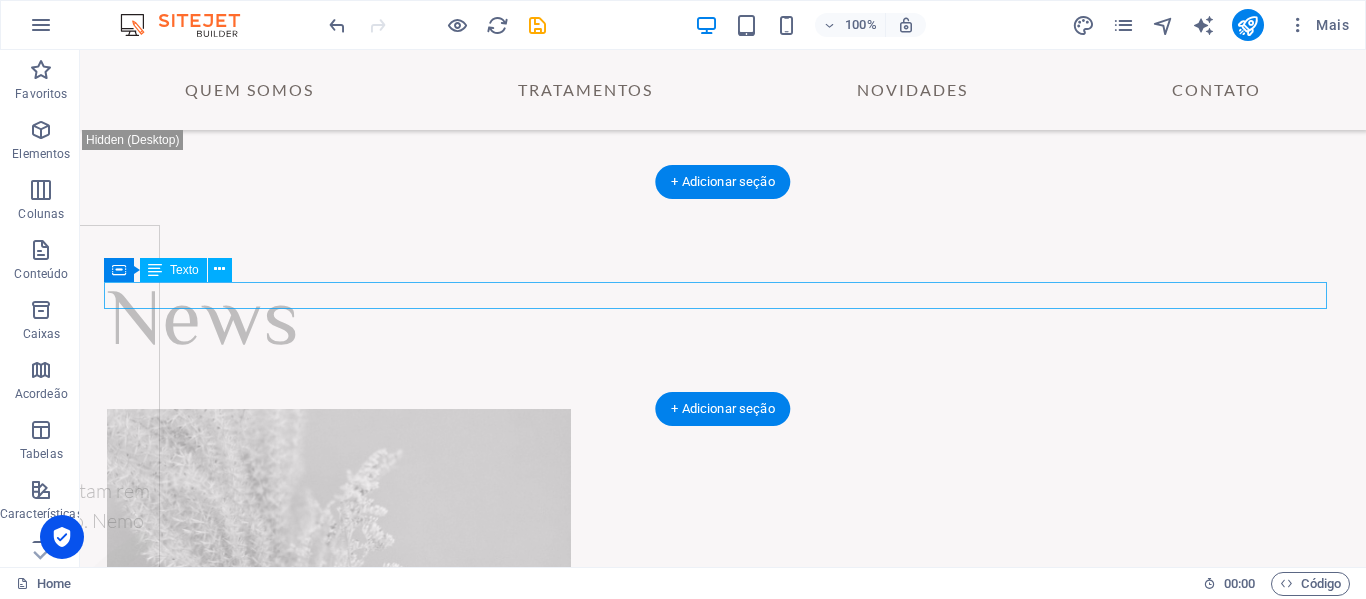 click on "Sed ut perspiciatis unde omnis iste natus error sit voluptatem accusantium doloremque." at bounding box center (720, 4275) 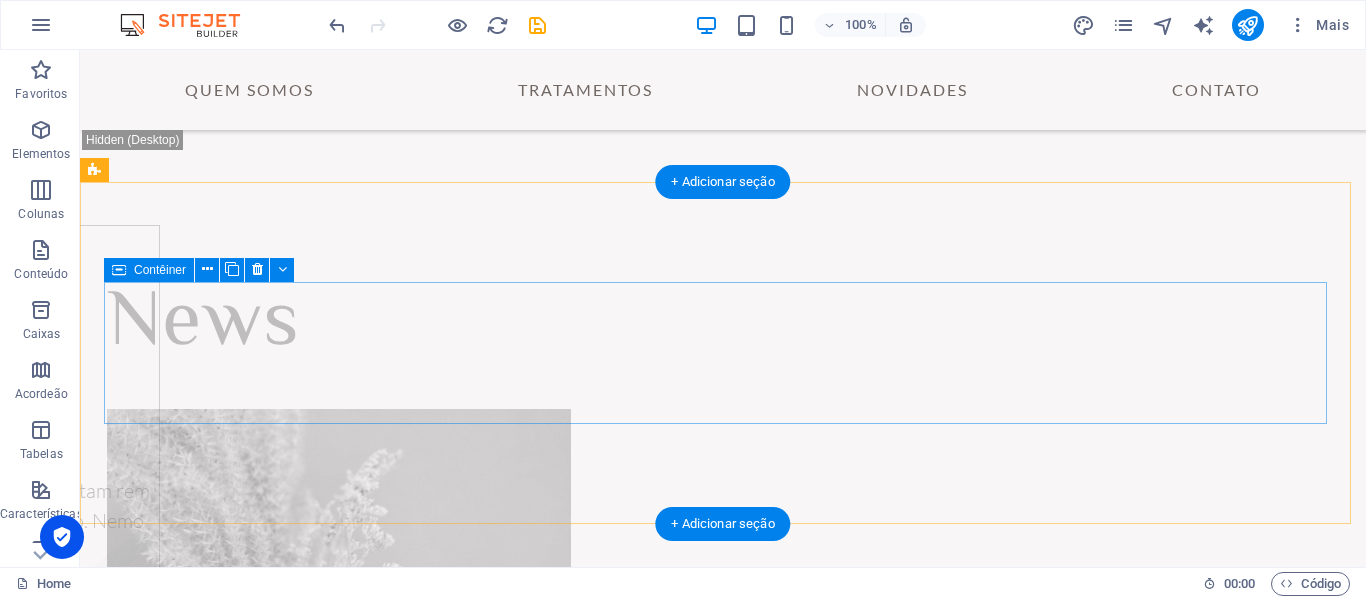 click on "Solte o conteúdo aqui ou  Adicionar elementos  Colar área de transferência" at bounding box center [720, 4333] 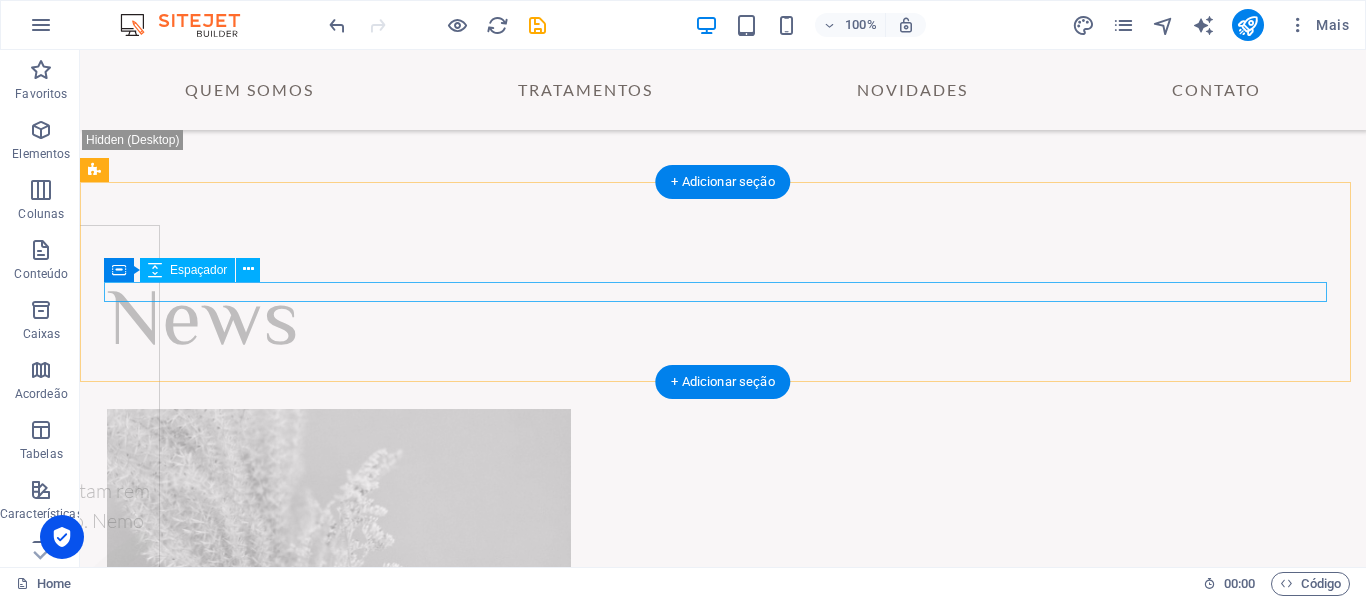 click at bounding box center (720, 4272) 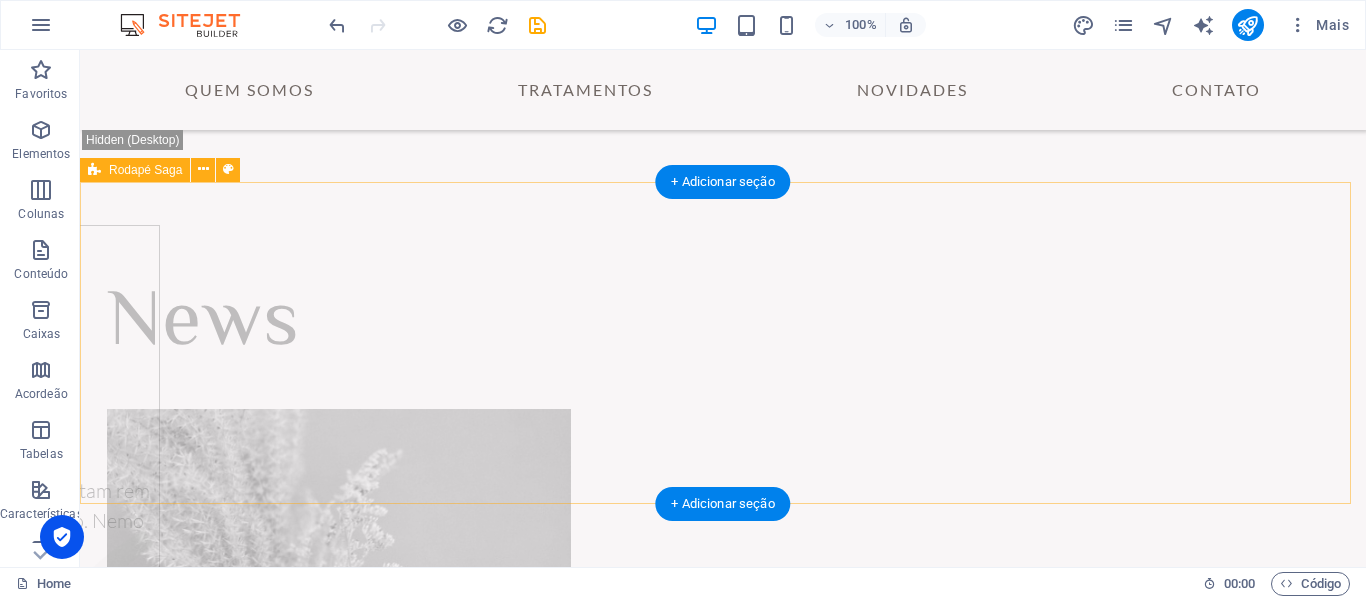 click on "Solte o conteúdo aqui ou  Adicionar elementos  Colar área de transferência" at bounding box center (723, 4323) 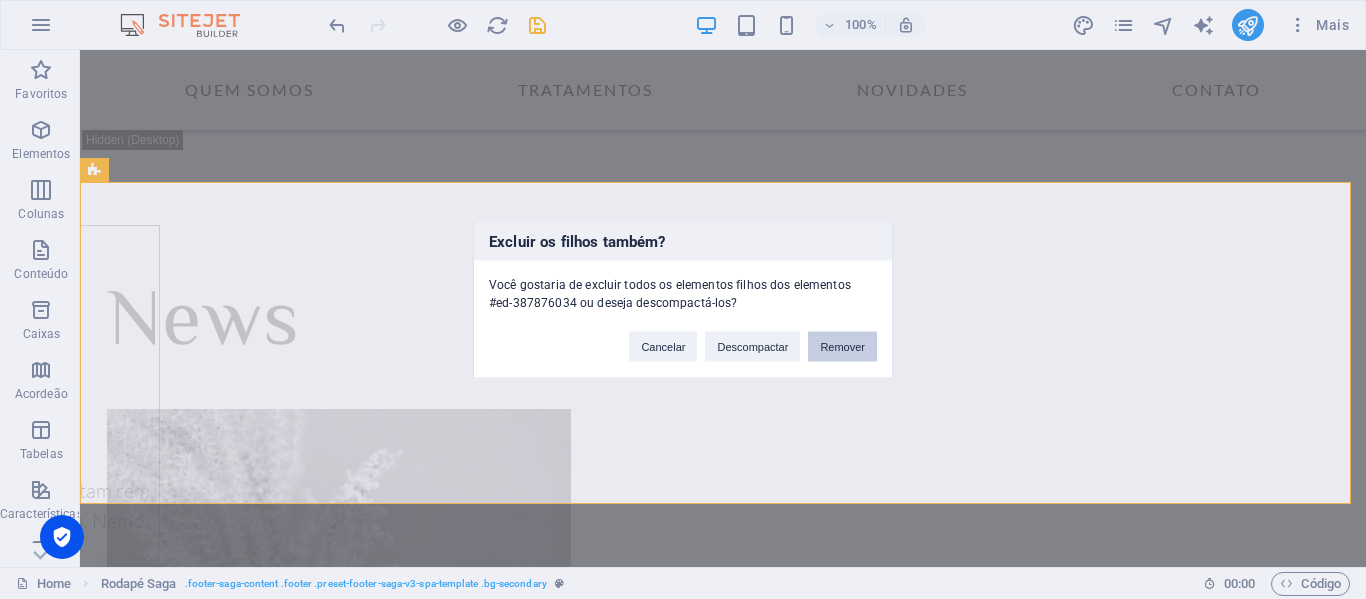 click on "Remover" at bounding box center (842, 346) 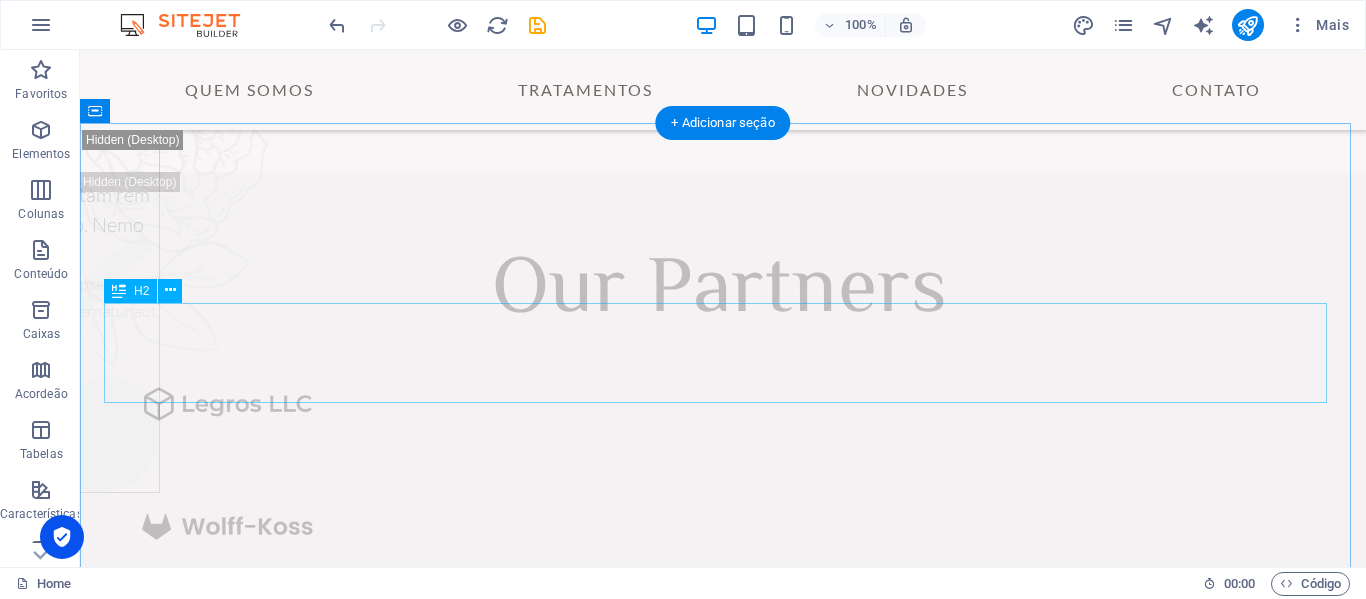 scroll, scrollTop: 6389, scrollLeft: 0, axis: vertical 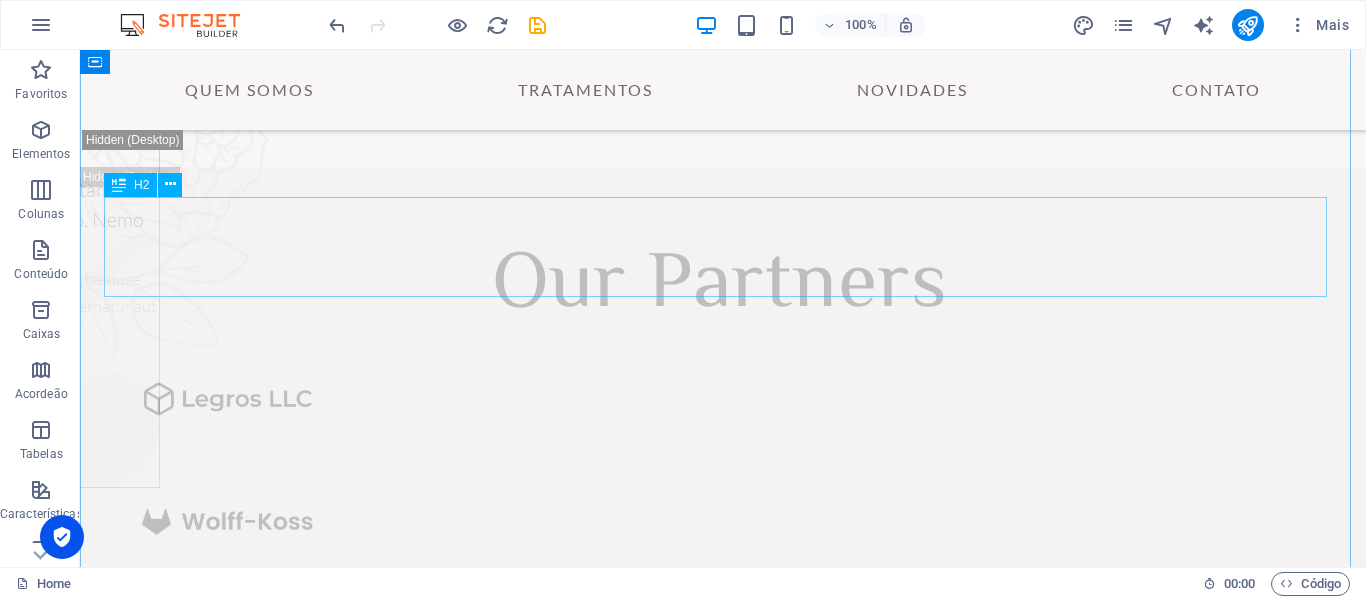 click on "Contact Us" at bounding box center (723, 4308) 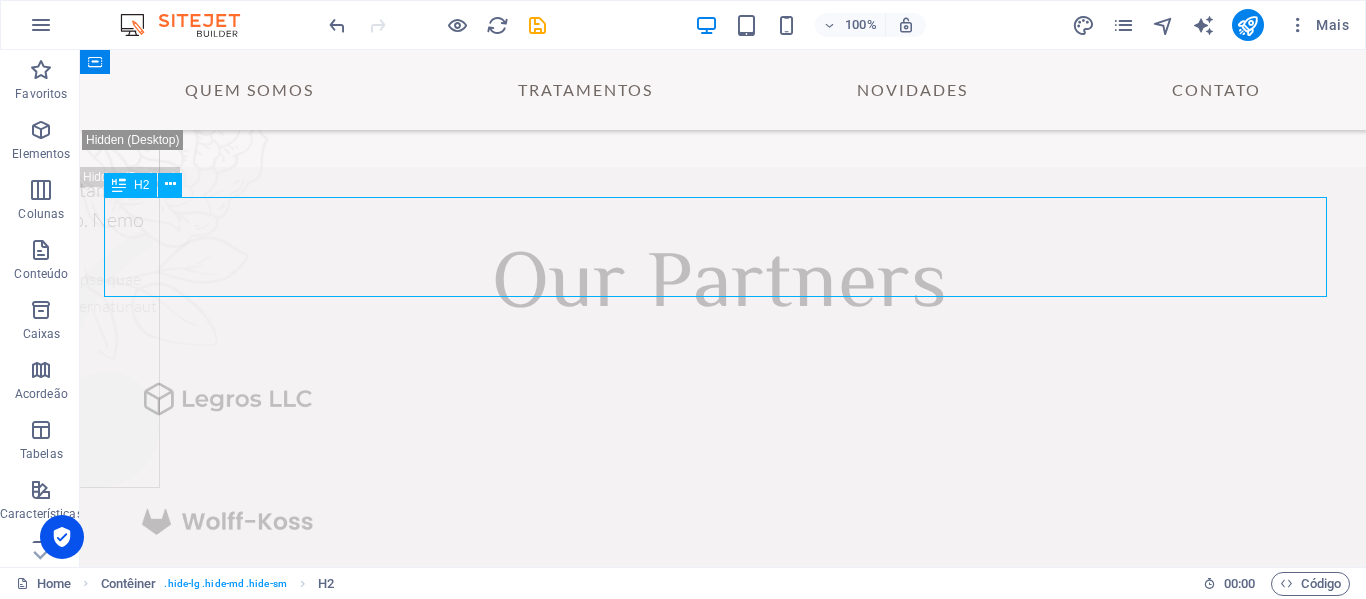 click on "Contact Us" at bounding box center (723, 4308) 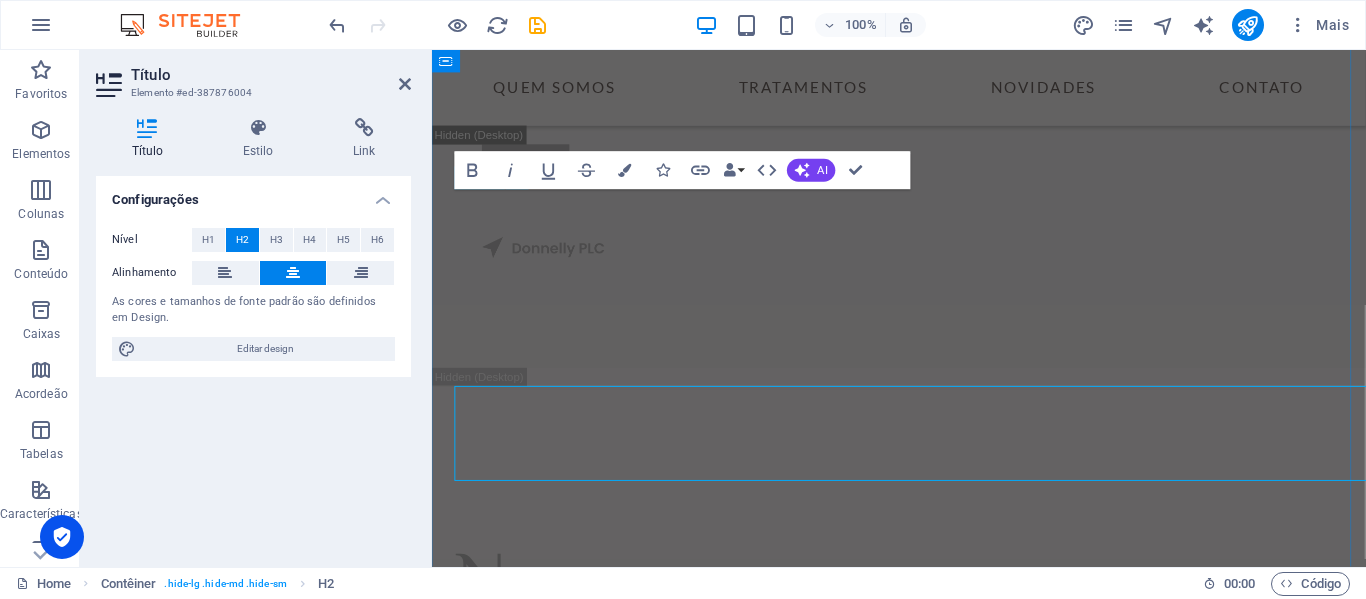 scroll, scrollTop: 6484, scrollLeft: 0, axis: vertical 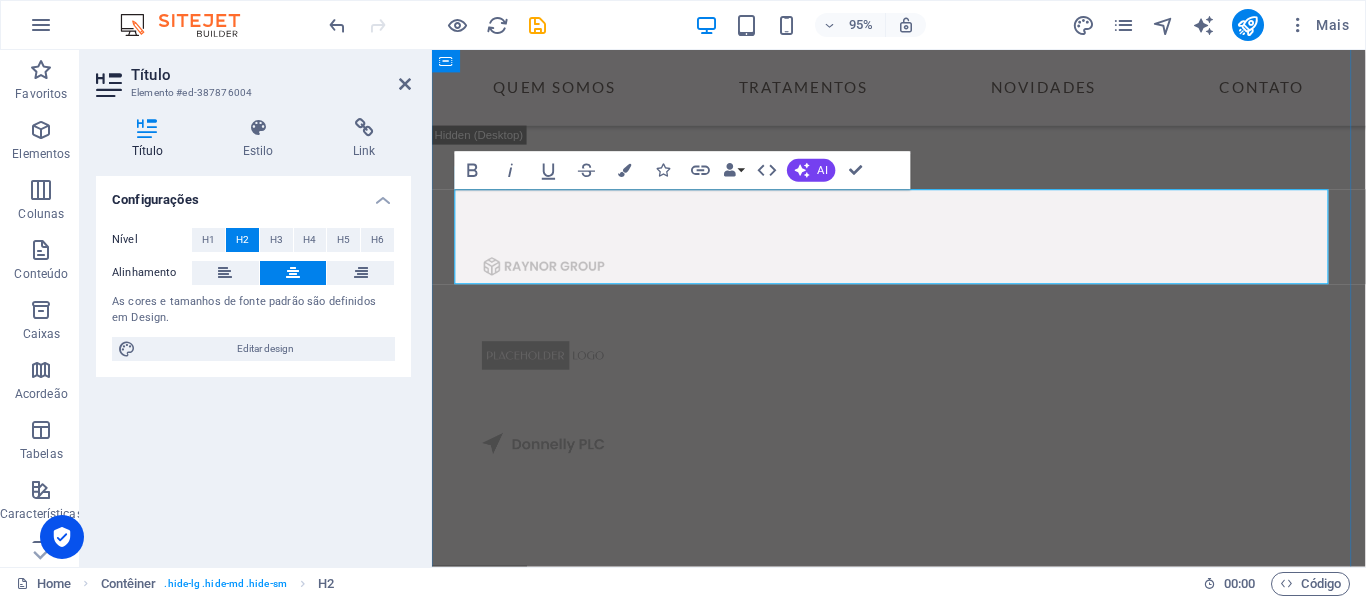 click on "Contact Us" at bounding box center (923, 3777) 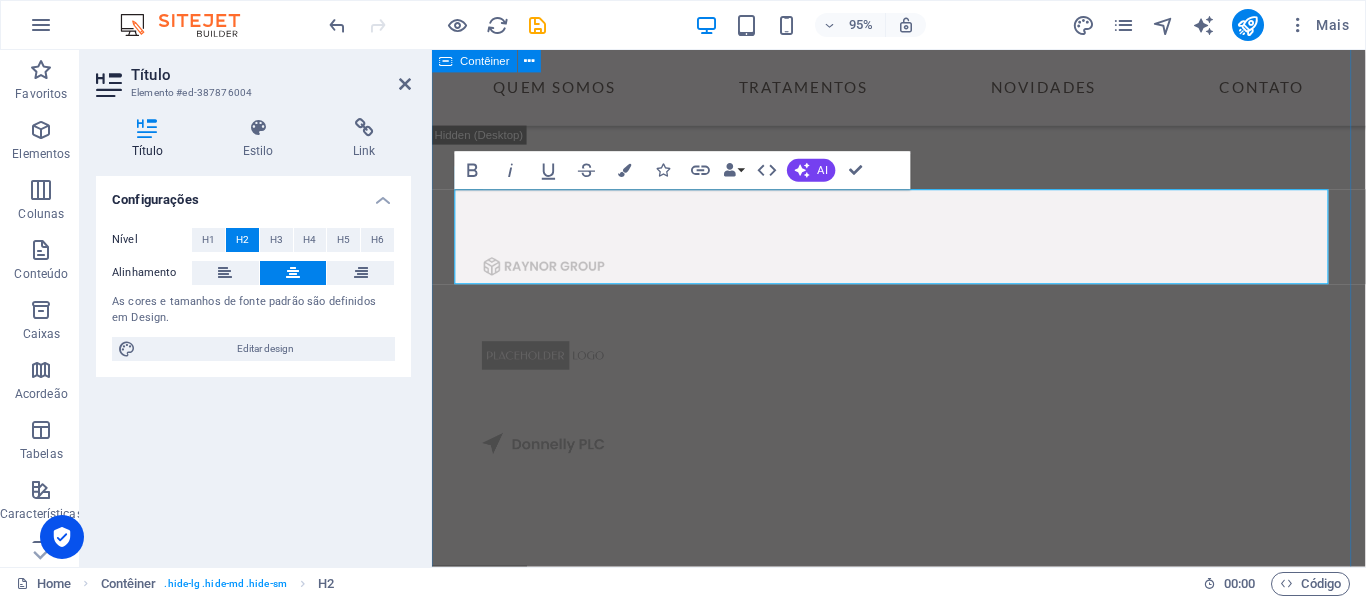 click on "Contato Full Name Email Message   I have read and understand the privacy policy. Unreadable? Regenerate Submit" at bounding box center (923, 4058) 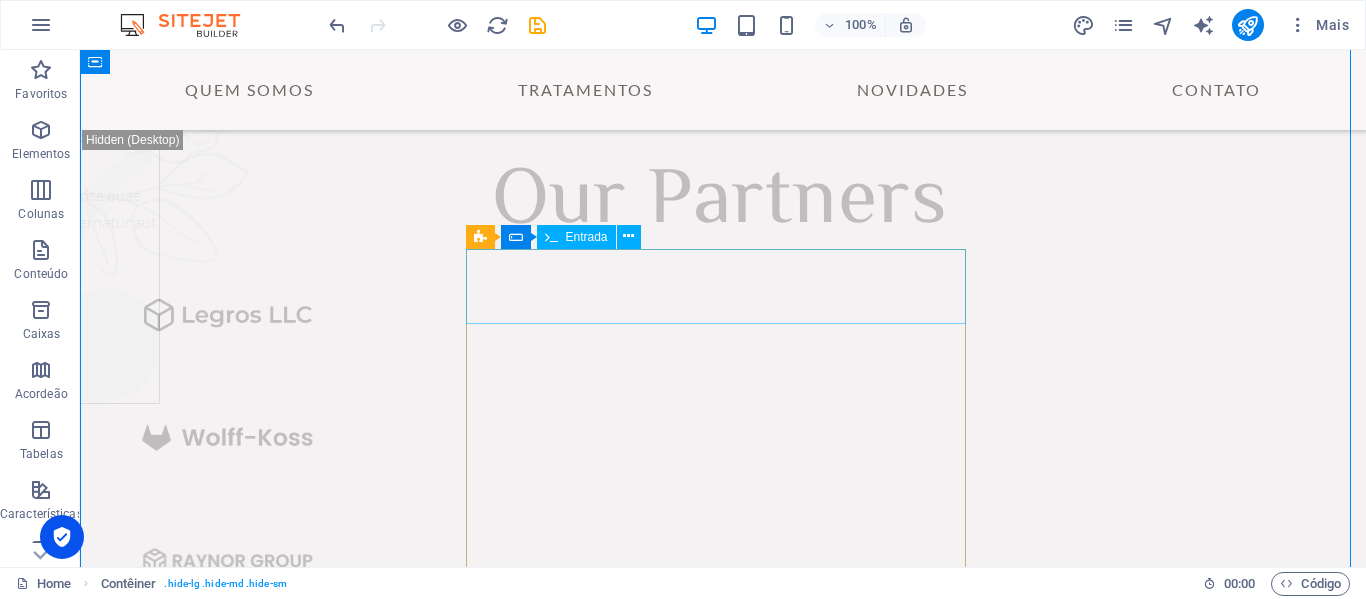 scroll, scrollTop: 6489, scrollLeft: 0, axis: vertical 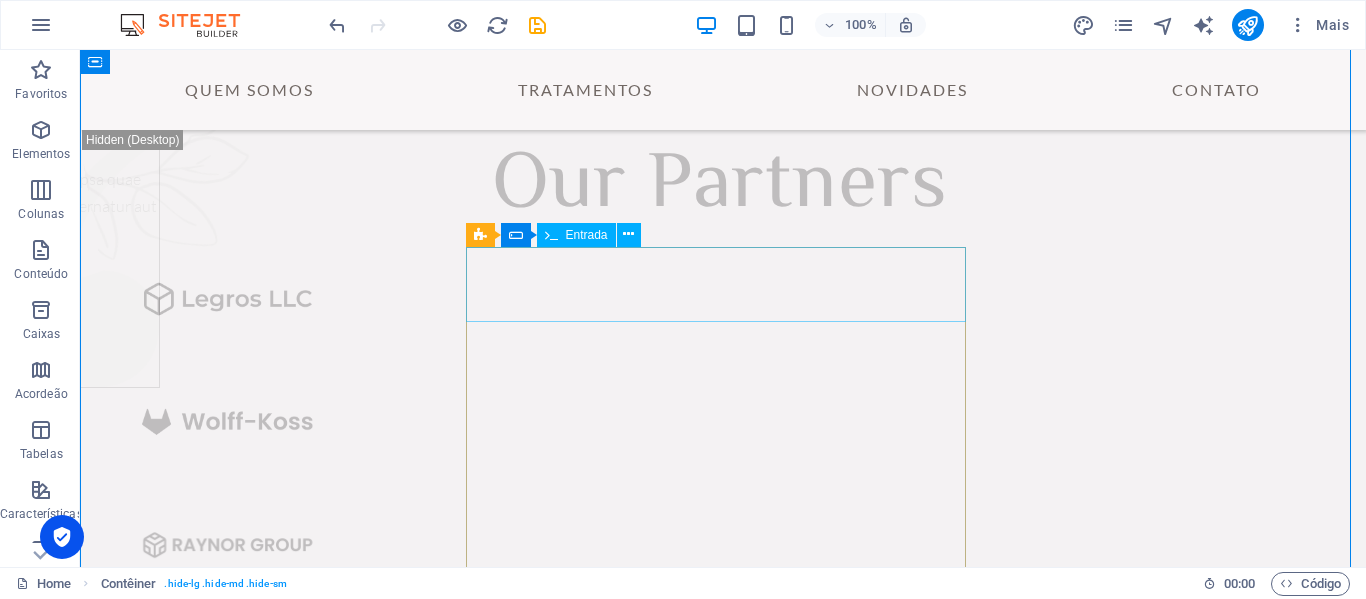click on "Full Name" at bounding box center [357, 4329] 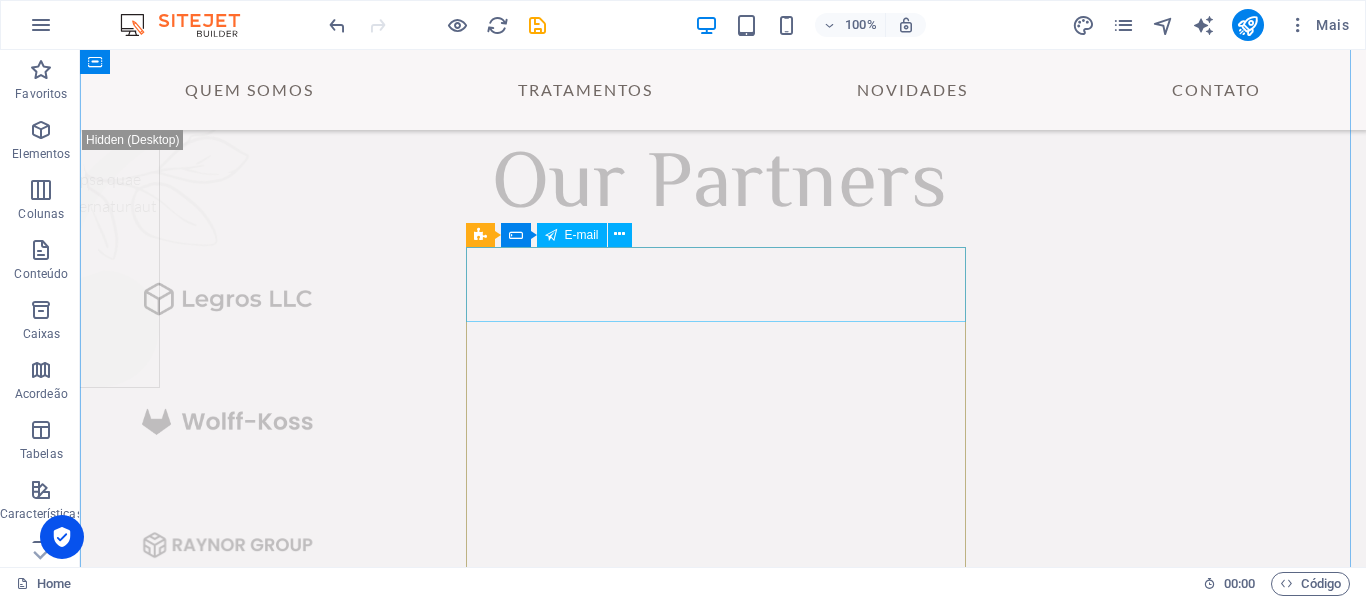 click on "Email" at bounding box center (357, 4329) 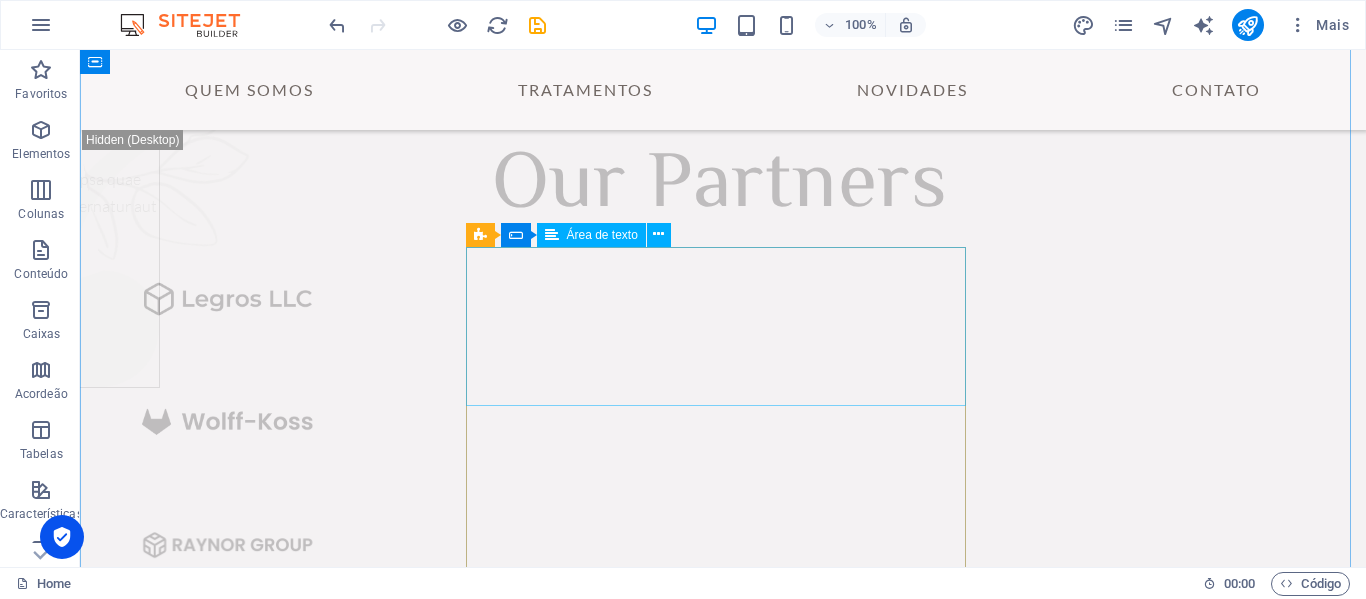 click on "Message" at bounding box center [357, 4377] 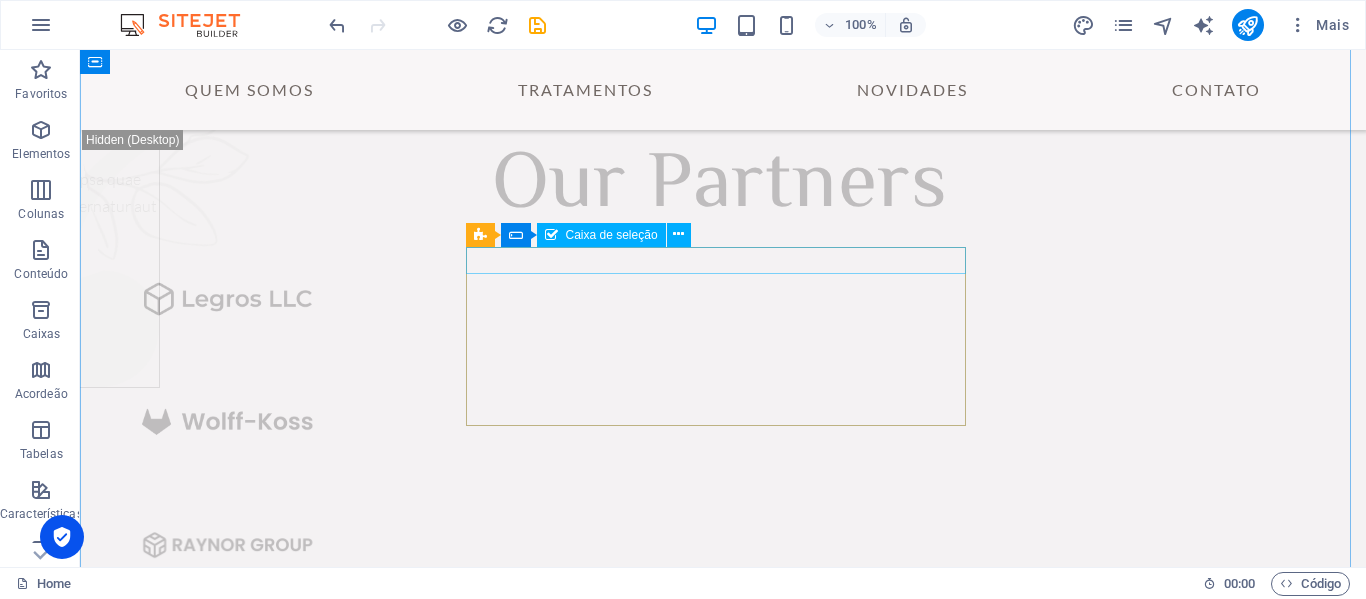 click on "I have read and understand the privacy policy." at bounding box center (357, 4321) 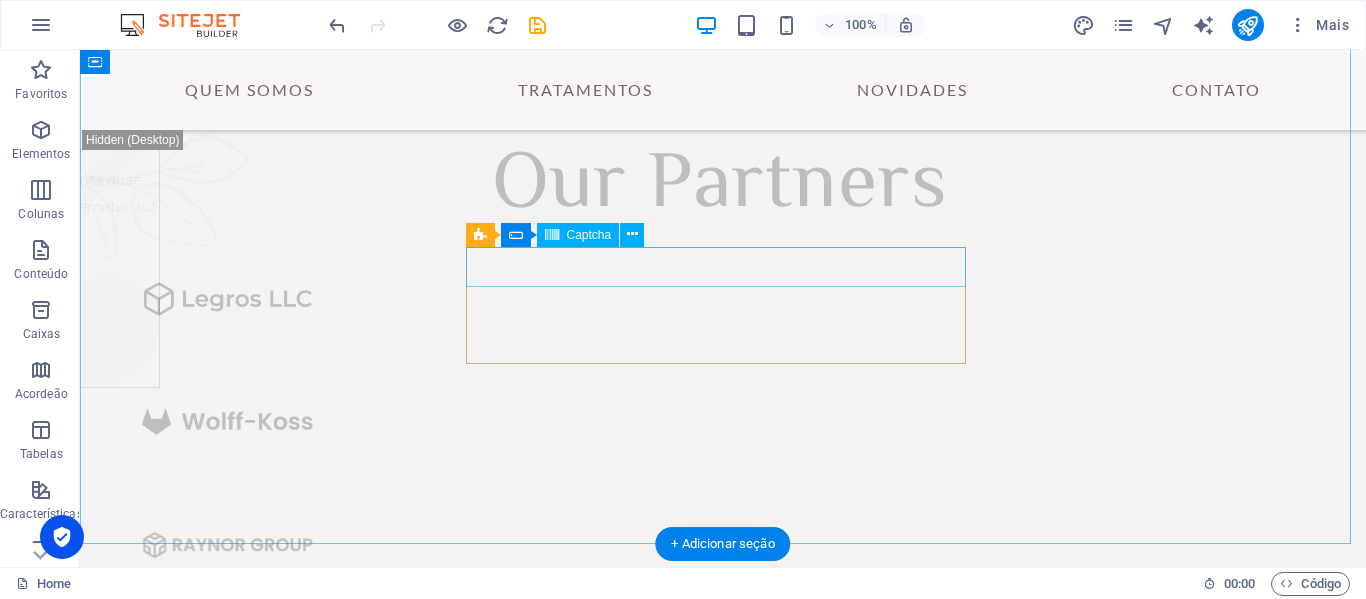 click on "Unreadable? Regenerate" at bounding box center [357, 4329] 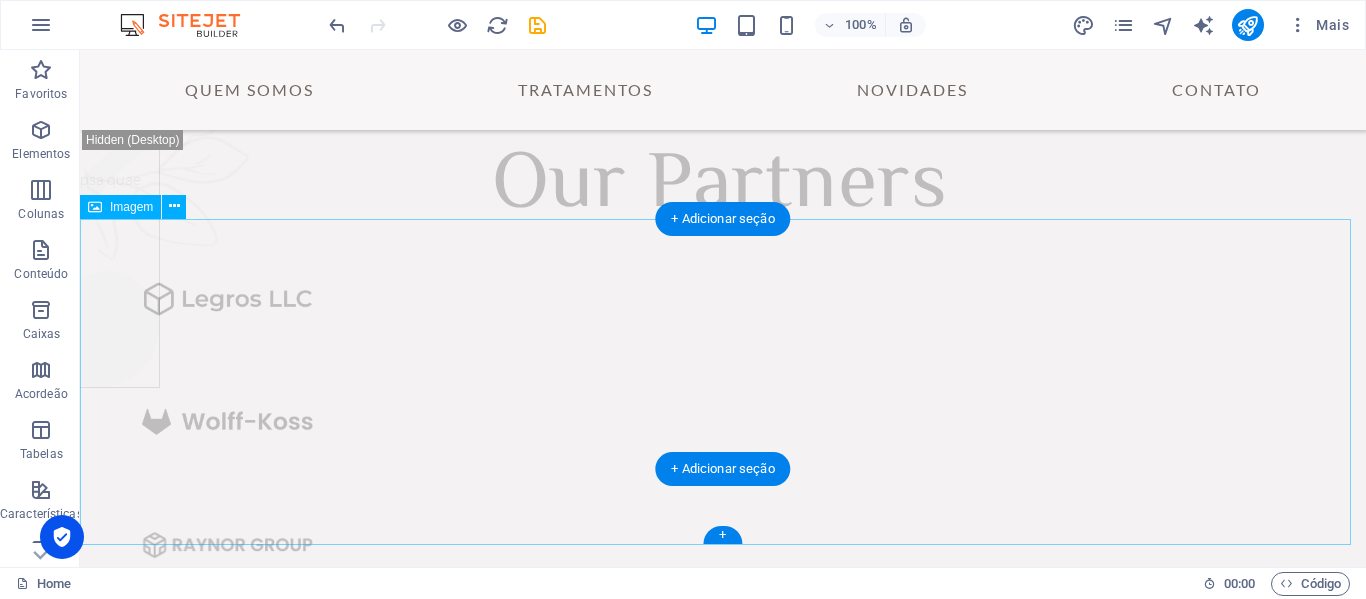 click at bounding box center [723, 4443] 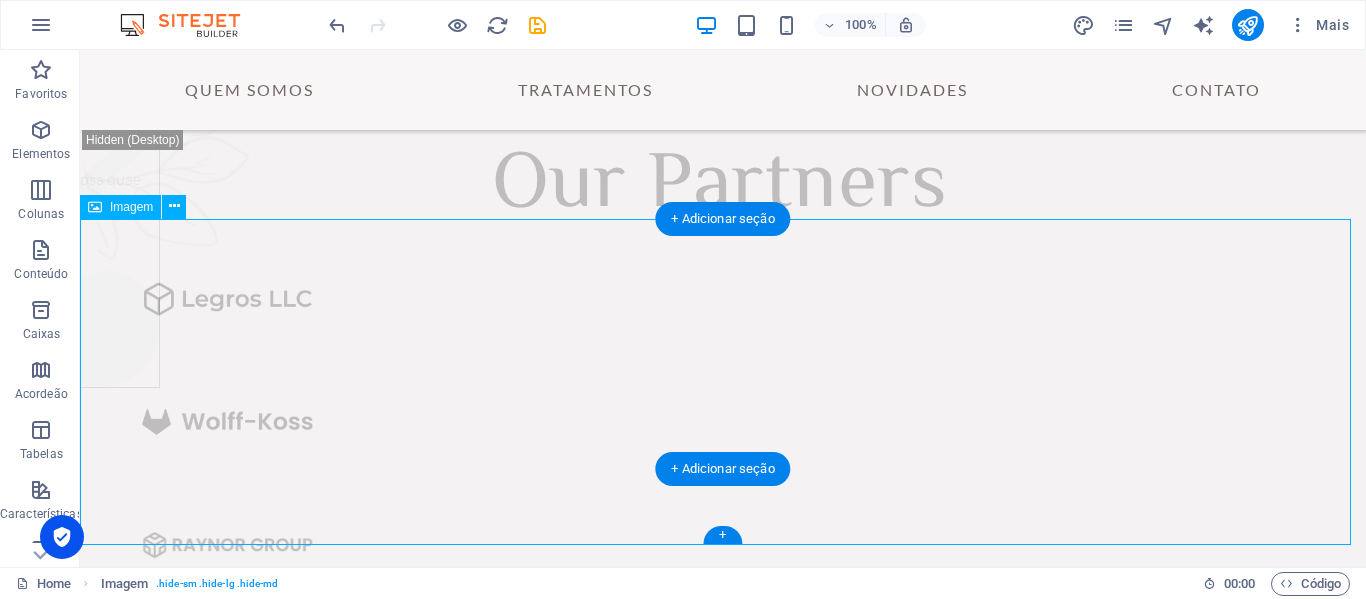 click at bounding box center (723, 4443) 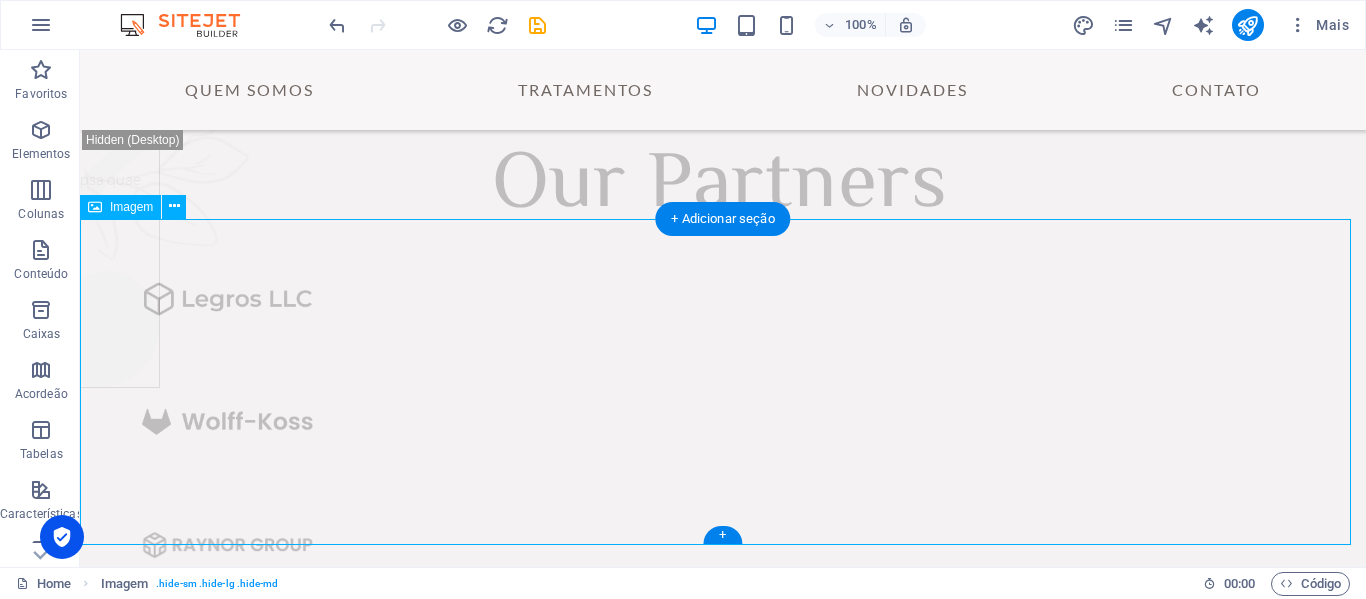 click at bounding box center (723, 4443) 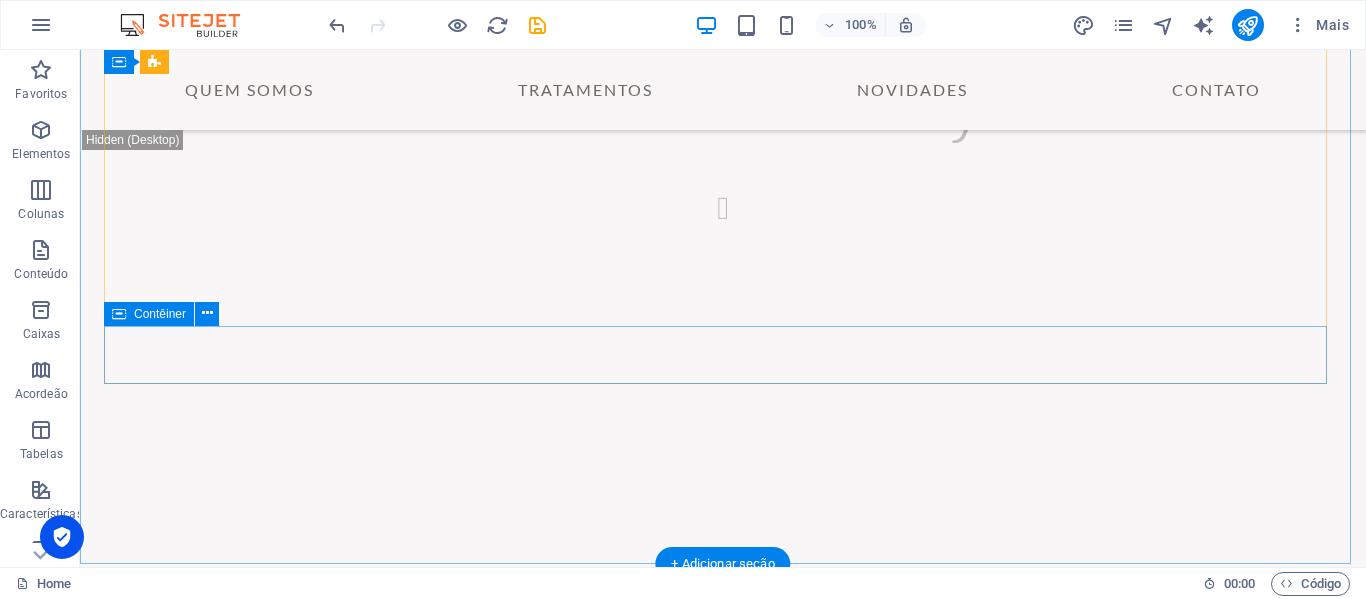 scroll, scrollTop: 5438, scrollLeft: 0, axis: vertical 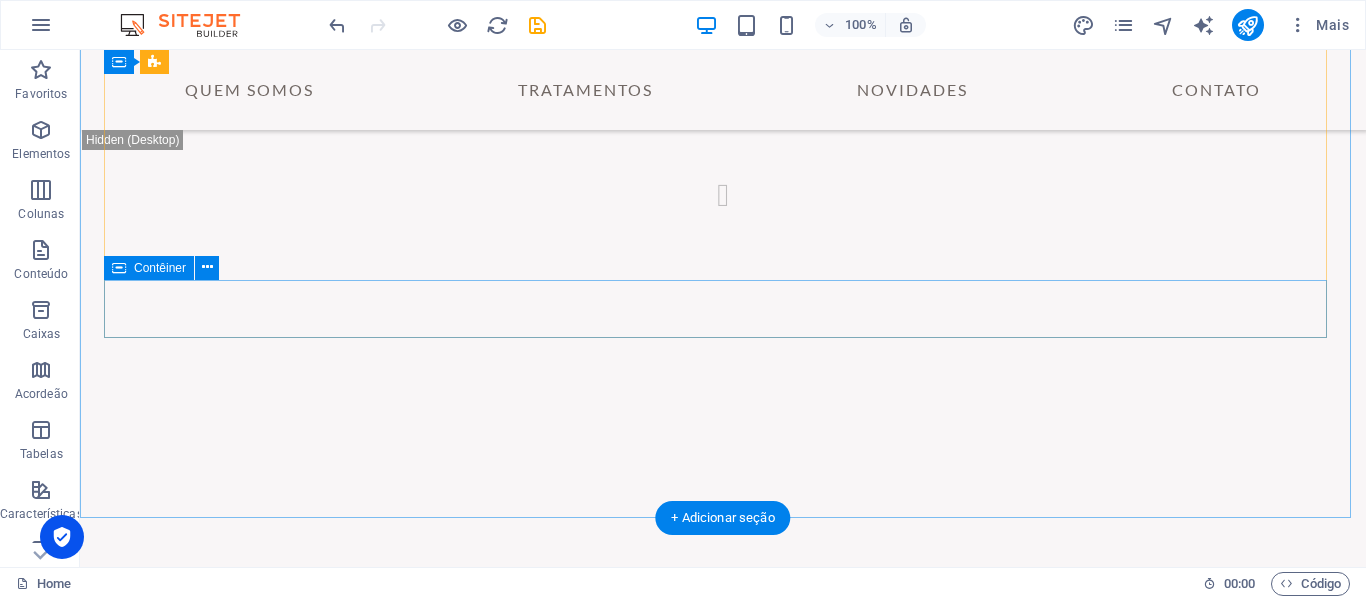 click on "Previous Next" at bounding box center [723, 3830] 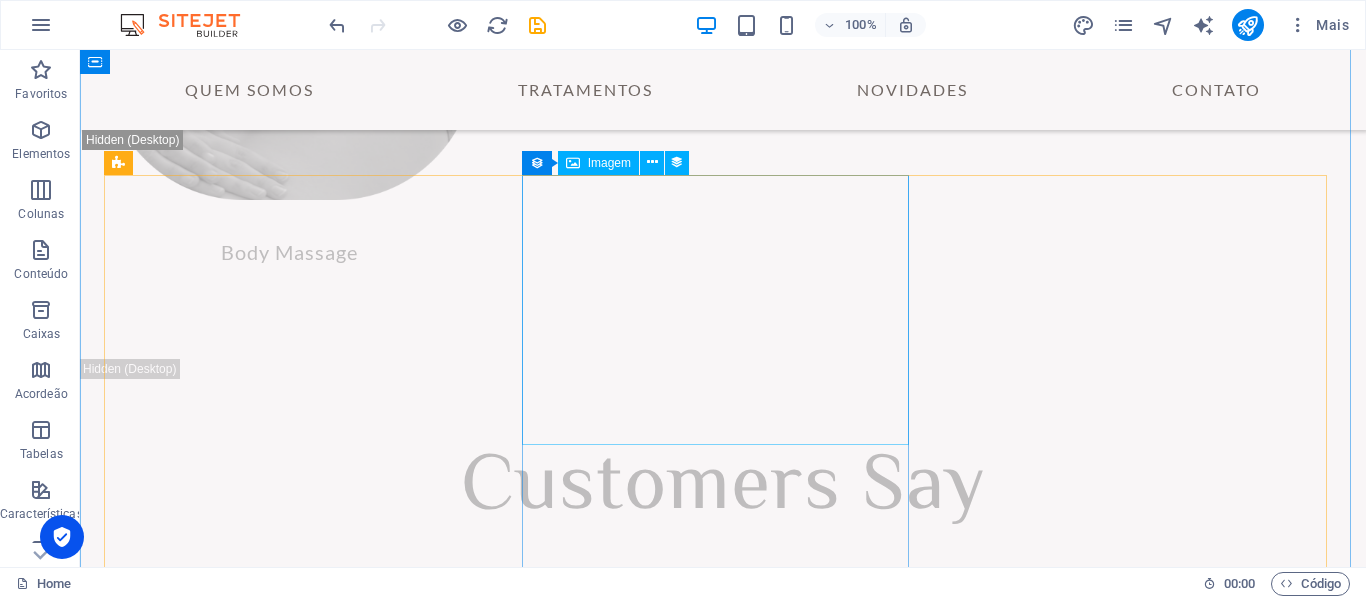 scroll, scrollTop: 4838, scrollLeft: 0, axis: vertical 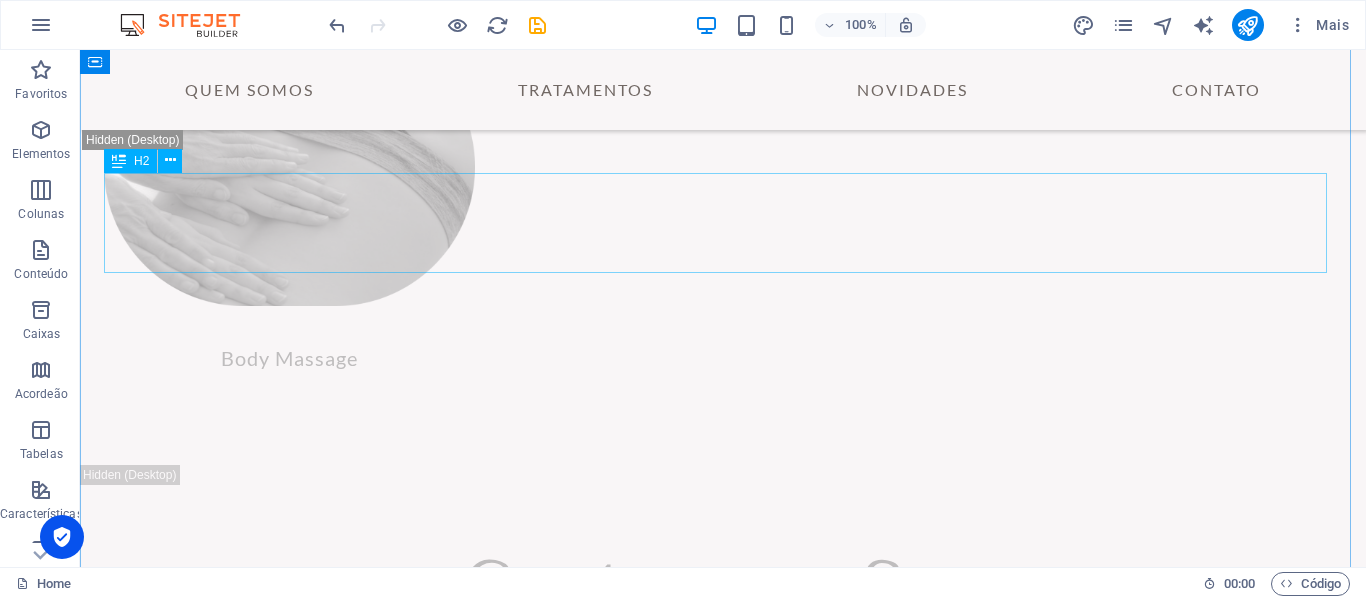 click on "News" at bounding box center (723, 2714) 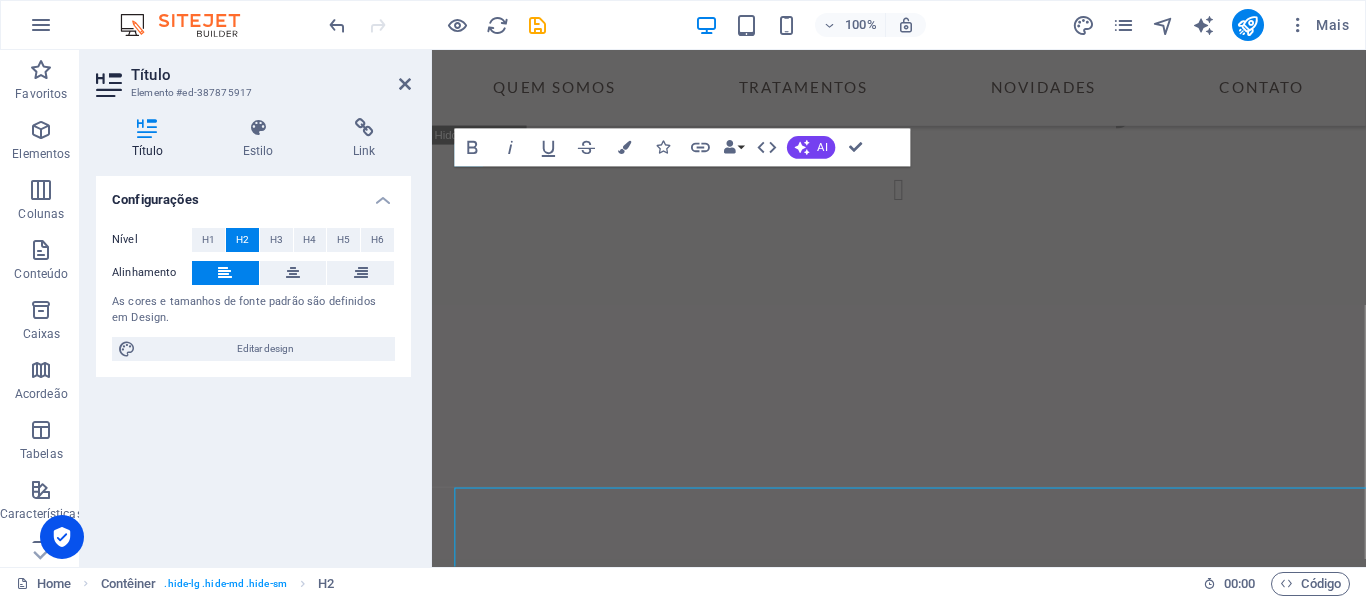 scroll, scrollTop: 4901, scrollLeft: 0, axis: vertical 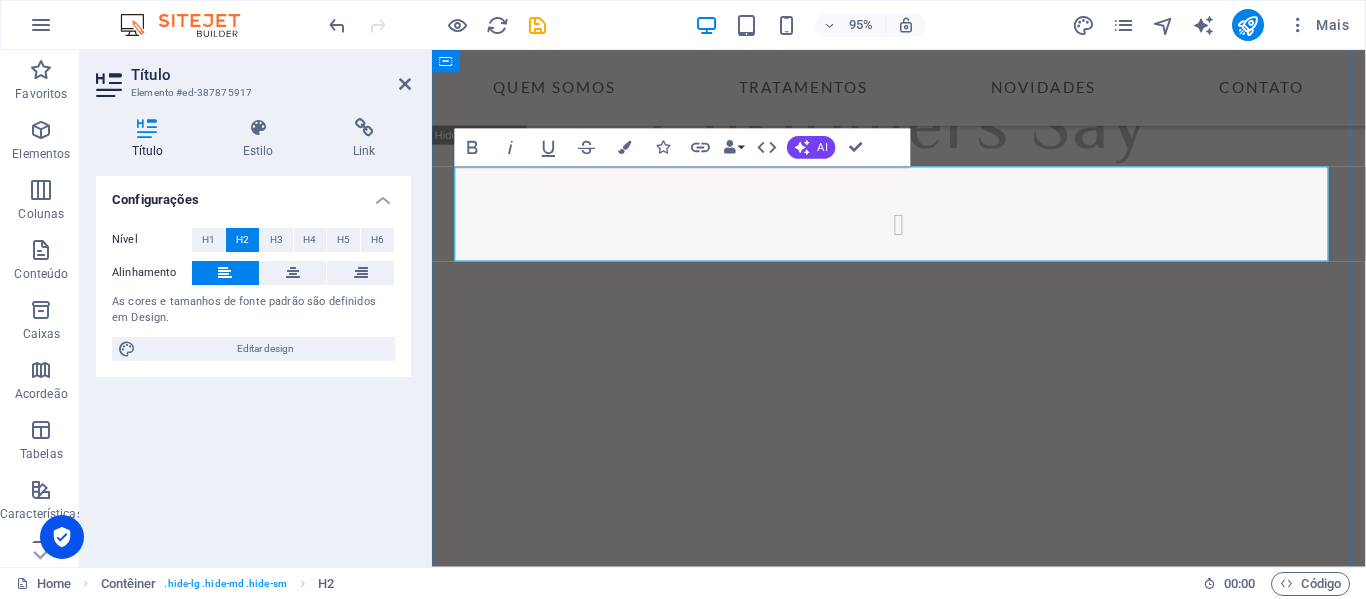 click on "News" at bounding box center (923, 2405) 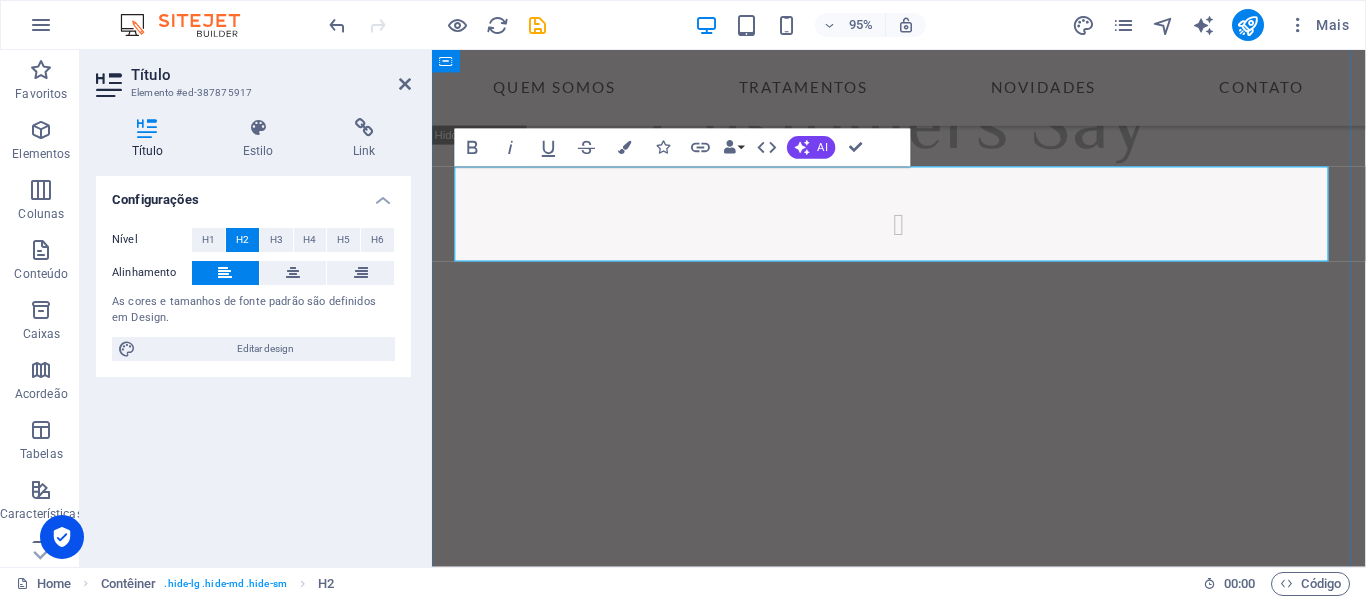 type 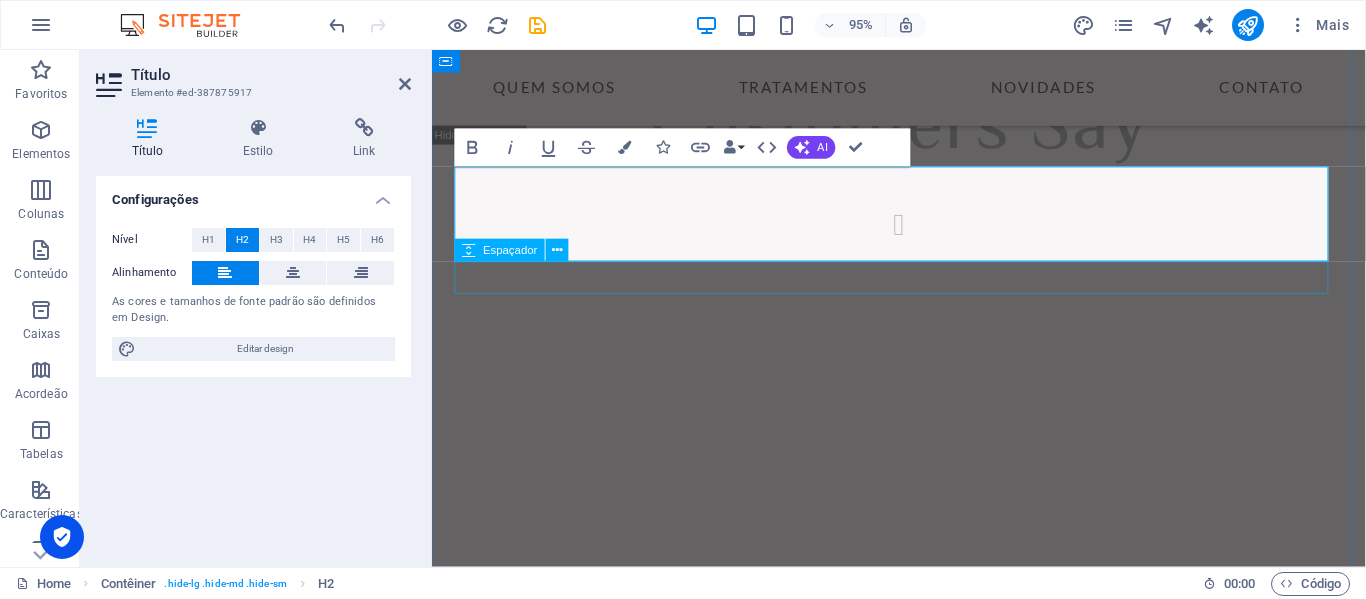 click at bounding box center [923, 2472] 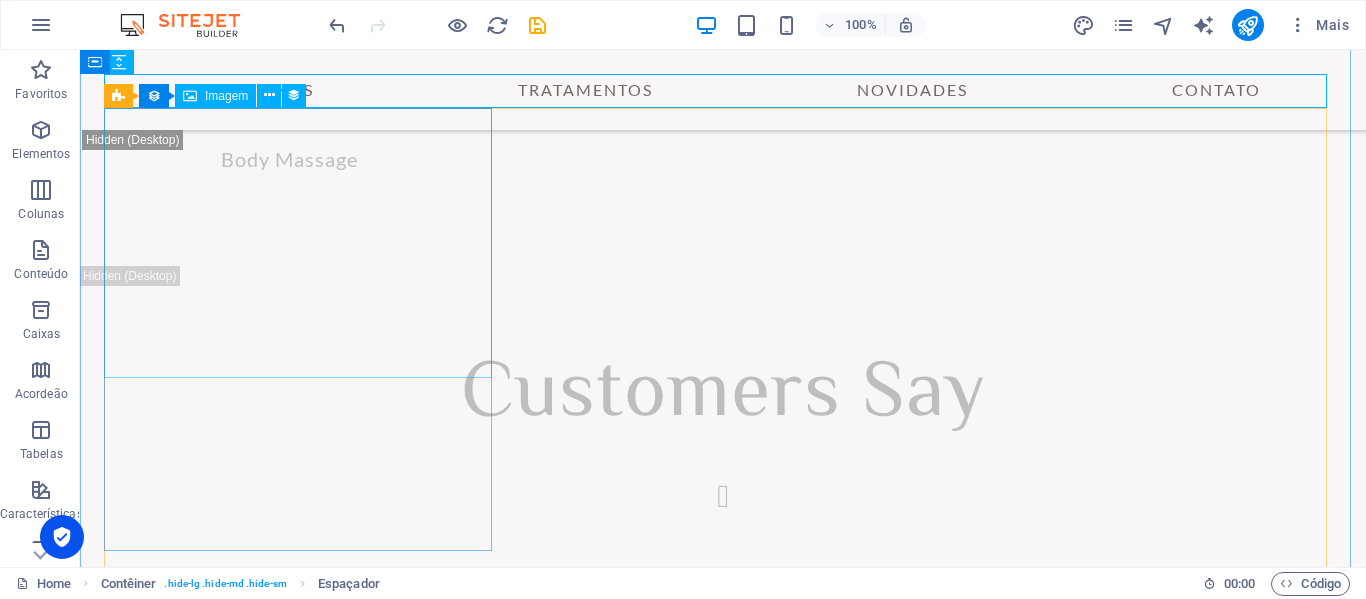 scroll, scrollTop: 5138, scrollLeft: 0, axis: vertical 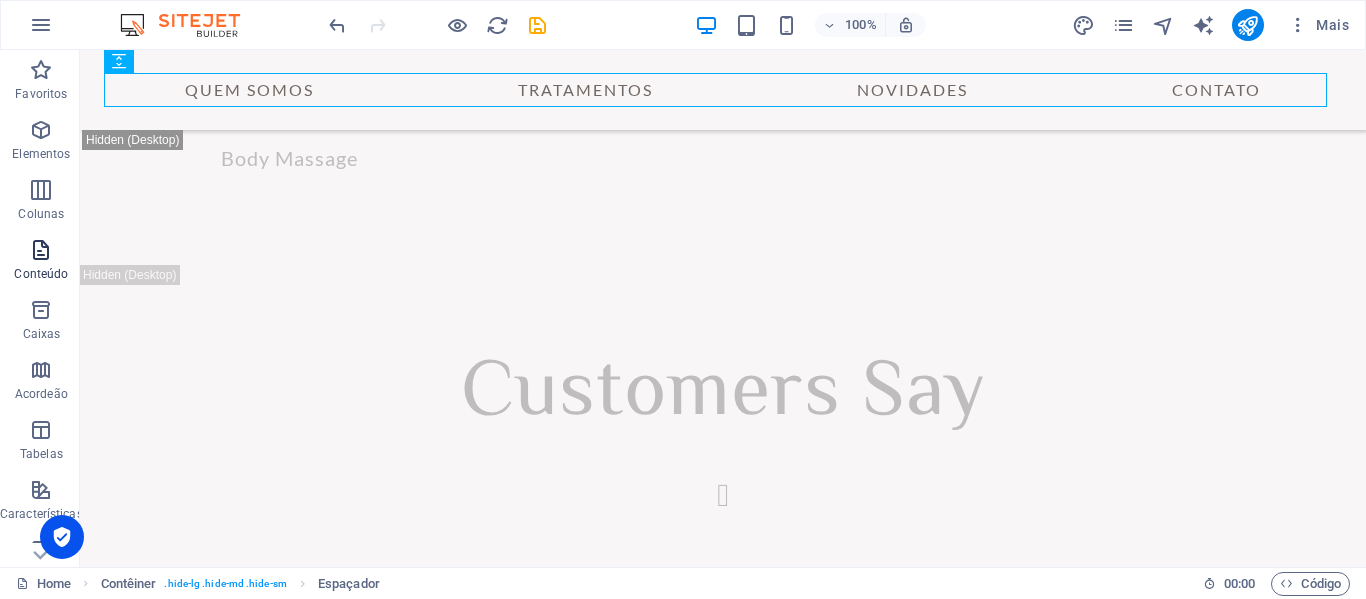 click at bounding box center (41, 250) 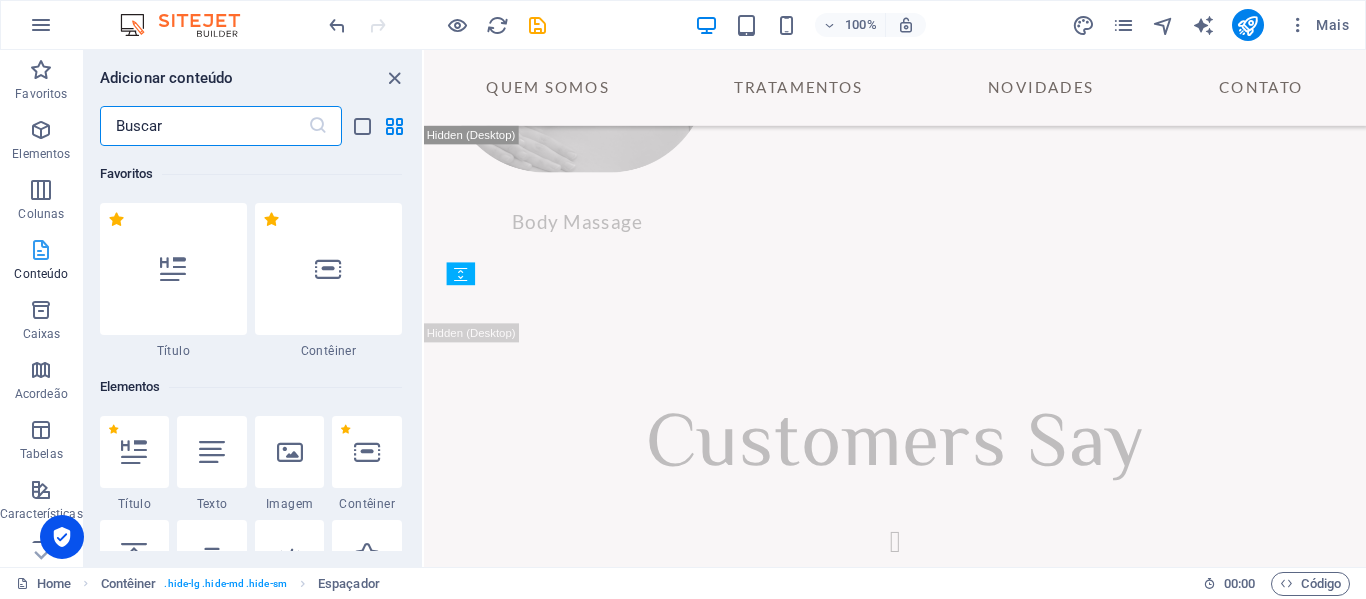 scroll, scrollTop: 4813, scrollLeft: 0, axis: vertical 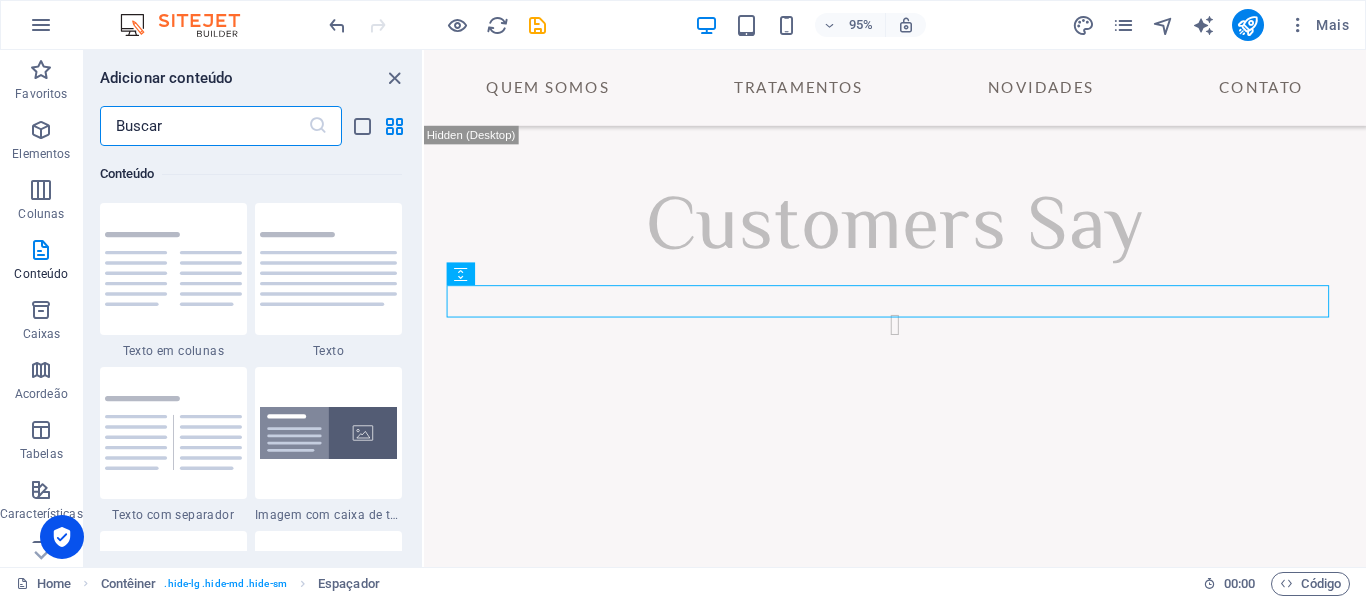 click at bounding box center [204, 126] 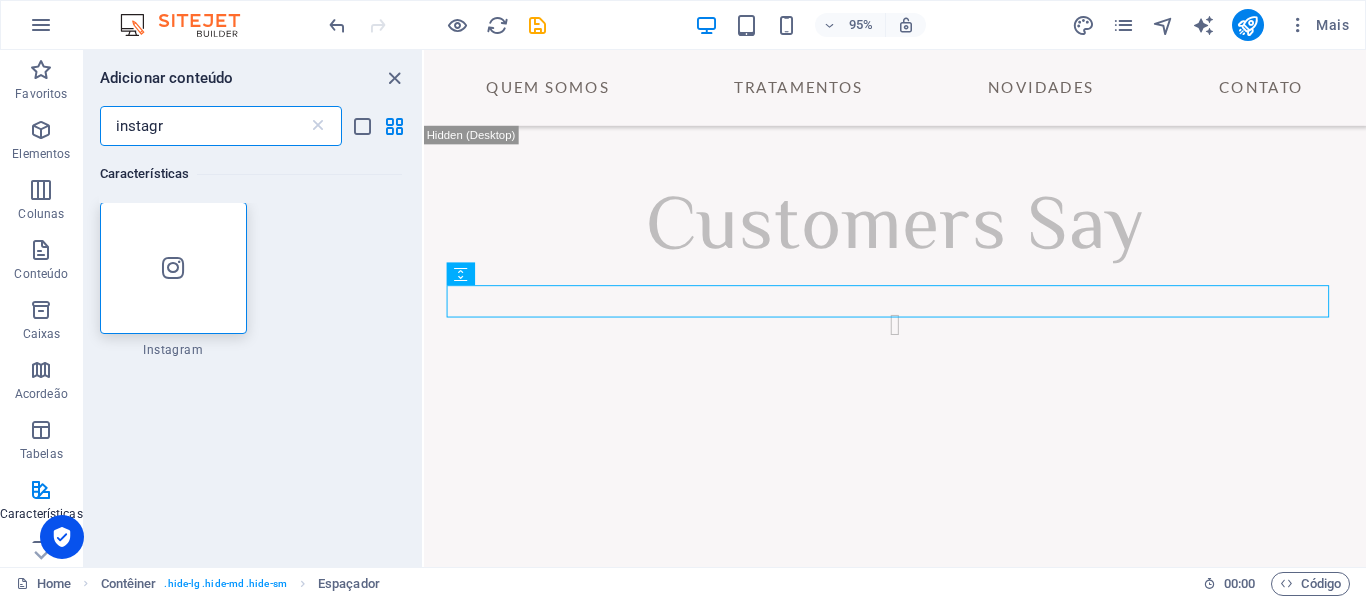 scroll, scrollTop: 0, scrollLeft: 0, axis: both 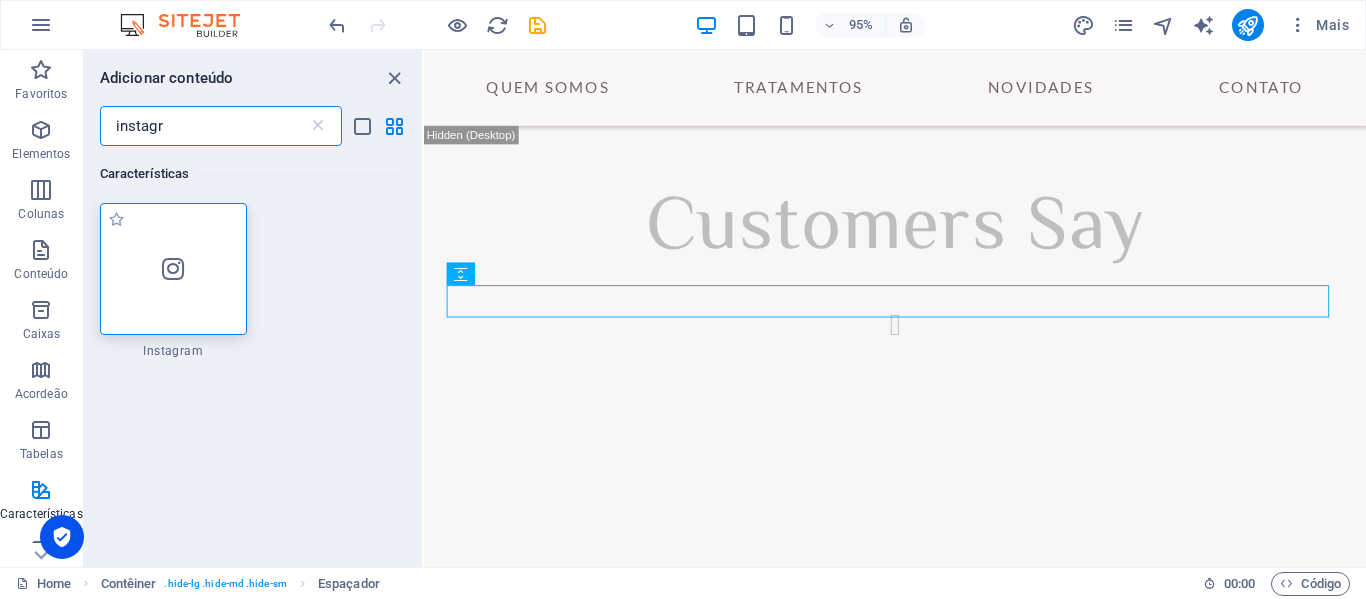 type on "instagr" 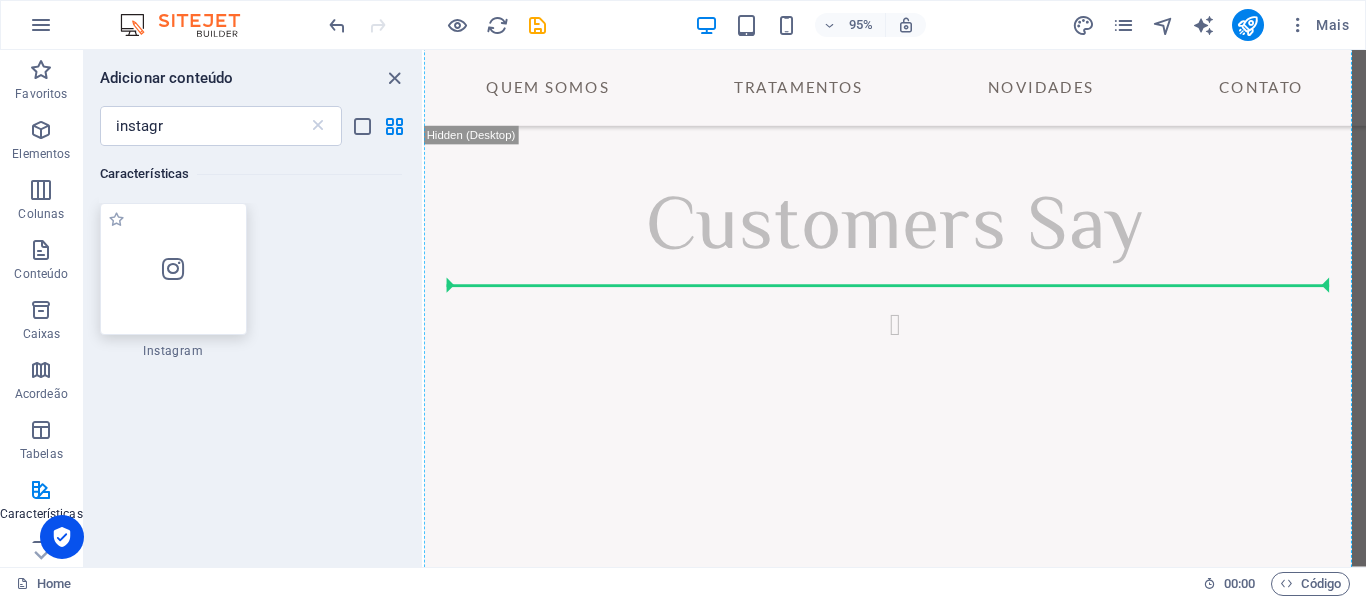 scroll, scrollTop: 4876, scrollLeft: 0, axis: vertical 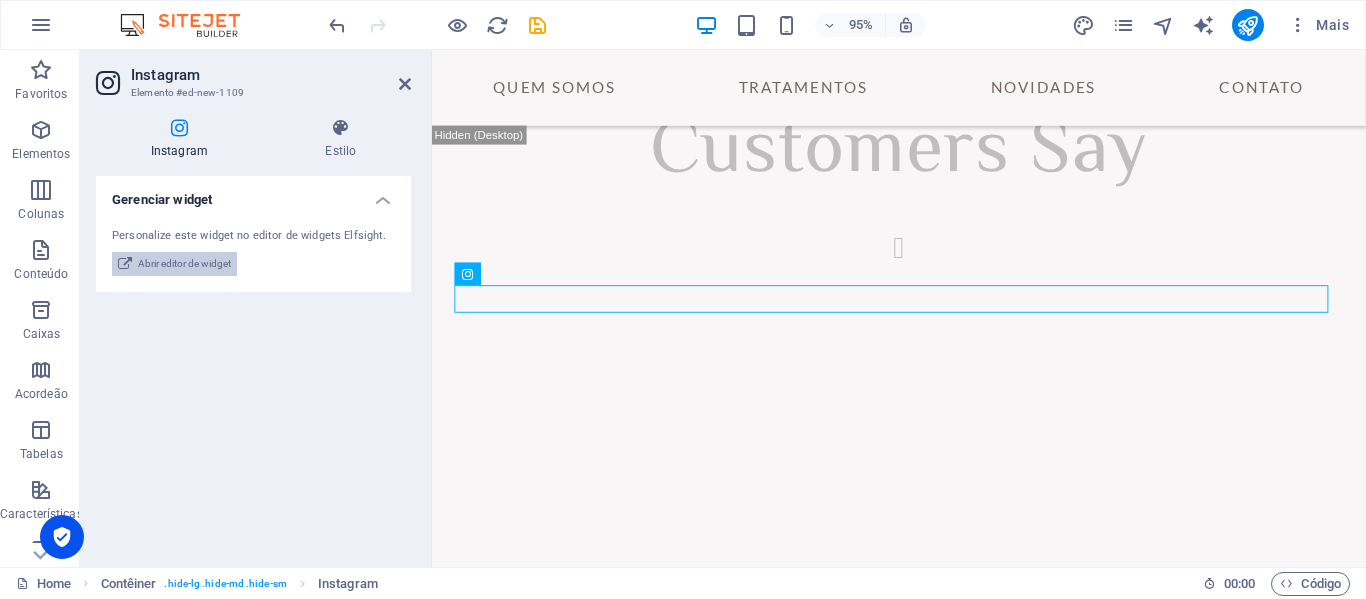 click on "Abrir editor de widget" at bounding box center [184, 264] 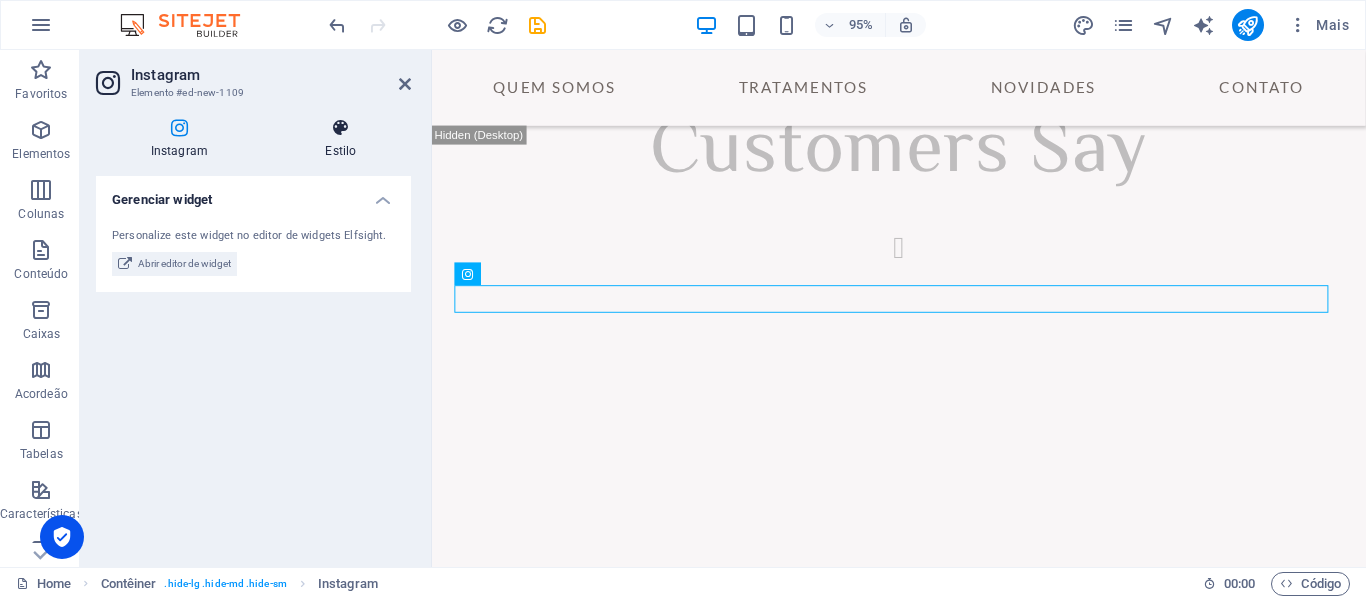 click at bounding box center [341, 128] 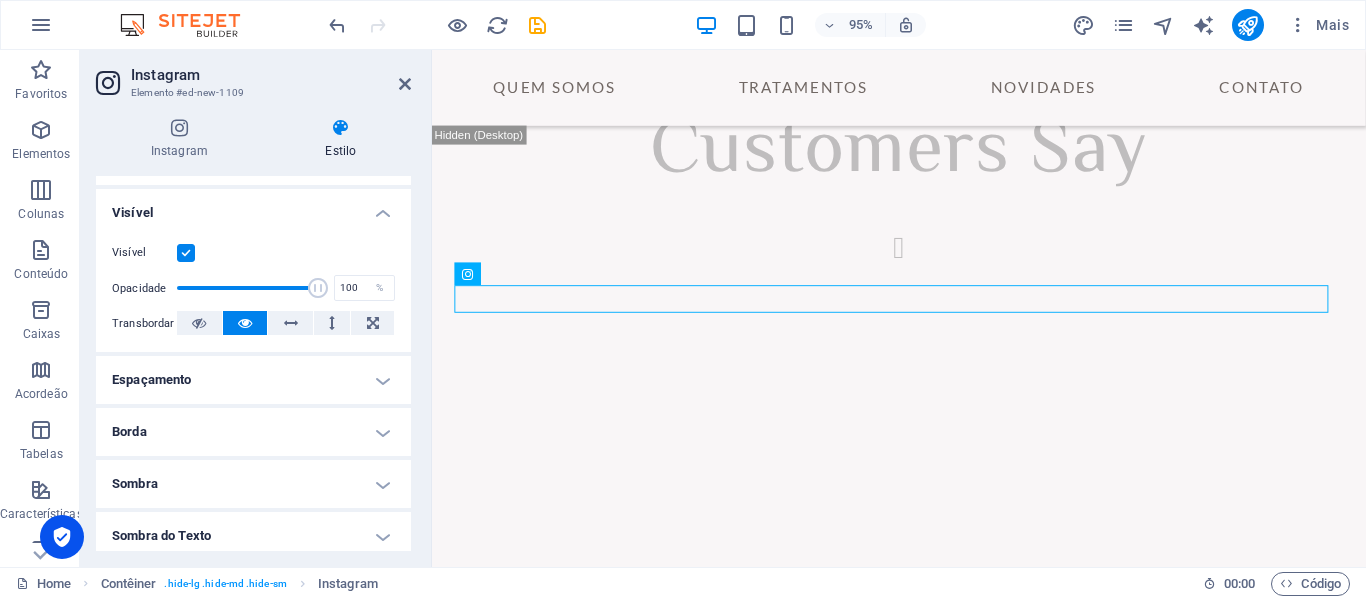 scroll, scrollTop: 0, scrollLeft: 0, axis: both 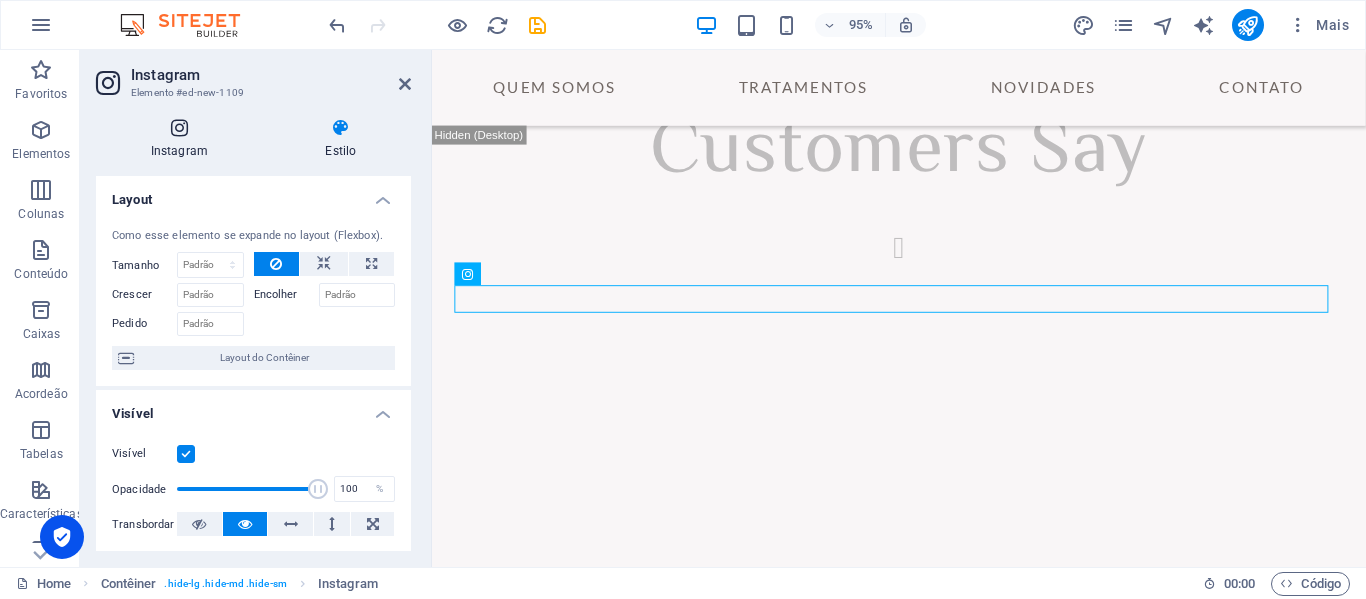 click at bounding box center (179, 128) 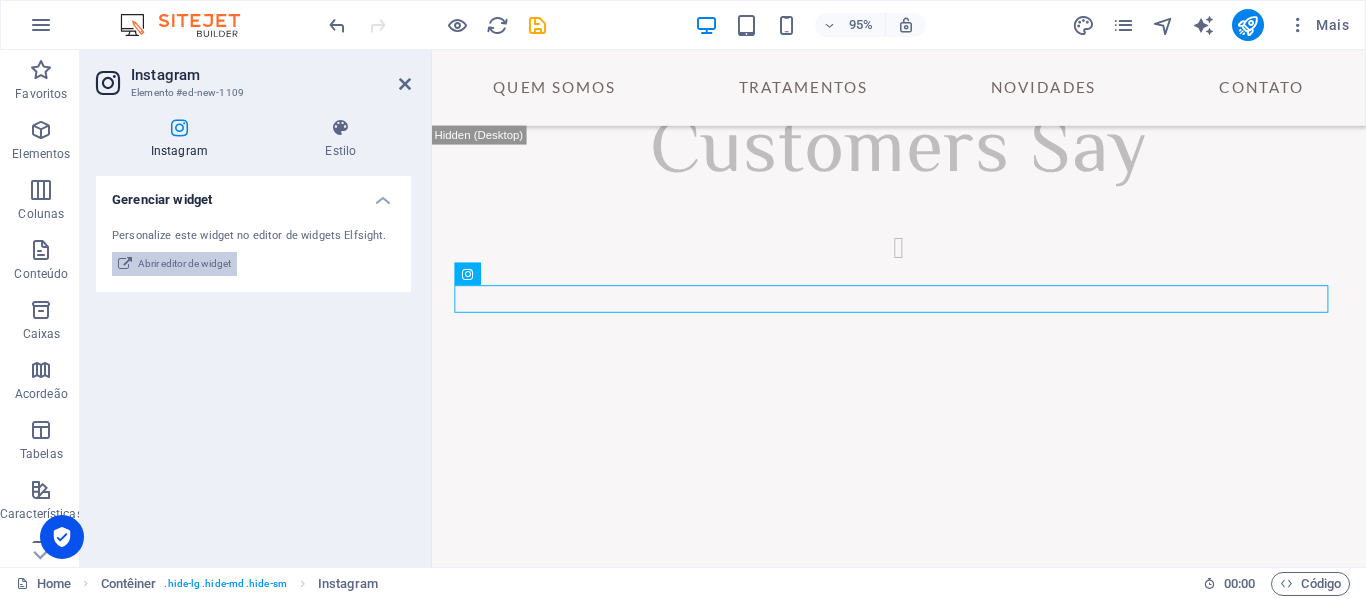 click on "Abrir editor de widget" at bounding box center (184, 264) 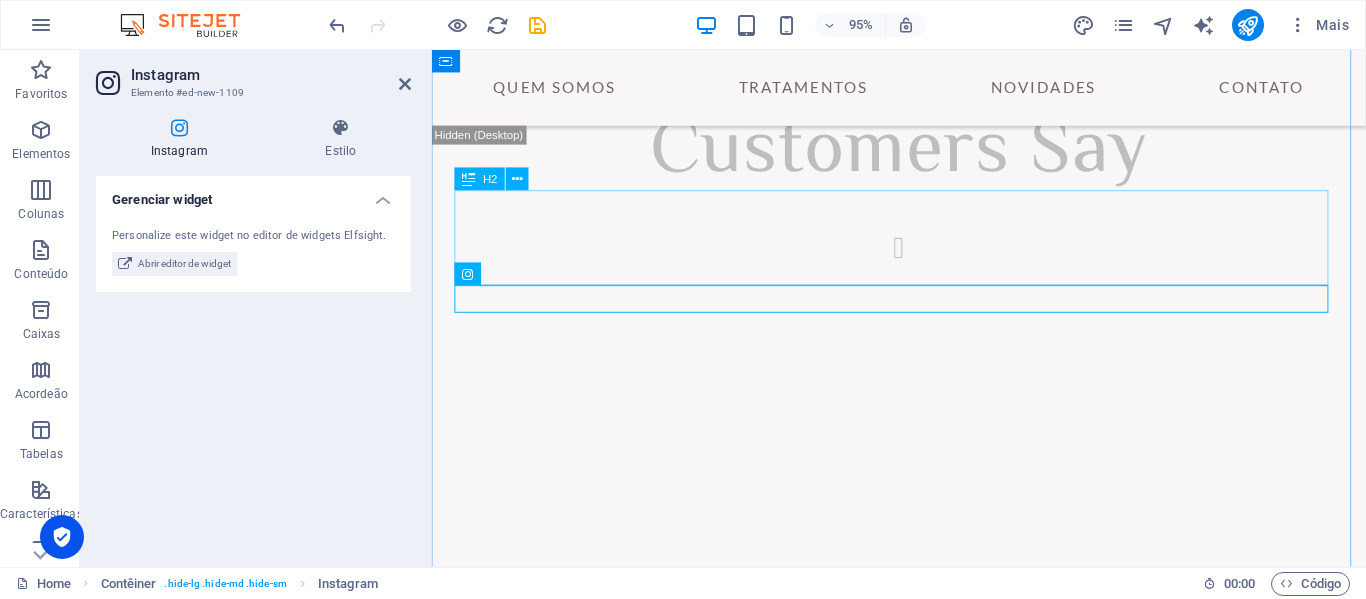 click on "Novidades" at bounding box center (923, 2430) 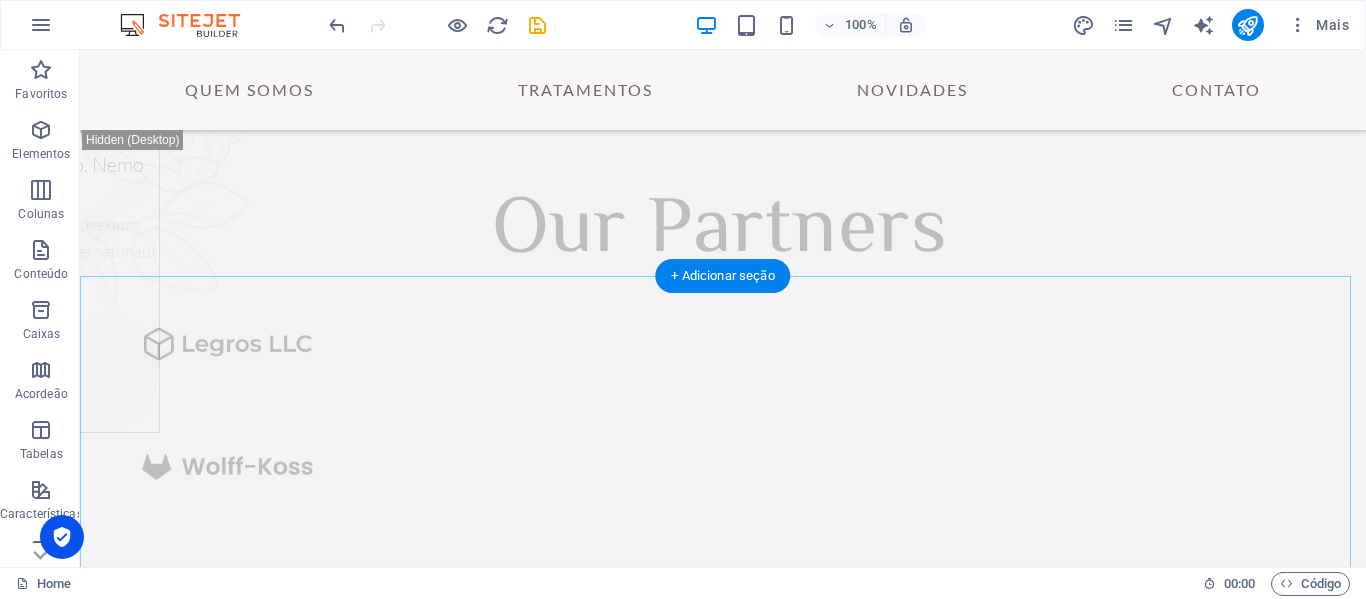 scroll, scrollTop: 6413, scrollLeft: 0, axis: vertical 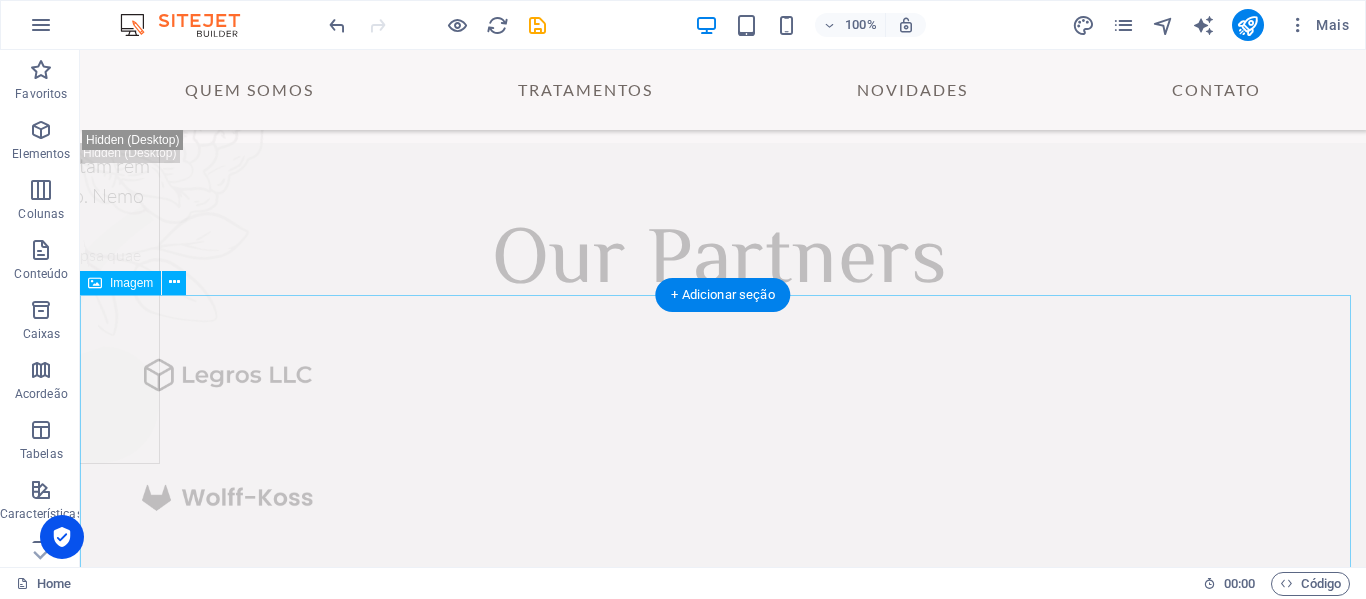 click at bounding box center [723, 4519] 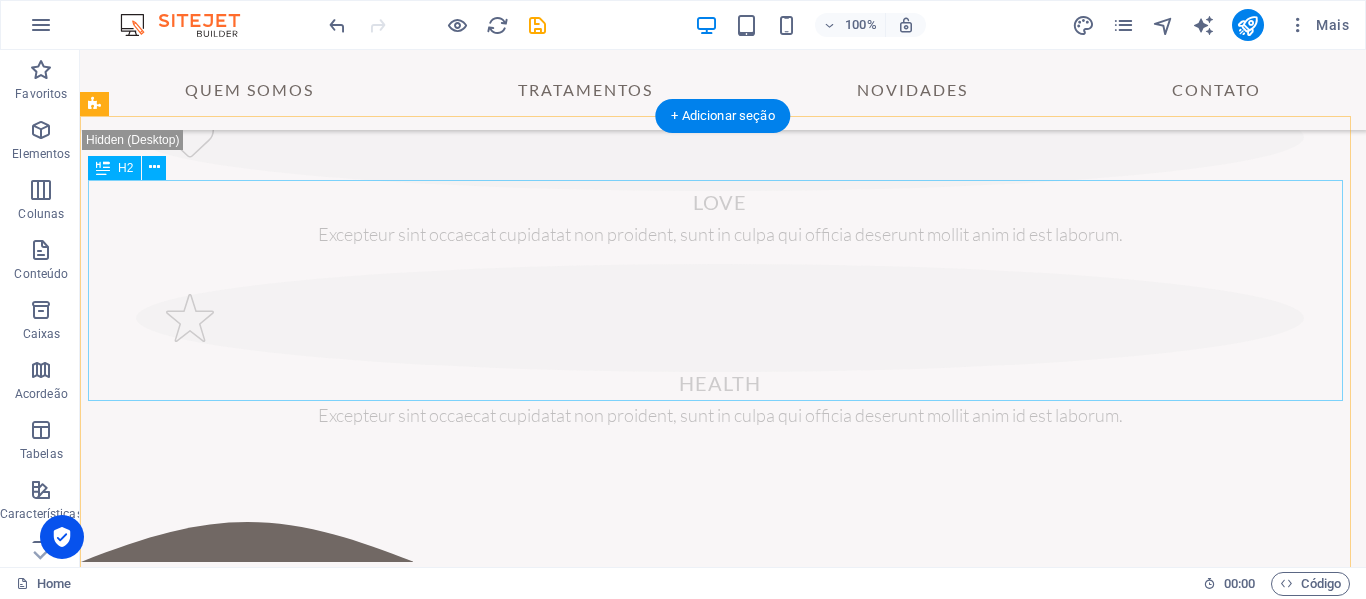 scroll, scrollTop: 1913, scrollLeft: 0, axis: vertical 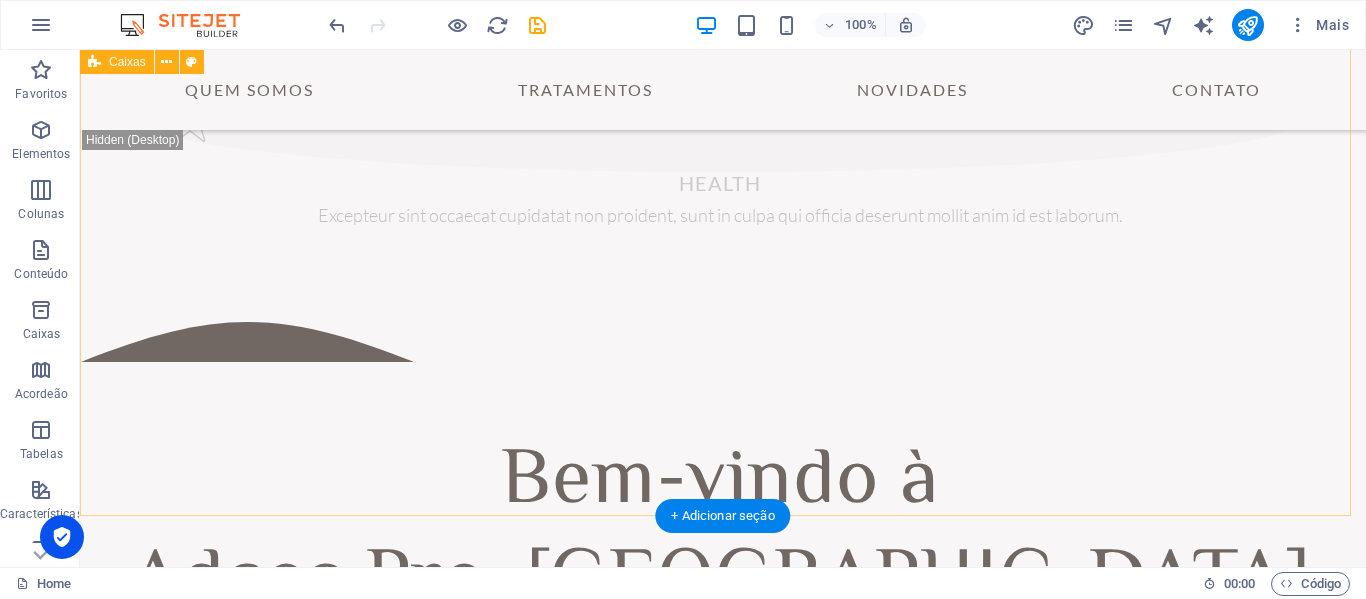 click on "Bem-vindo à Adcos Pro. Recife aTENDIMENTO ONLINE | WHATSAPP ACOMPANHE AS NOVIDADE | INSTAGRAM SAIBA MAIS" at bounding box center (723, 609) 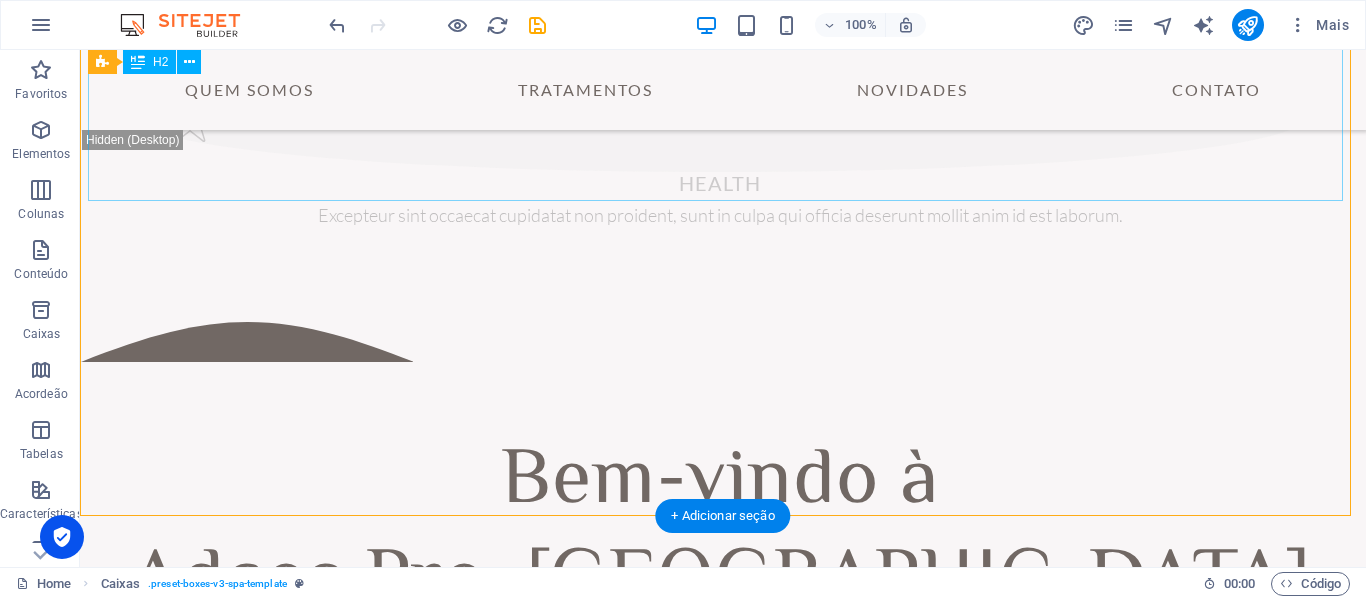 click on "Bem-vindo à Adcos Pro. [GEOGRAPHIC_DATA]" at bounding box center [720, 533] 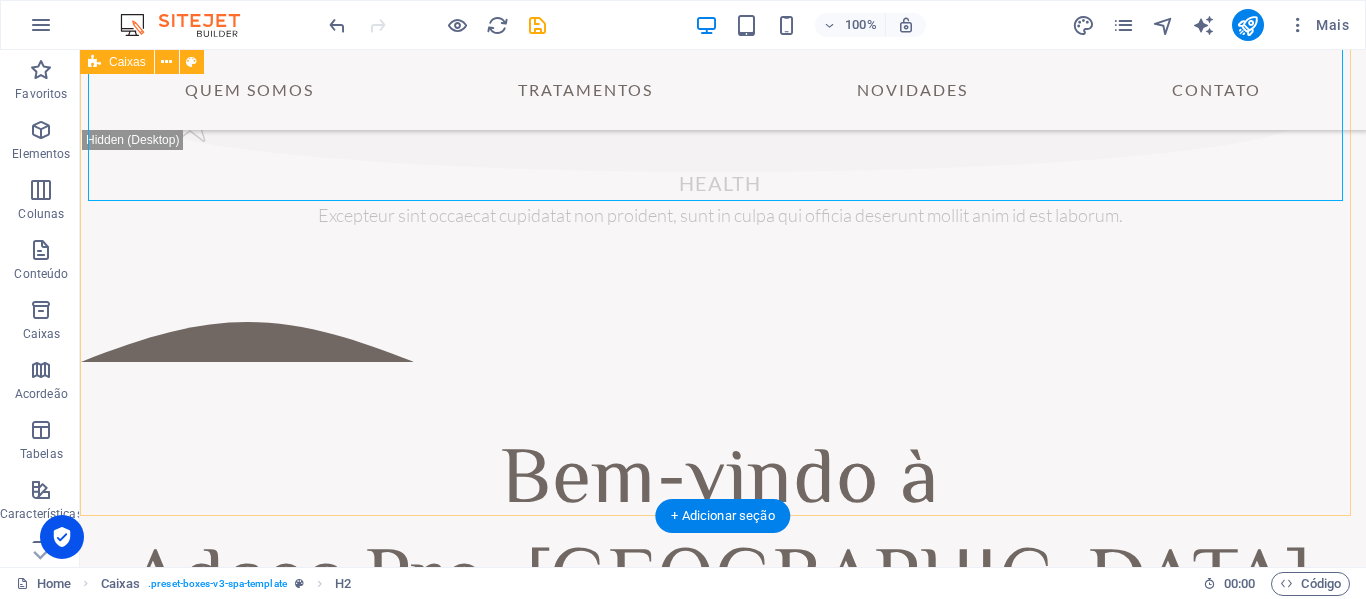 click on "Bem-vindo à Adcos Pro. Recife aTENDIMENTO ONLINE | WHATSAPP ACOMPANHE AS NOVIDADE | INSTAGRAM SAIBA MAIS" at bounding box center (723, 609) 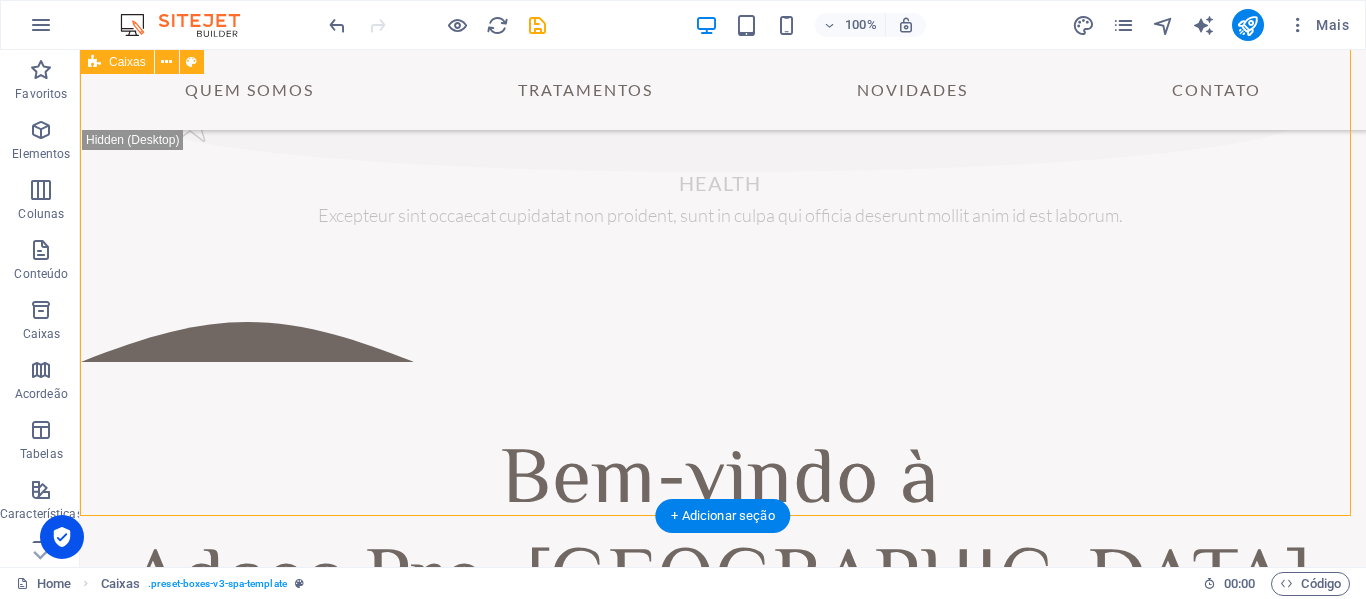 click on "Bem-vindo à Adcos Pro. Recife aTENDIMENTO ONLINE | WHATSAPP ACOMPANHE AS NOVIDADE | INSTAGRAM SAIBA MAIS" at bounding box center (723, 609) 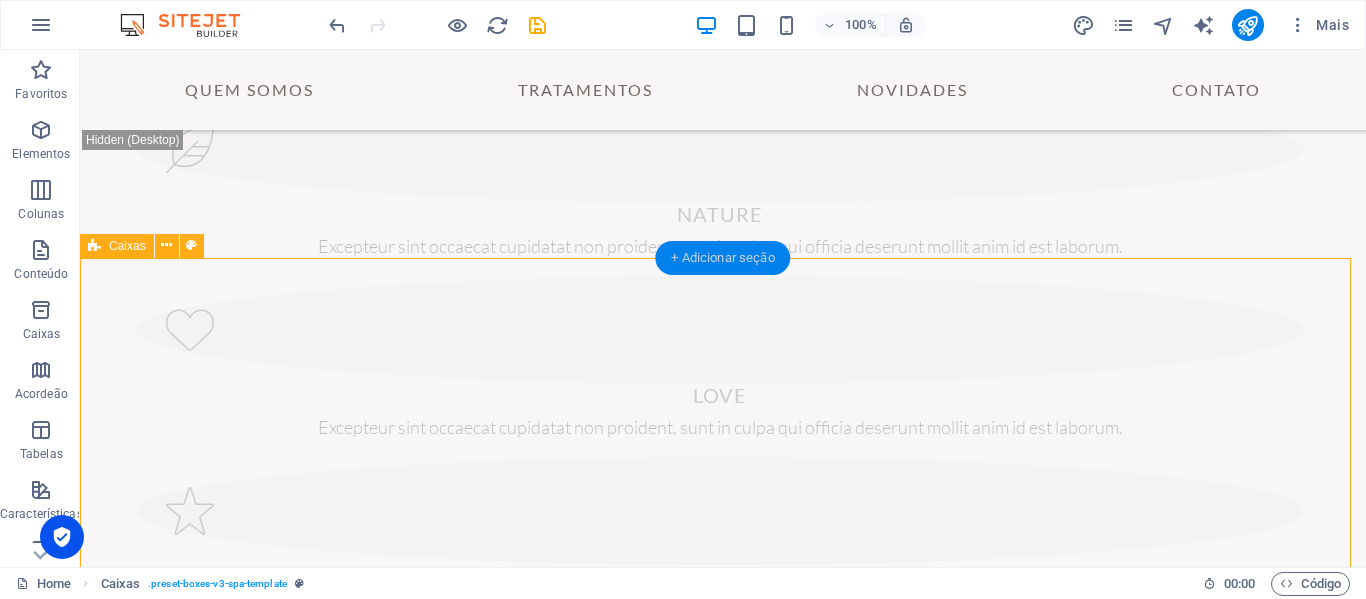 scroll, scrollTop: 1513, scrollLeft: 0, axis: vertical 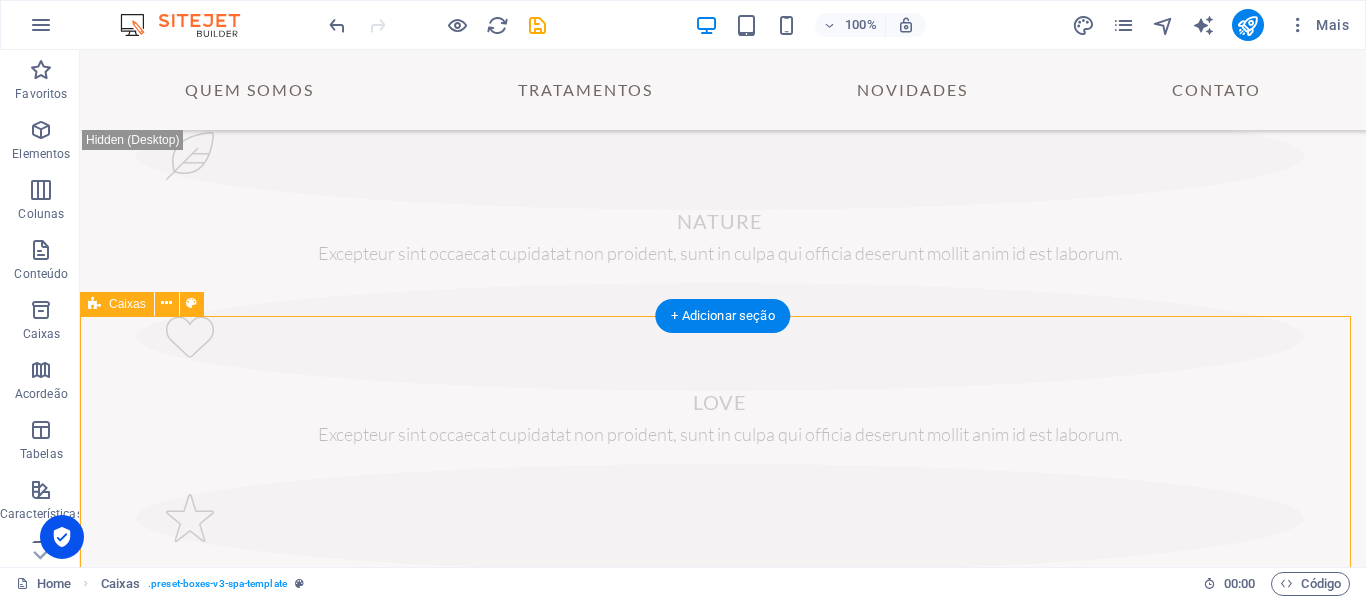 click on "Bem-vindo à Adcos Pro. Recife aTENDIMENTO ONLINE | WHATSAPP ACOMPANHE AS NOVIDADE | INSTAGRAM SAIBA MAIS" at bounding box center [723, 1009] 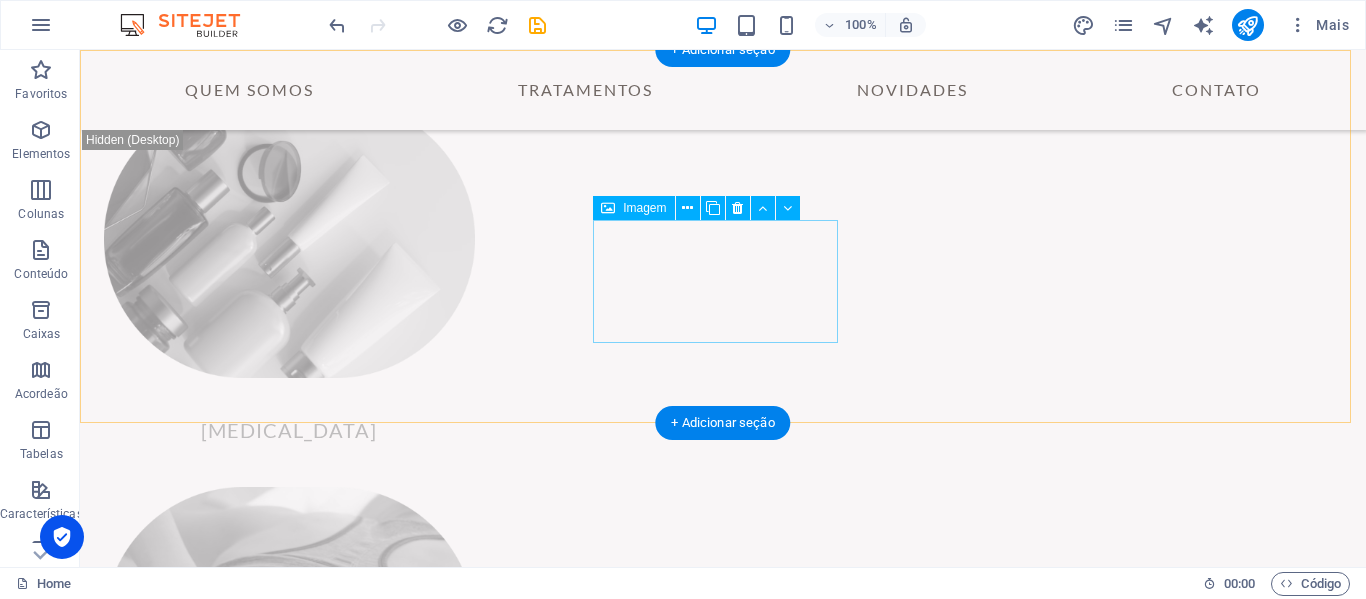 scroll, scrollTop: 4513, scrollLeft: 0, axis: vertical 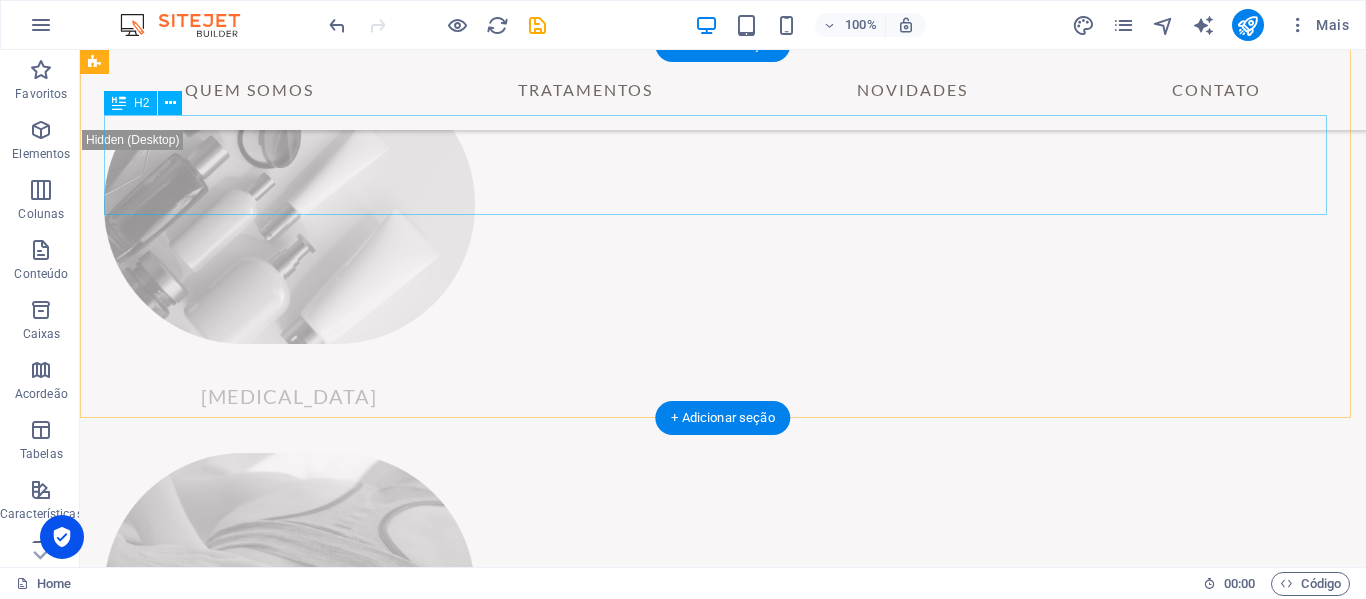 click on "Our Partners" at bounding box center (720, 2163) 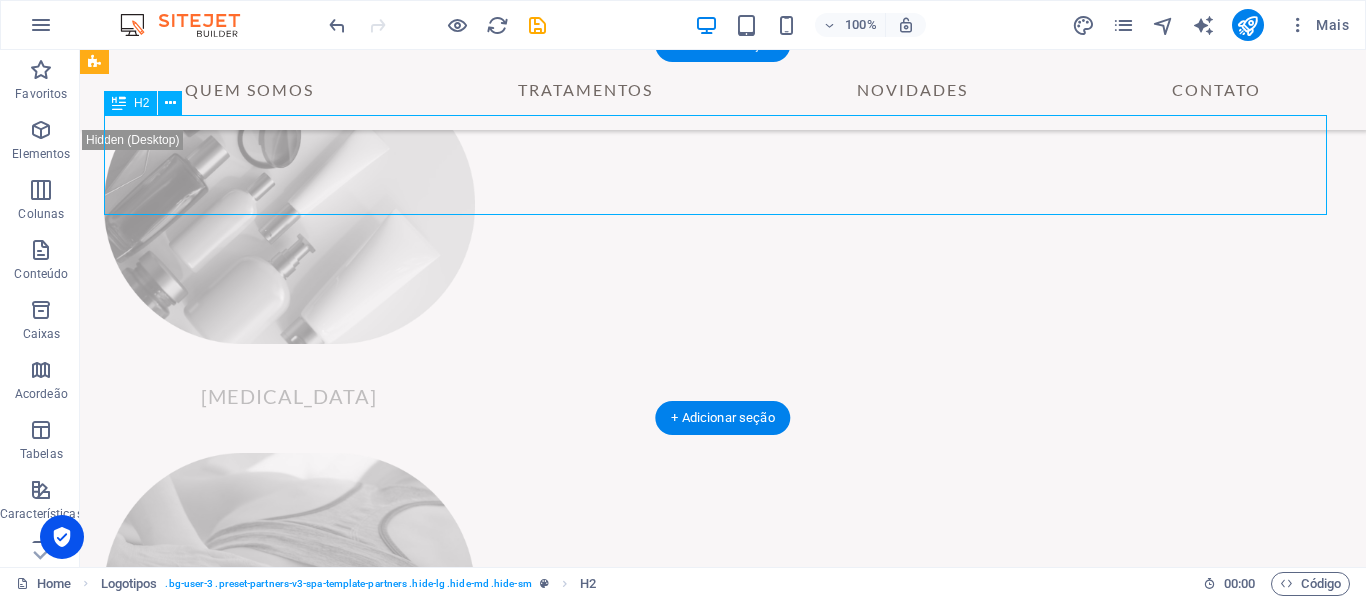 click on "Our Partners" at bounding box center (720, 2163) 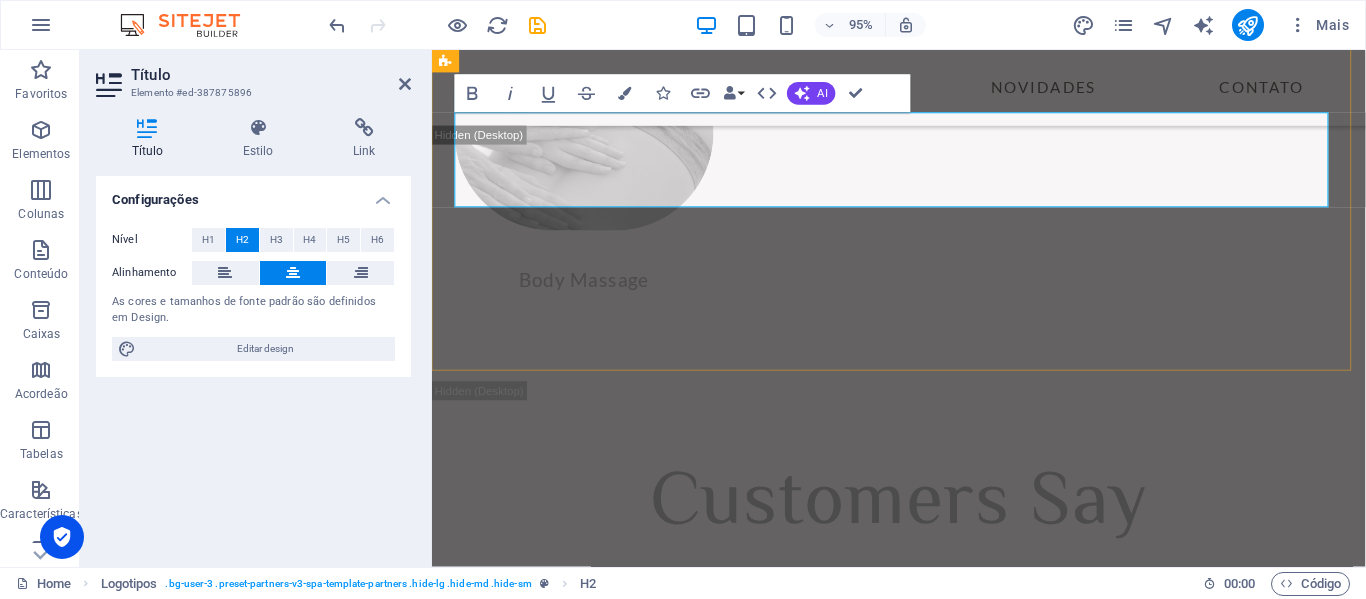 type 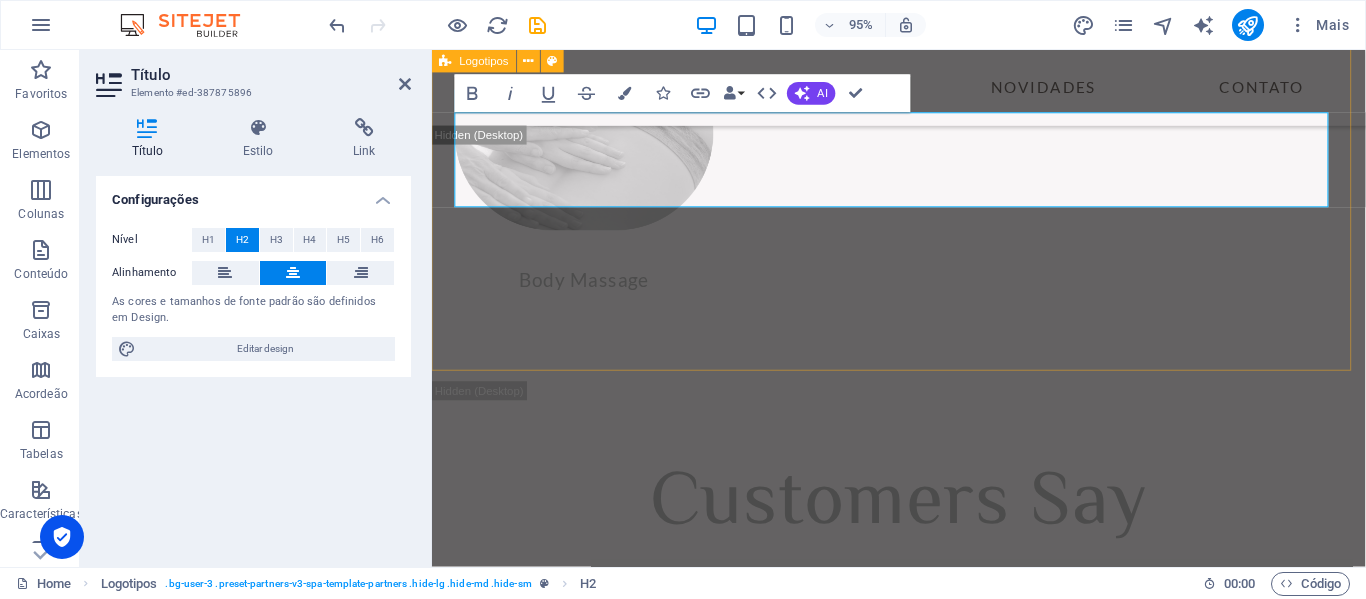 click on "Nossos Parceiros" at bounding box center [923, 2211] 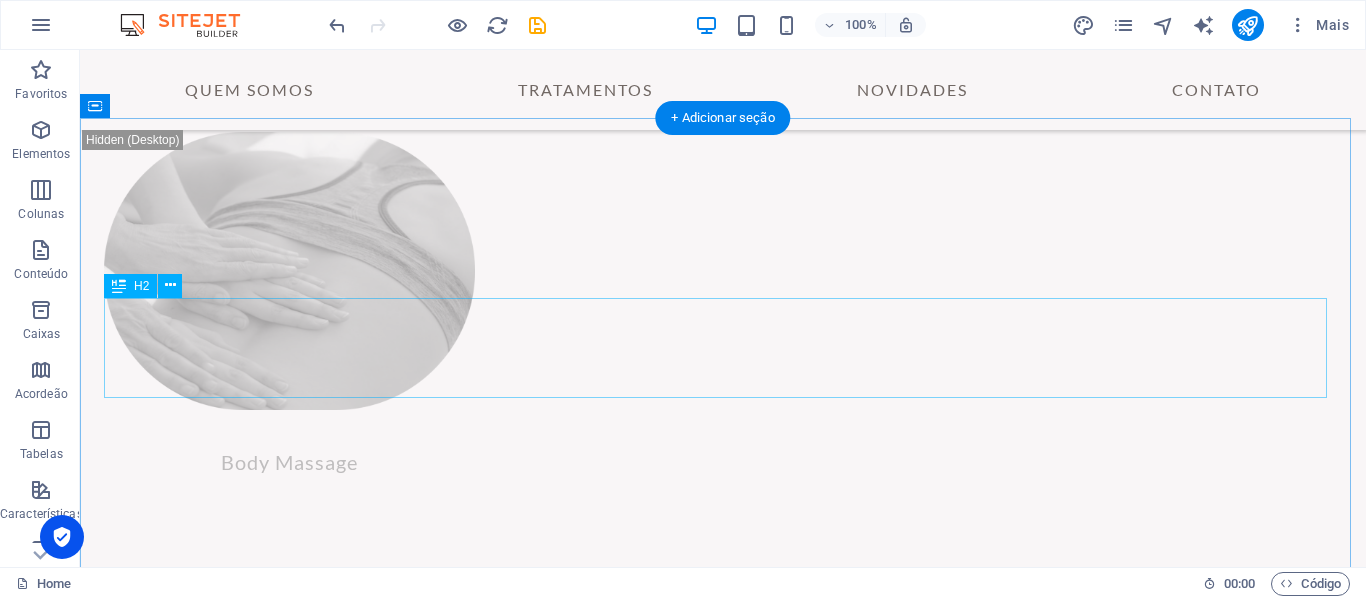 scroll, scrollTop: 4813, scrollLeft: 0, axis: vertical 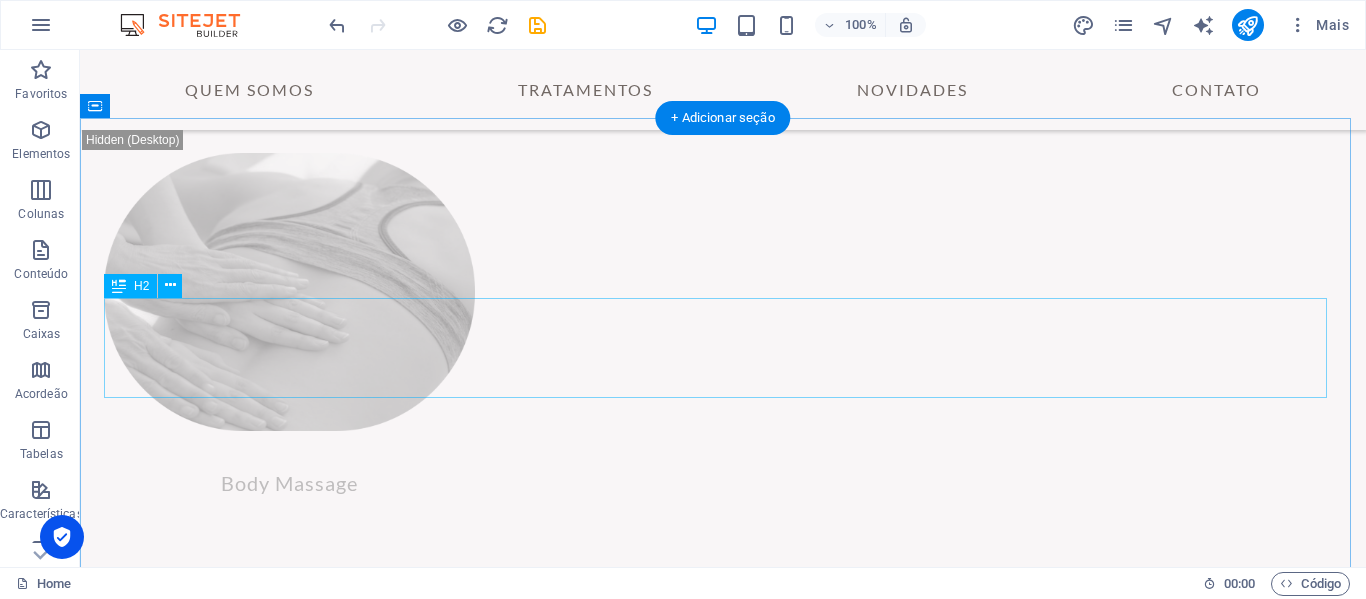 click on "Novidades" at bounding box center (723, 2839) 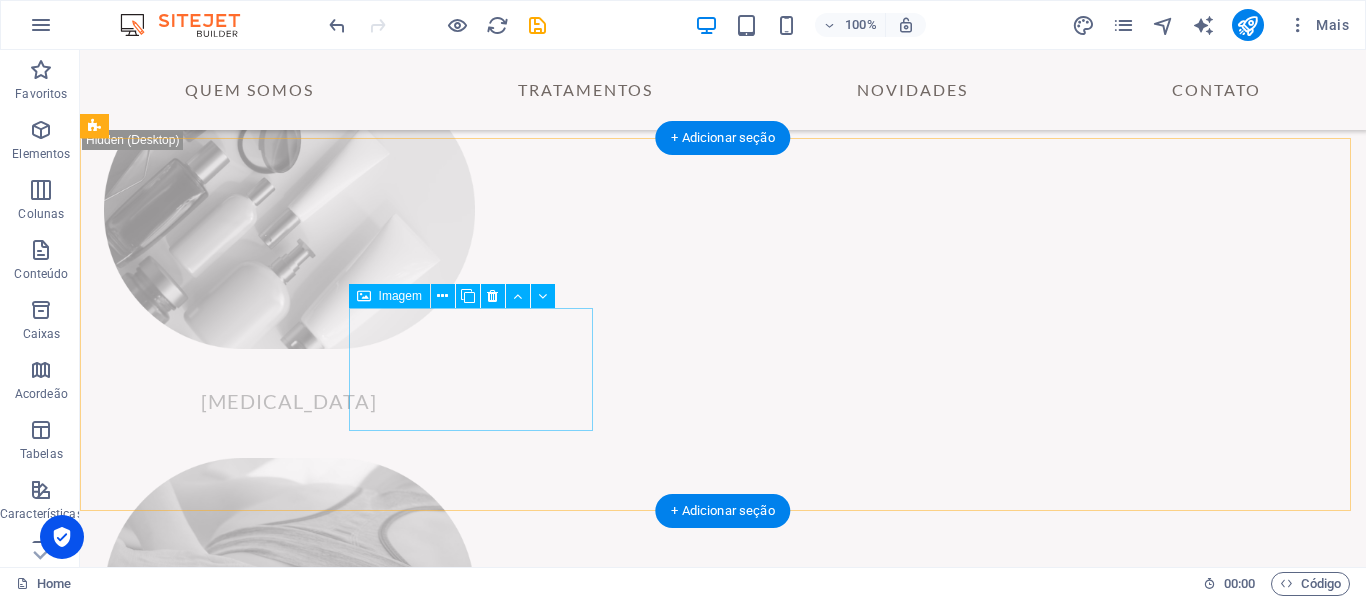 scroll, scrollTop: 4513, scrollLeft: 0, axis: vertical 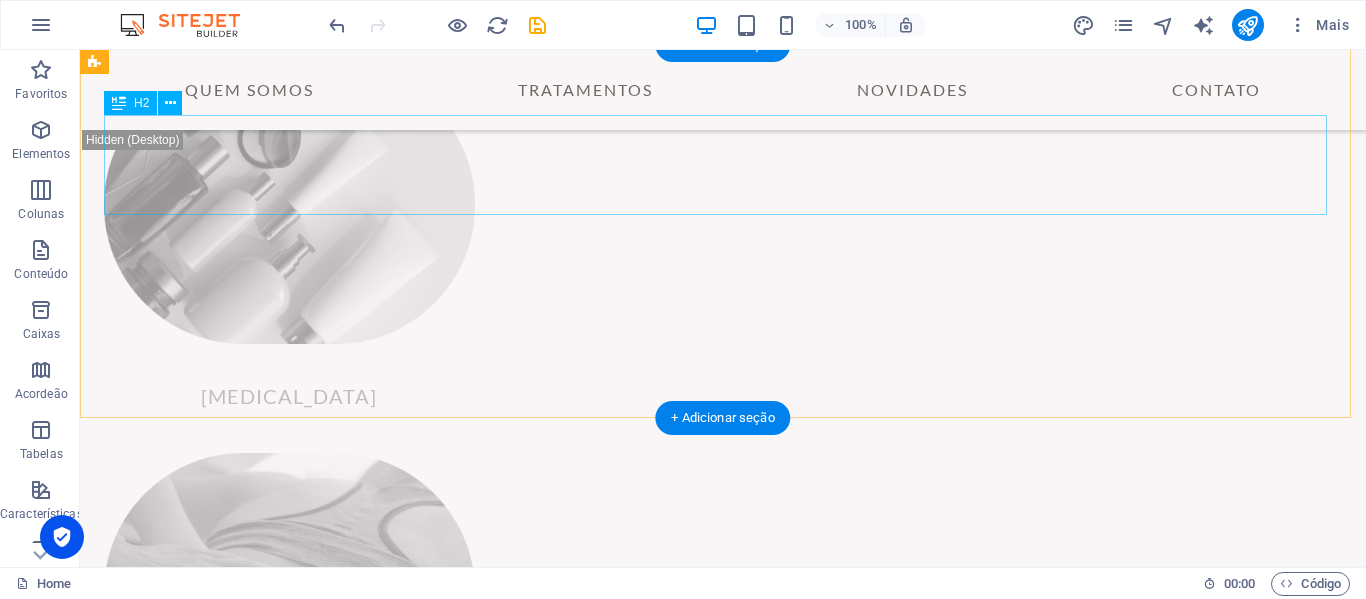 click on "Nossos Parceiros" at bounding box center [720, 2163] 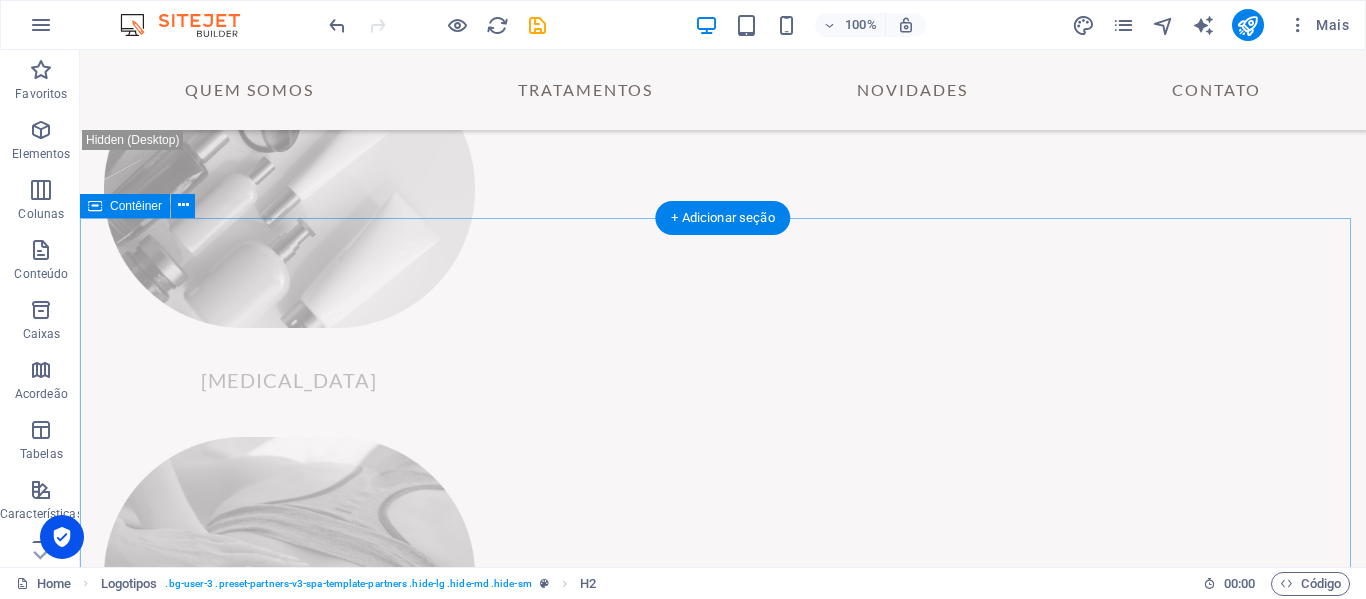scroll, scrollTop: 4713, scrollLeft: 0, axis: vertical 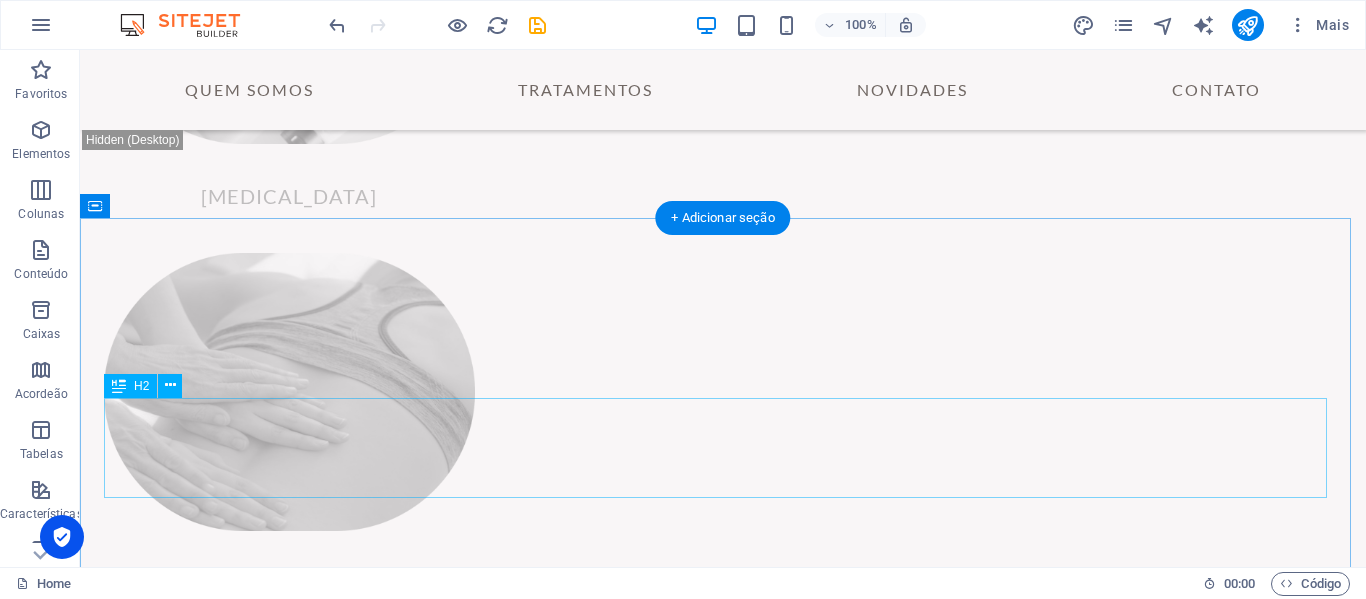 click on "Novidades" at bounding box center (723, 2939) 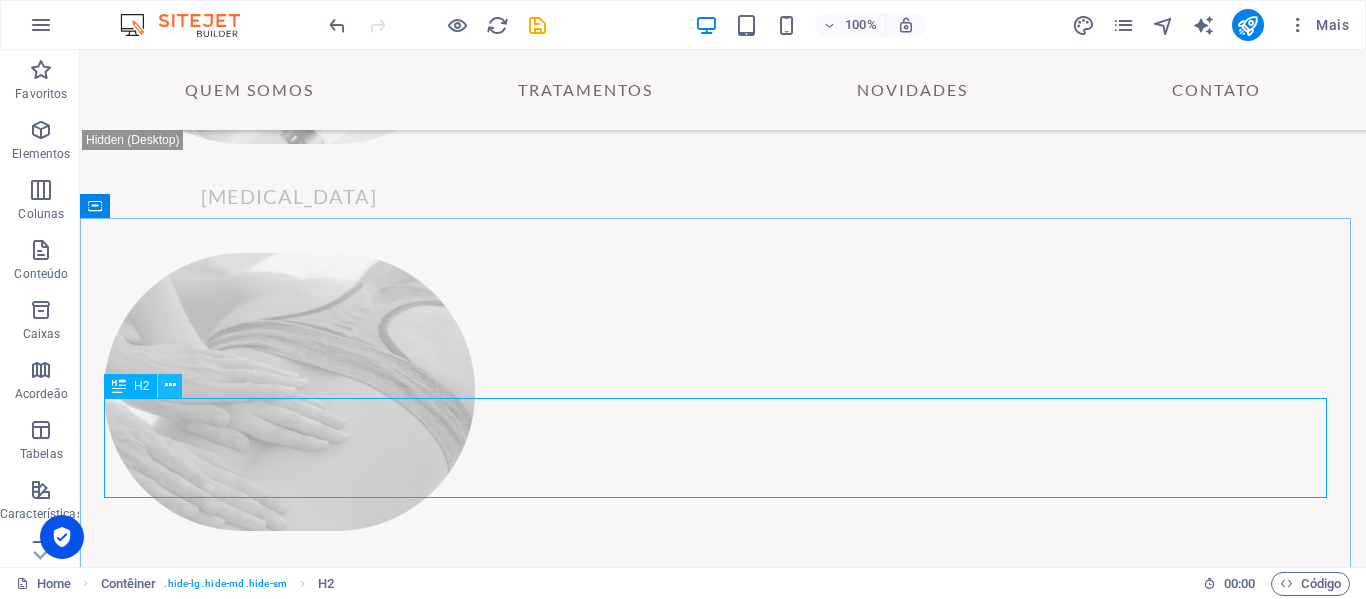 click at bounding box center [170, 386] 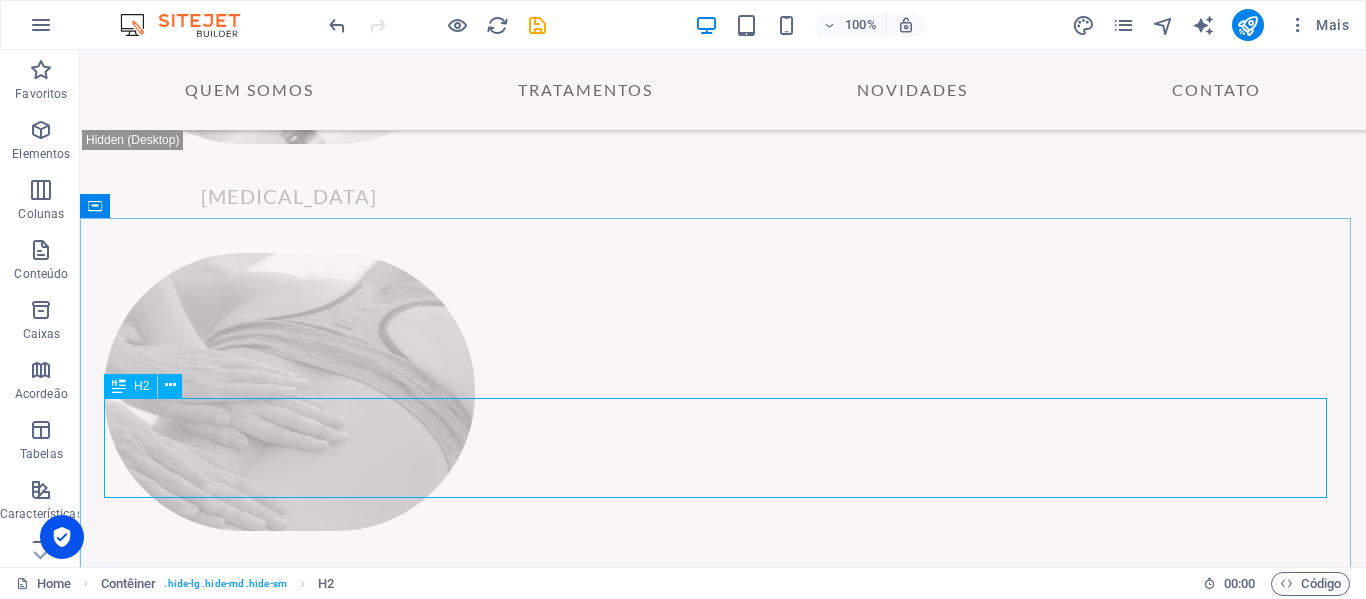 click on "H2" at bounding box center (130, 386) 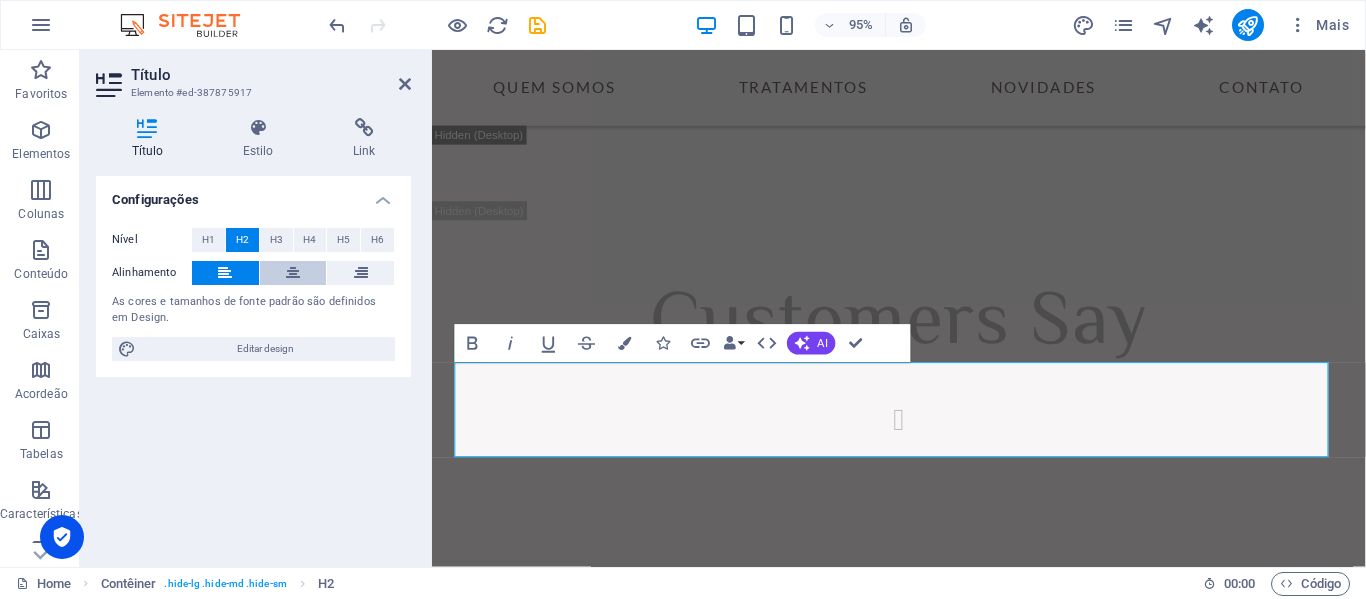 click at bounding box center (293, 273) 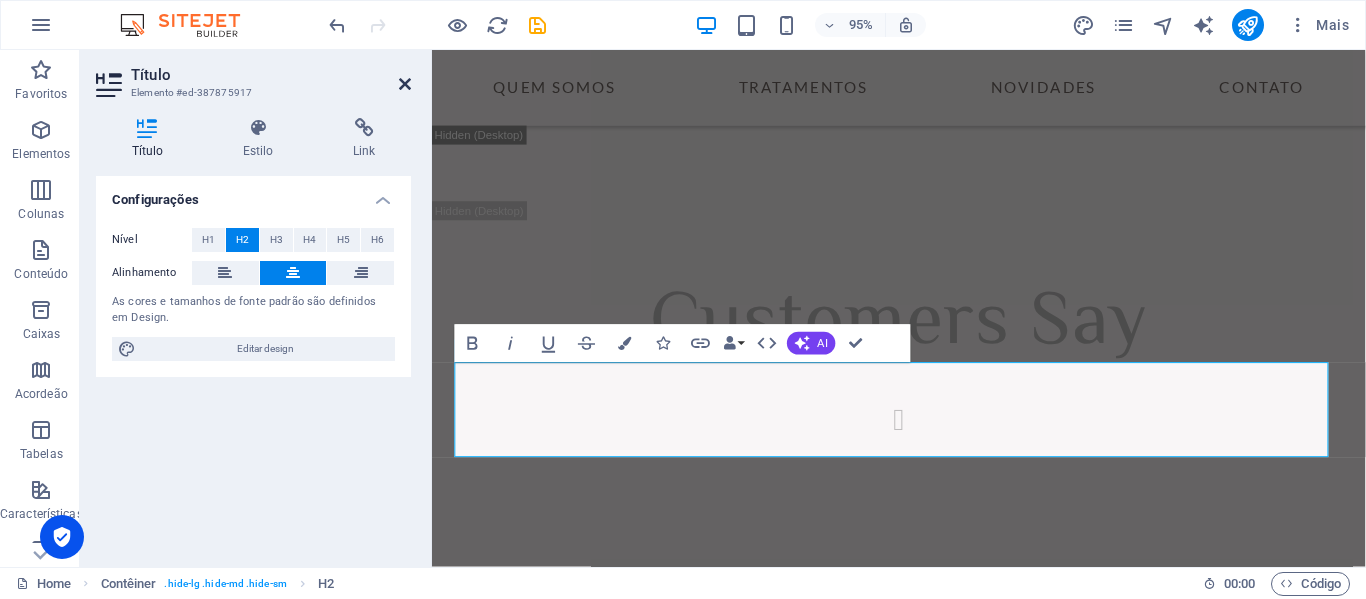 click at bounding box center (405, 84) 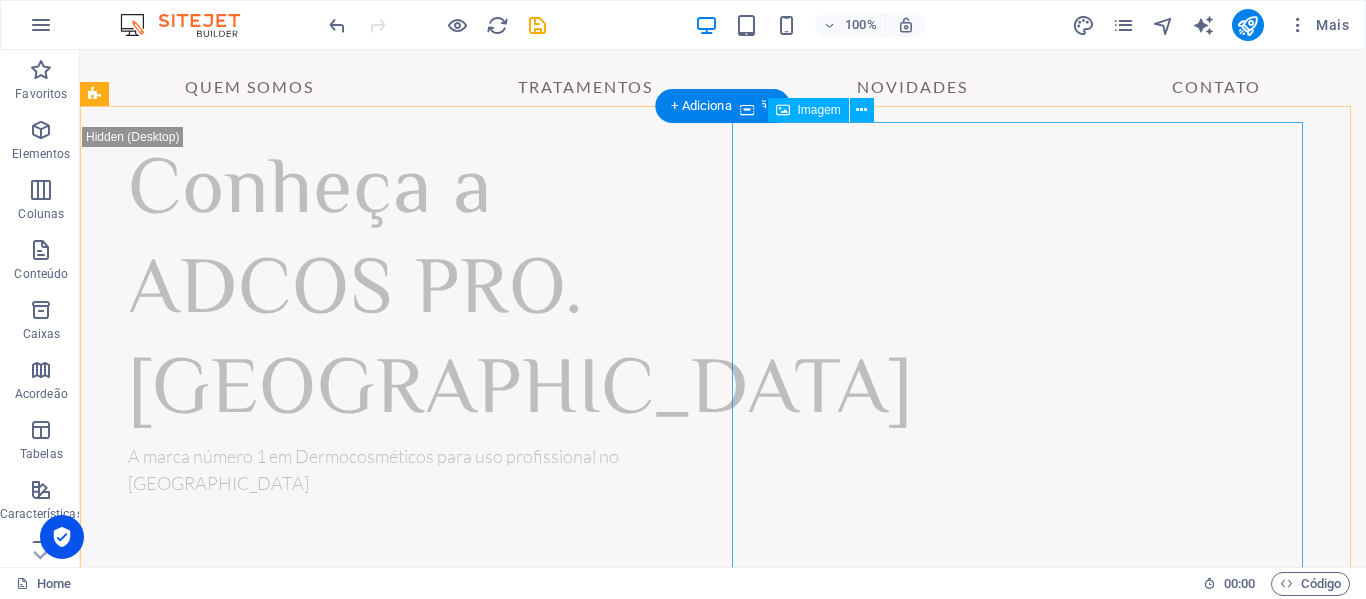 scroll, scrollTop: 200, scrollLeft: 0, axis: vertical 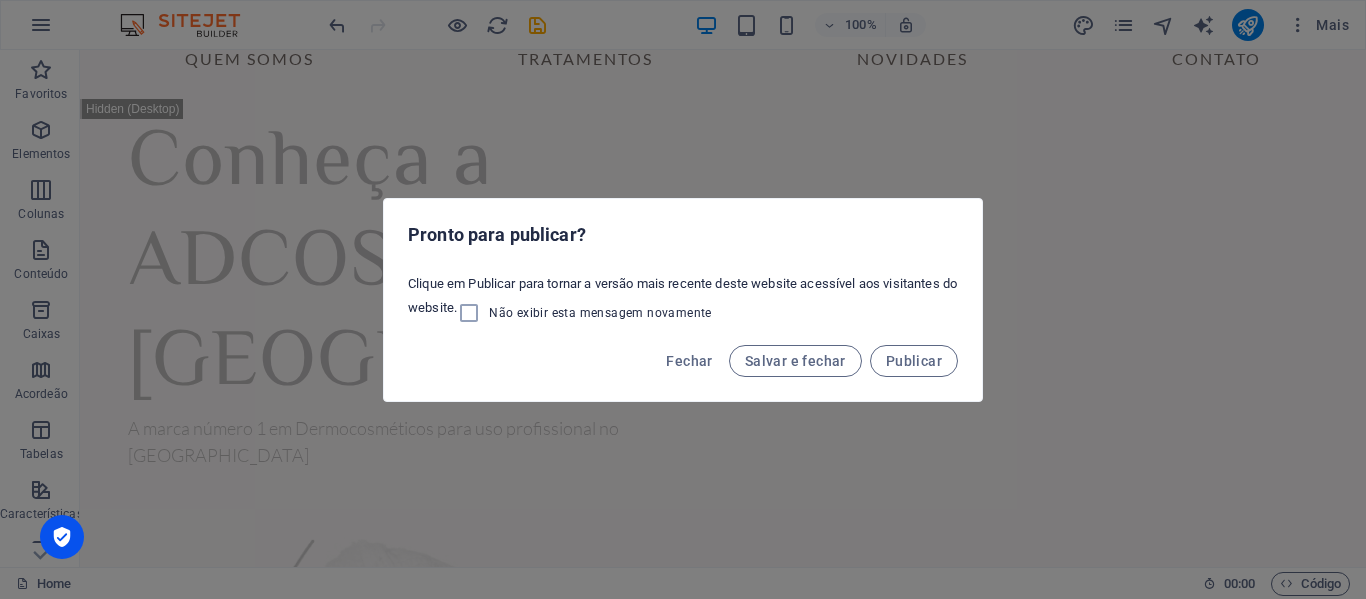 click on "Pronto para publicar? Clique em Publicar para tornar a versão mais recente deste website acessível aos visitantes do website. Não exibir esta mensagem novamente [PERSON_NAME] e fechar Publicar" at bounding box center [683, 299] 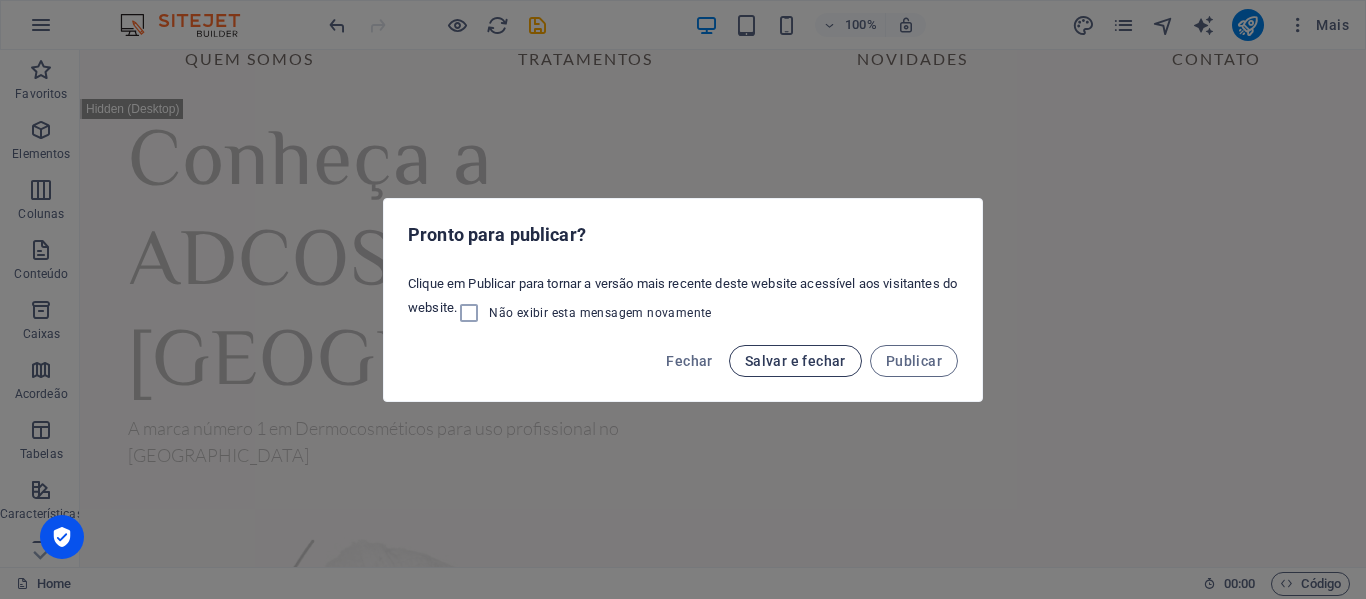 click on "Salvar e fechar" at bounding box center [795, 361] 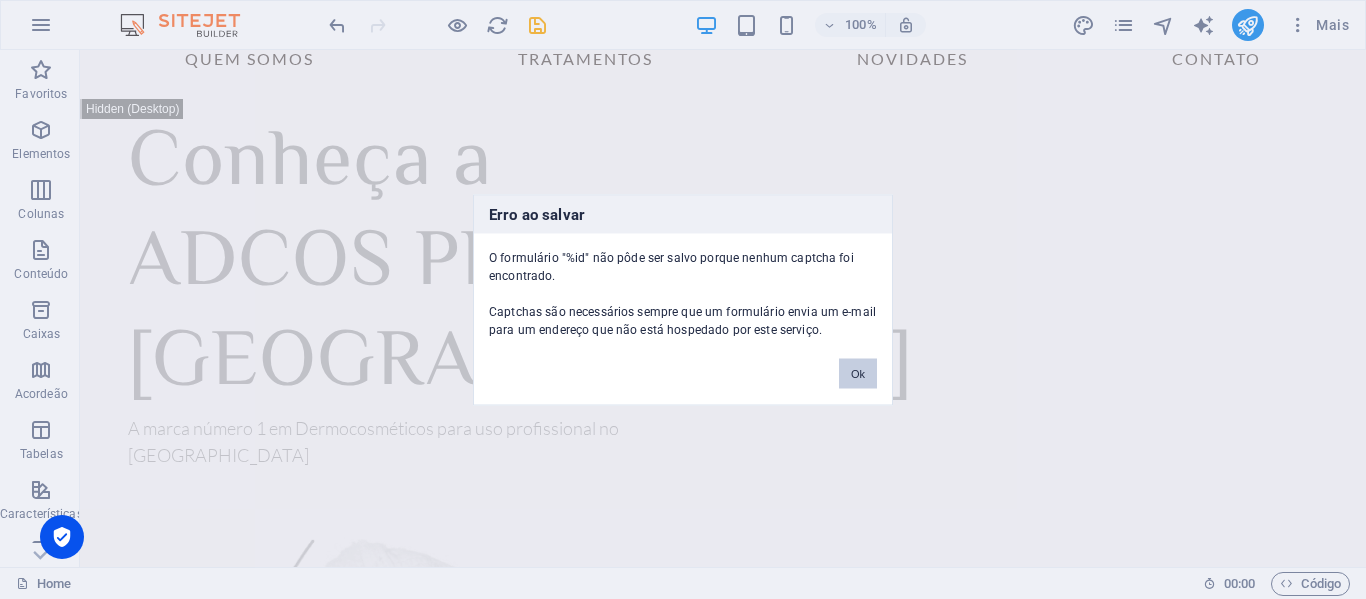 click on "Ok" at bounding box center (858, 373) 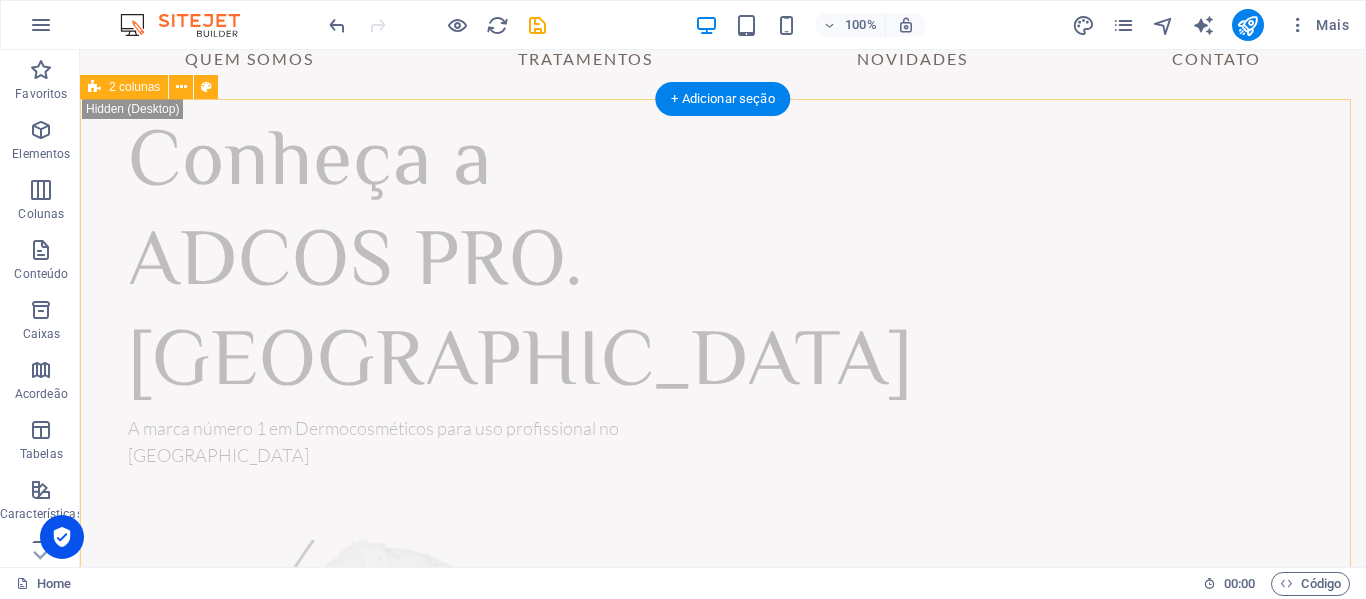 scroll, scrollTop: 0, scrollLeft: 0, axis: both 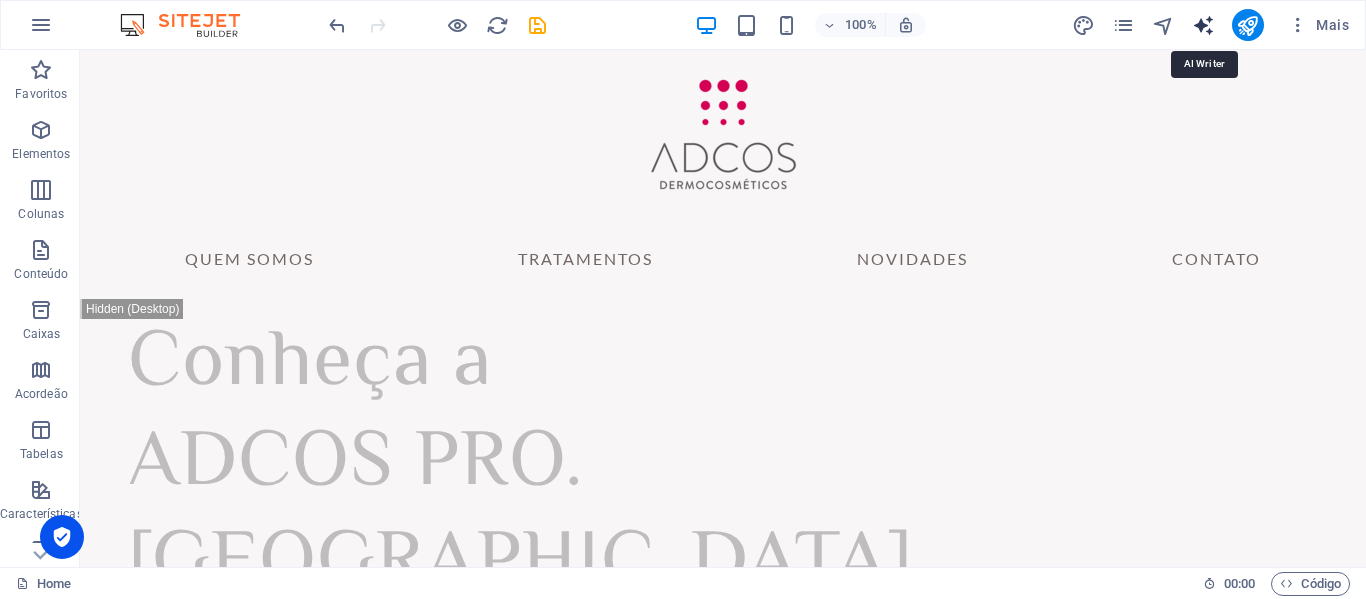 click at bounding box center [1203, 25] 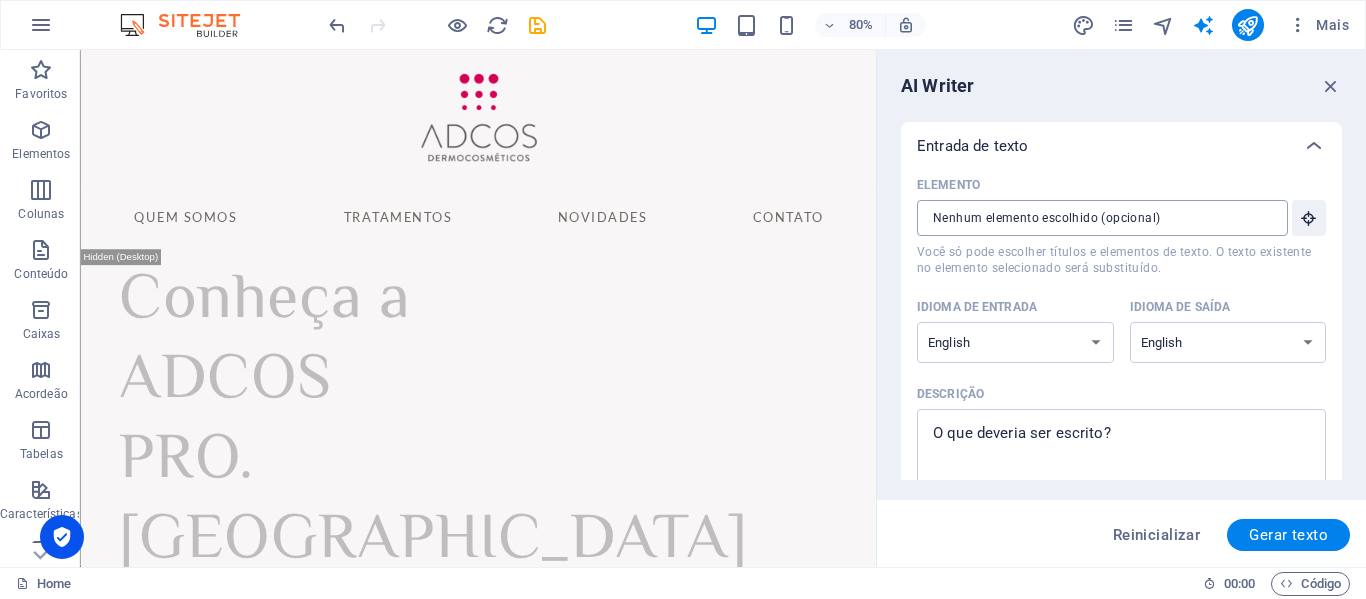 click on "Elemento ​ Você só pode escolher títulos e elementos de texto. O texto existente no elemento selecionado será substituído." at bounding box center [1095, 218] 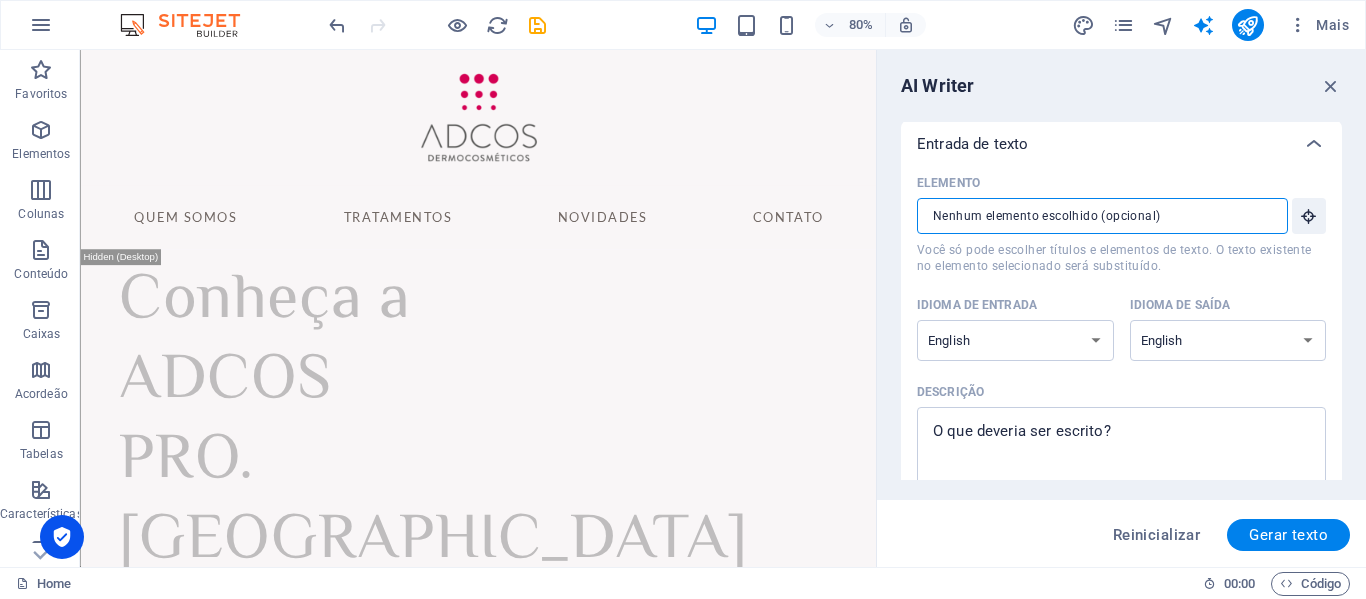 scroll, scrollTop: 0, scrollLeft: 0, axis: both 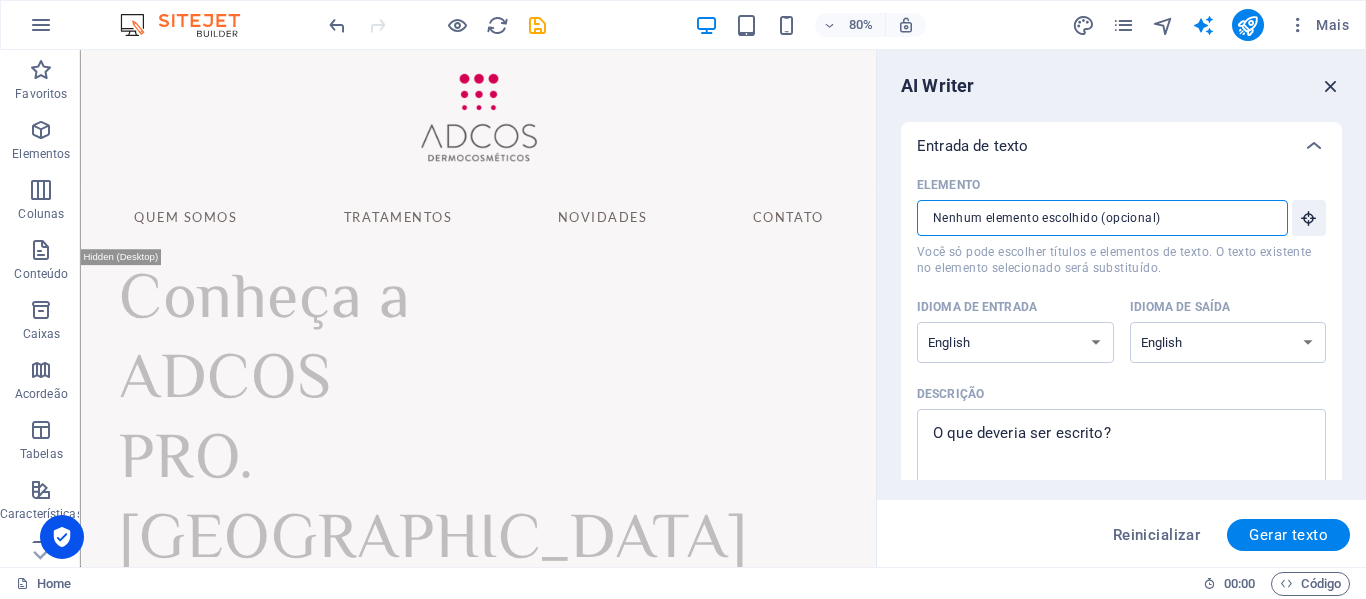 click at bounding box center [1331, 86] 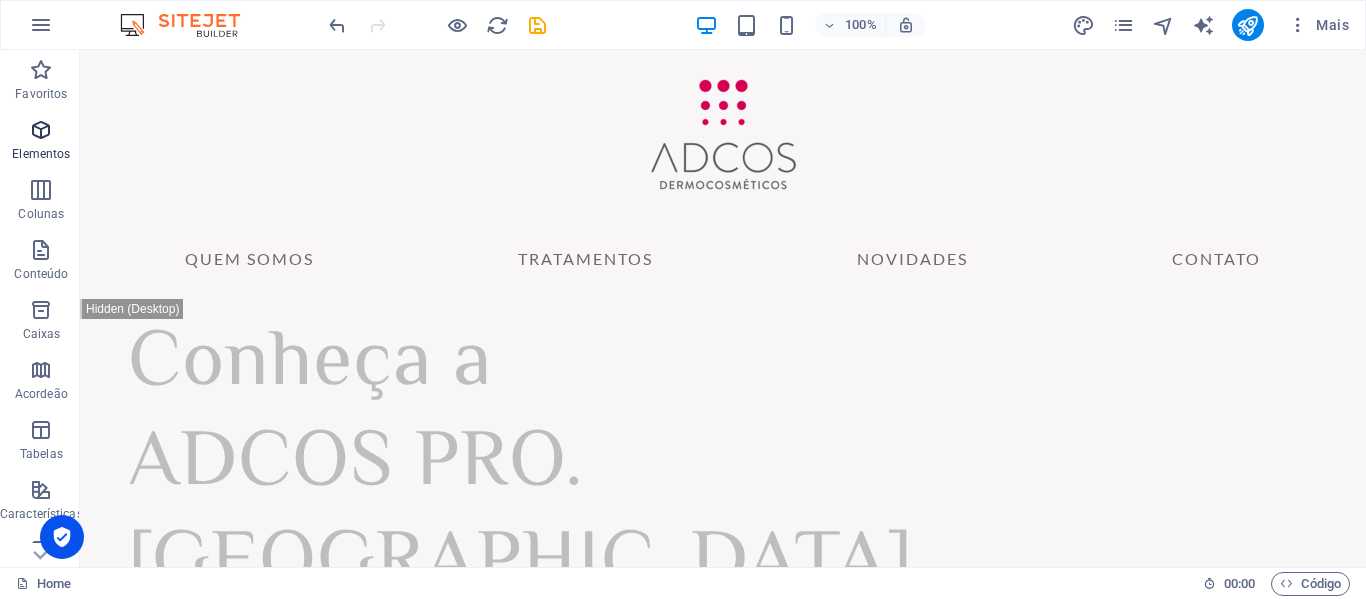 click on "Elementos" at bounding box center (41, 142) 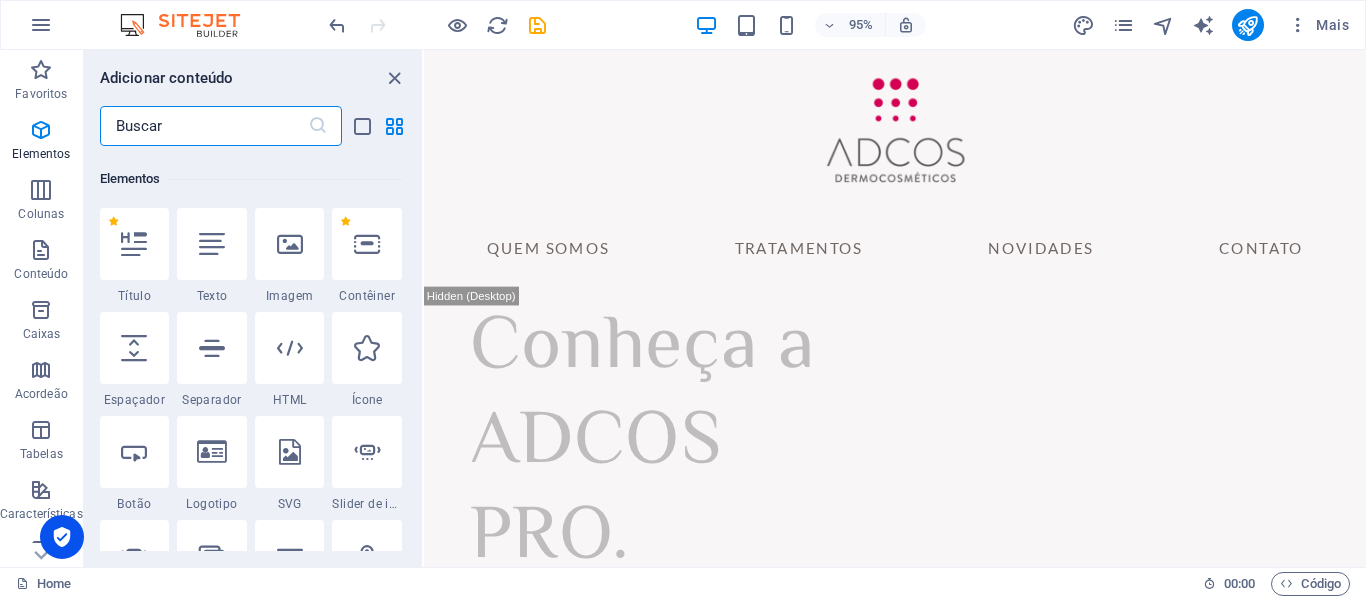 scroll, scrollTop: 213, scrollLeft: 0, axis: vertical 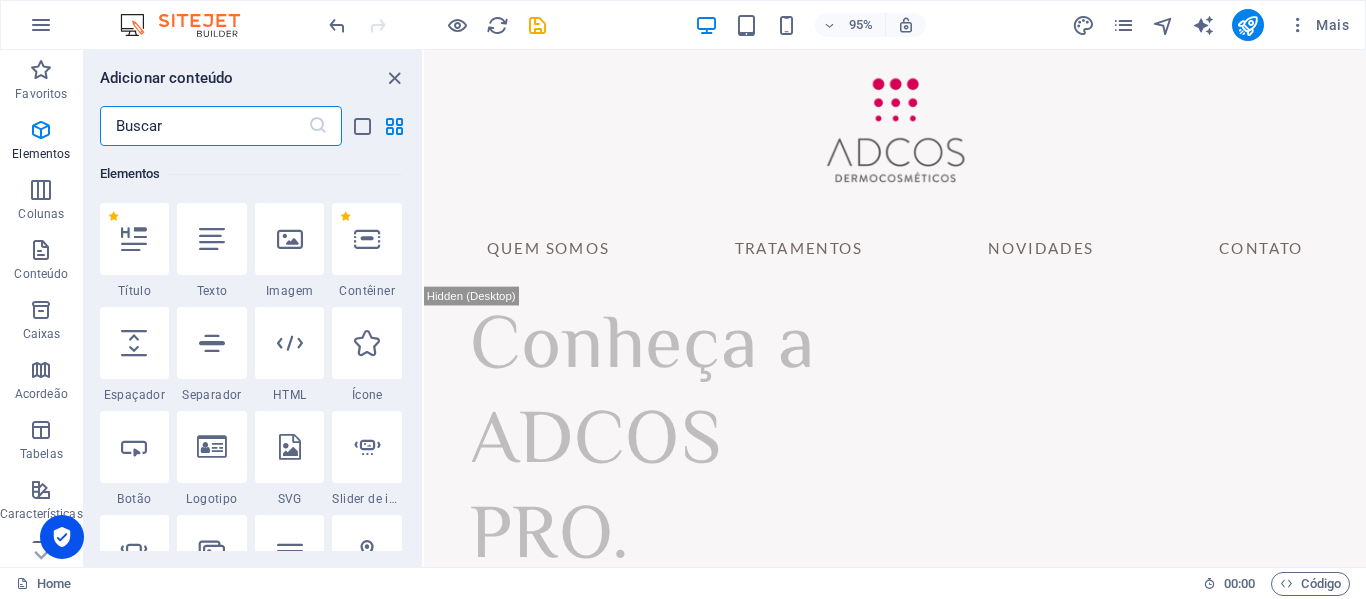 click at bounding box center [204, 126] 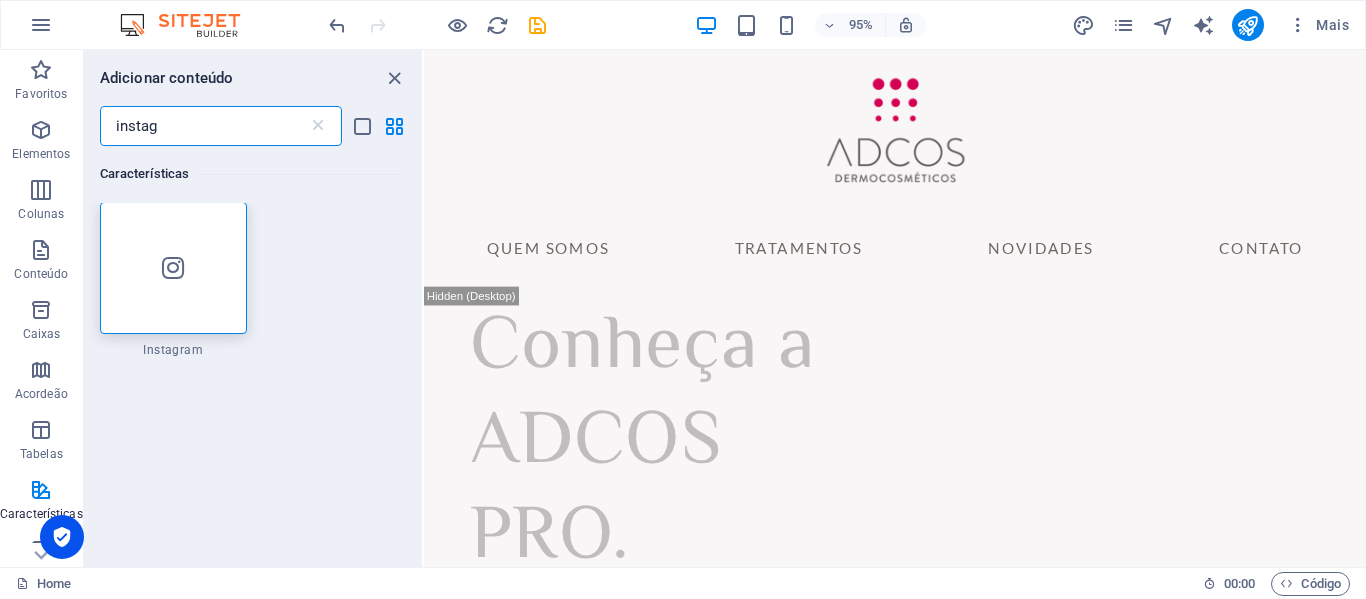 scroll, scrollTop: 0, scrollLeft: 0, axis: both 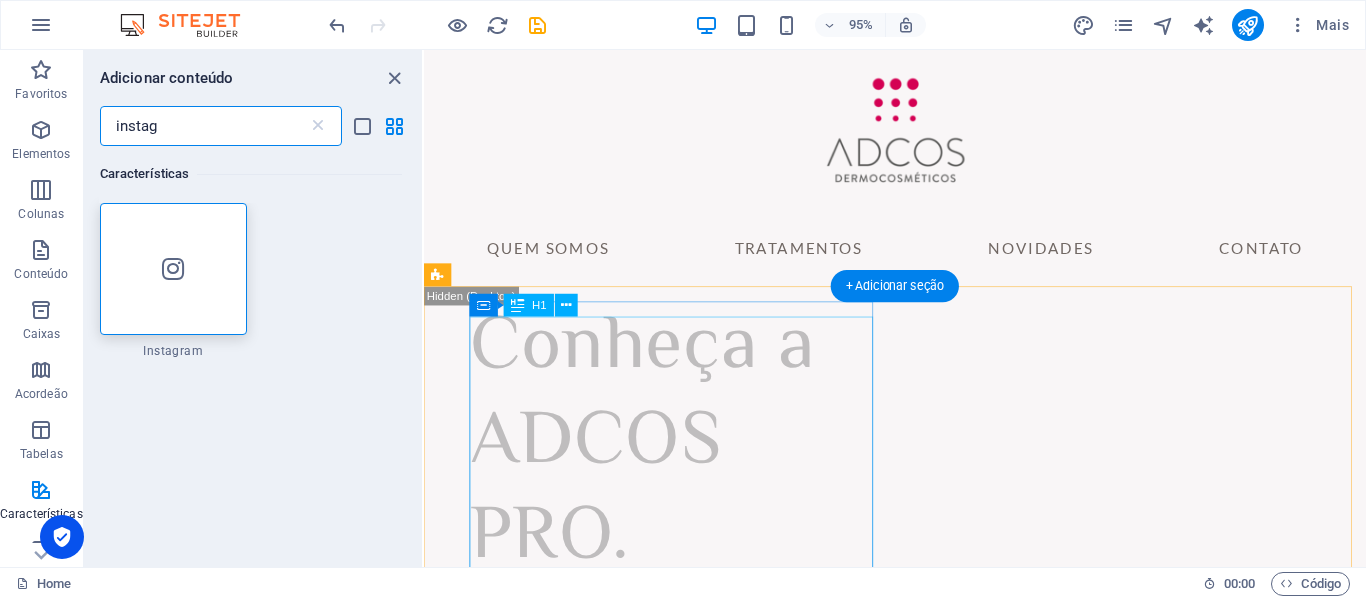 type on "instag" 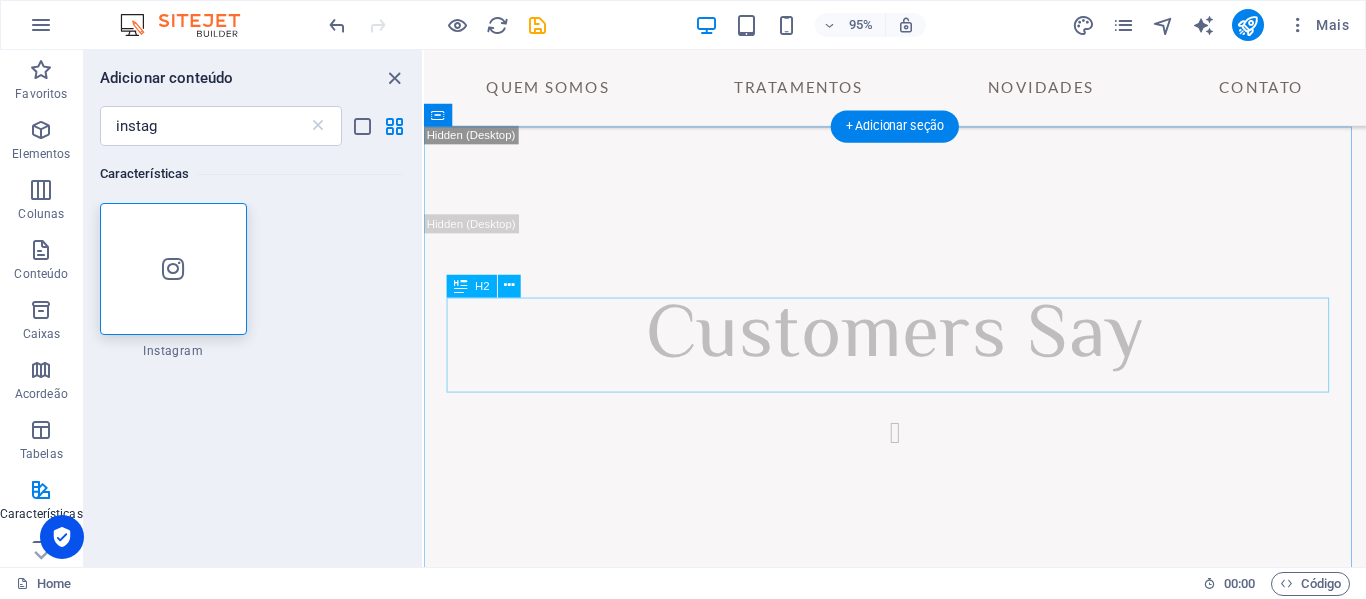 scroll, scrollTop: 5000, scrollLeft: 0, axis: vertical 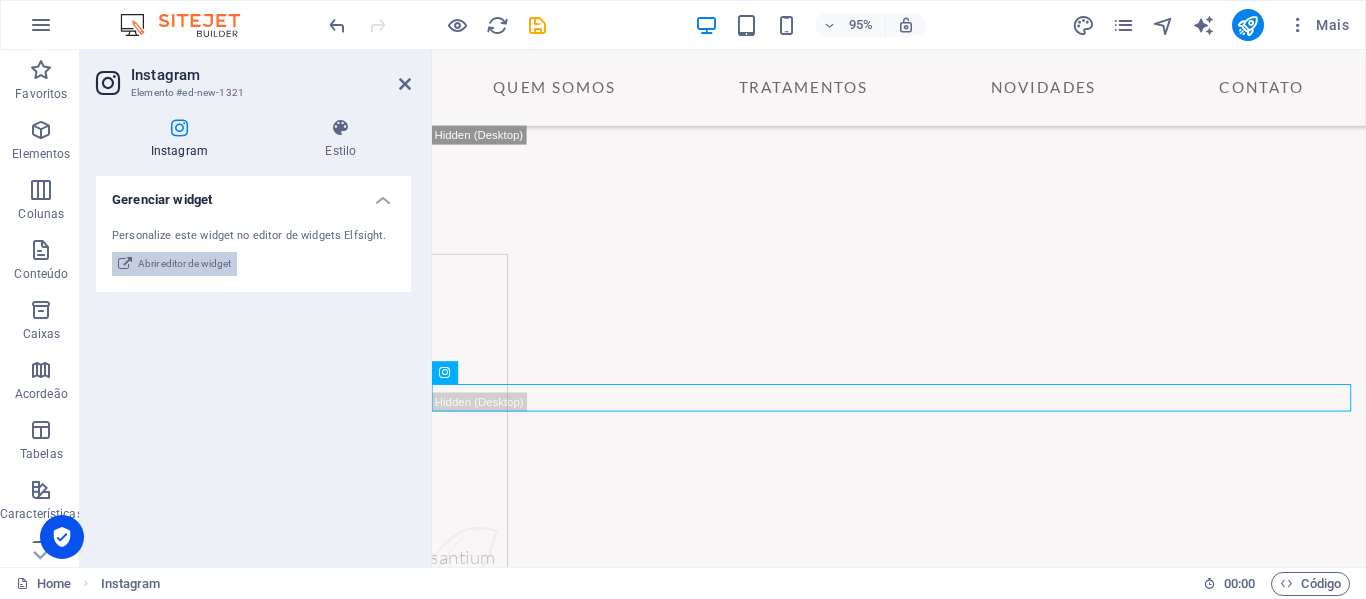 click on "Abrir editor de widget" at bounding box center [184, 264] 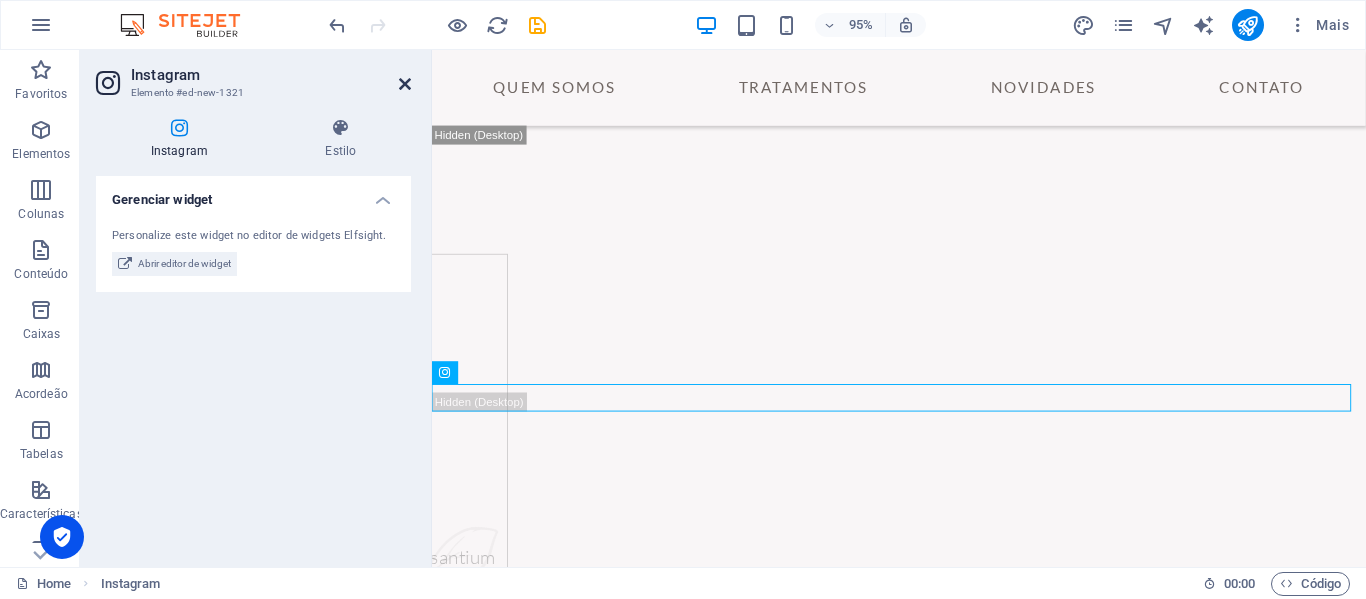 click at bounding box center (405, 84) 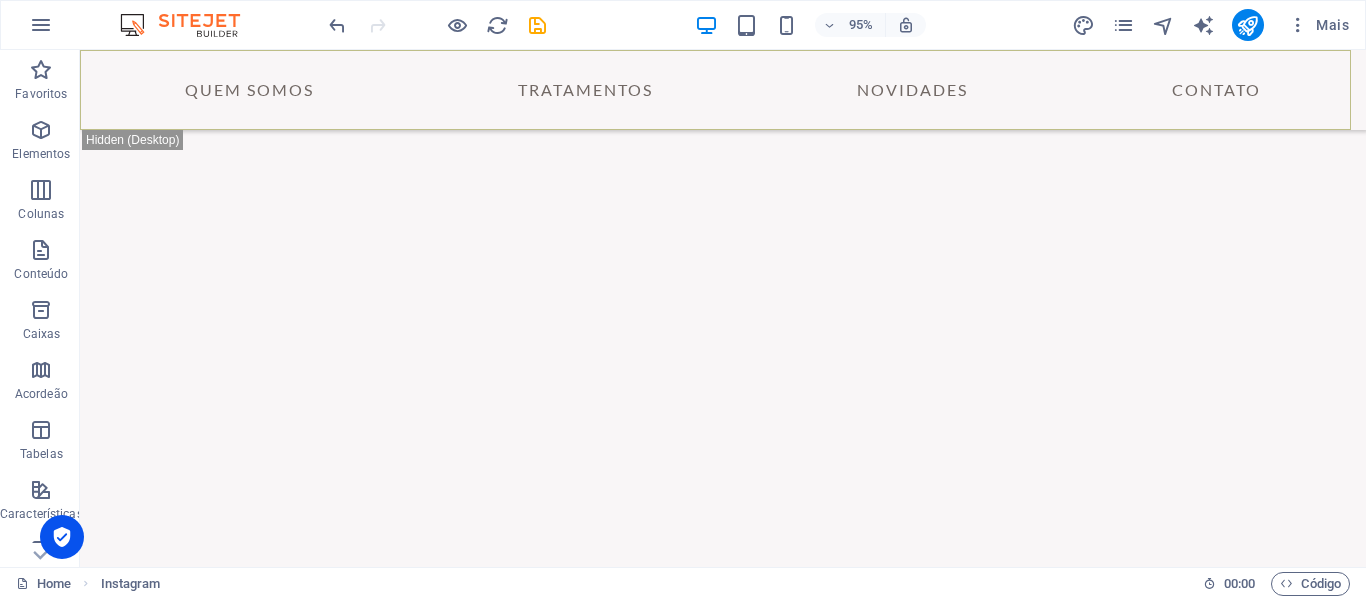 scroll, scrollTop: 5554, scrollLeft: 0, axis: vertical 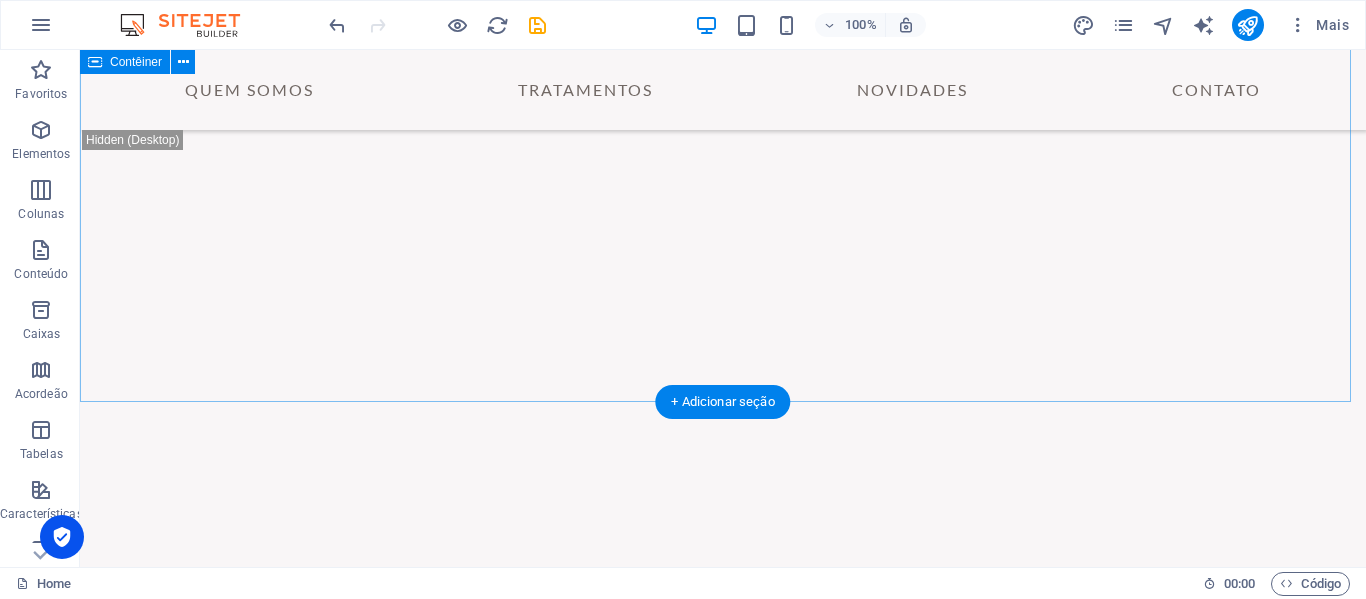 click on "Novidades [DATE] ∙ Life Why aromatherapy is helpful READ MORE [DATE] ∙ Massages Benefits of hot stone massages READ MORE [DATE] ∙ Beauty Best [MEDICAL_DATA] products READ MORE  Previous Next" at bounding box center [723, 2910] 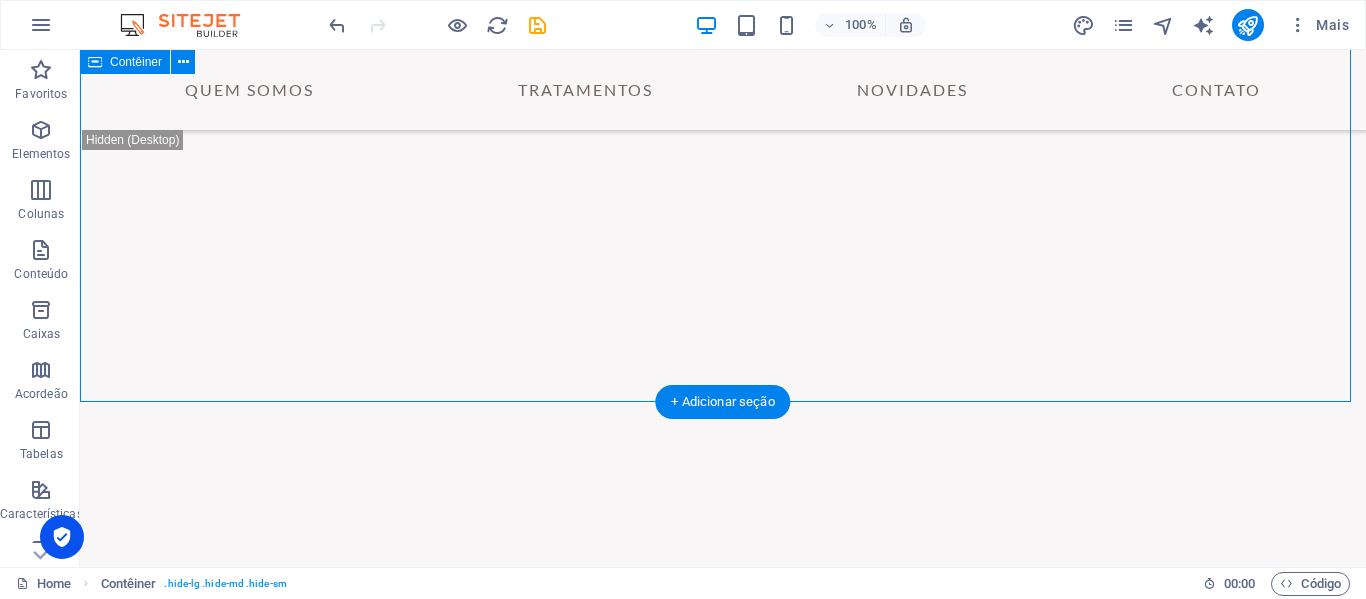 click on "Novidades [DATE] ∙ Life Why aromatherapy is helpful READ MORE [DATE] ∙ Massages Benefits of hot stone massages READ MORE [DATE] ∙ Beauty Best [MEDICAL_DATA] products READ MORE  Previous Next" at bounding box center (723, 2910) 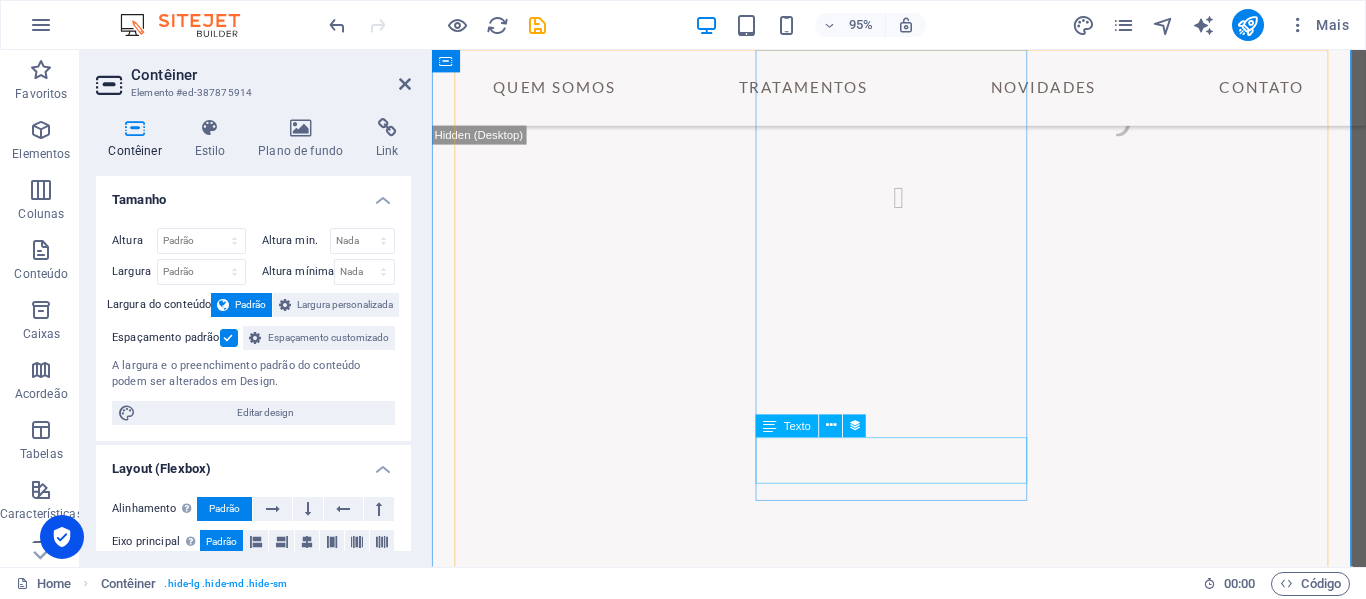 scroll, scrollTop: 5308, scrollLeft: 0, axis: vertical 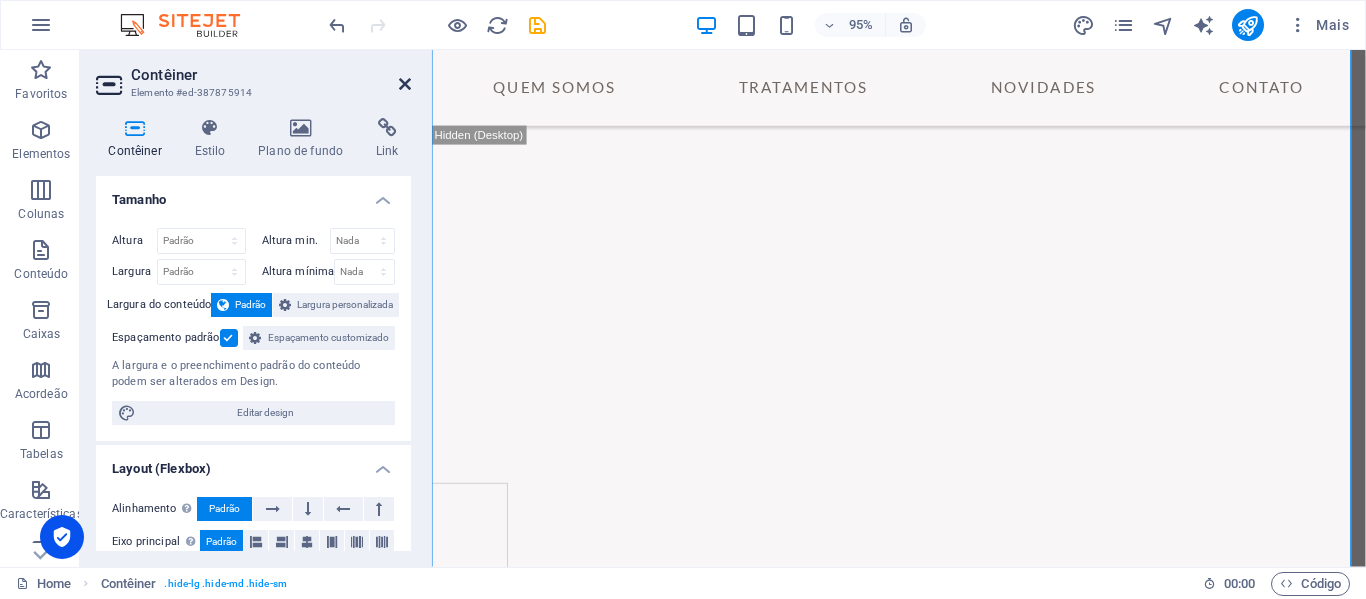 click at bounding box center (405, 84) 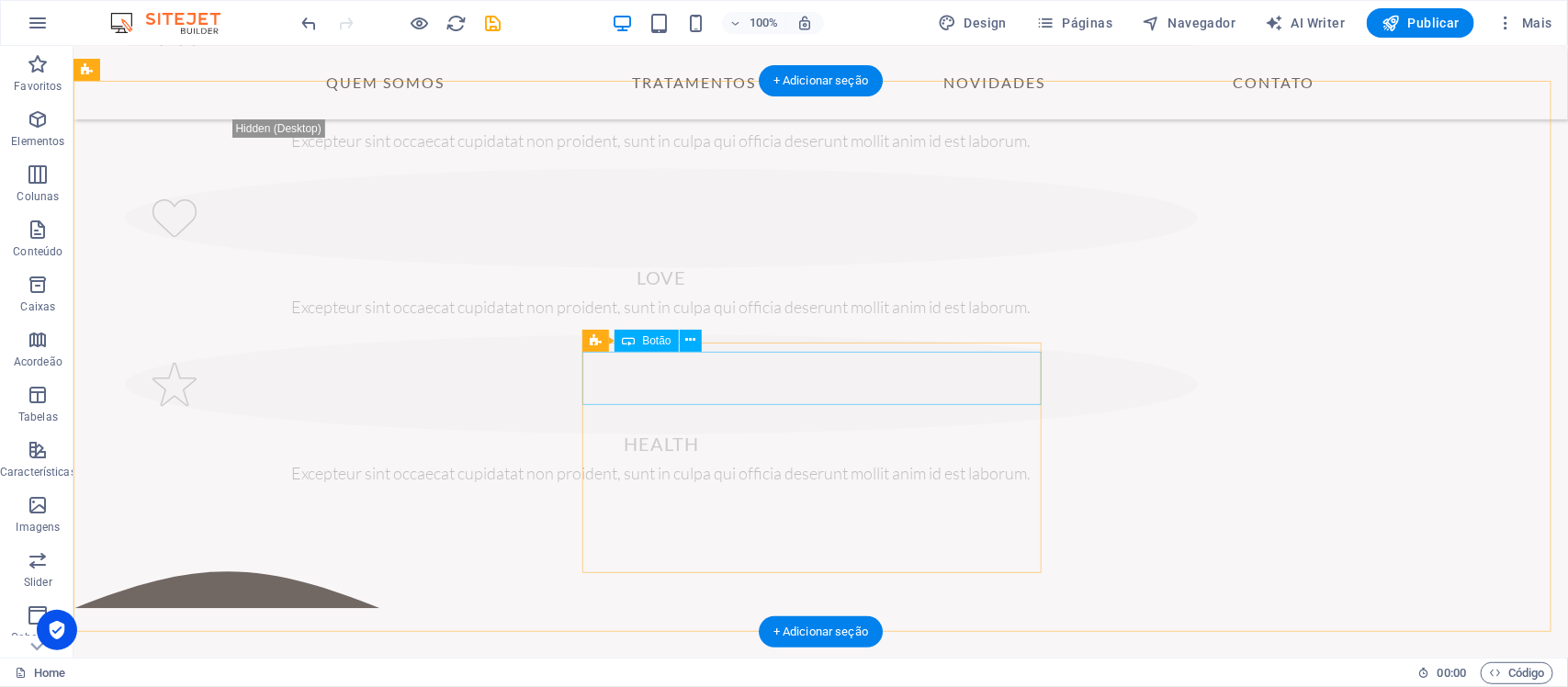 scroll, scrollTop: 1603, scrollLeft: 0, axis: vertical 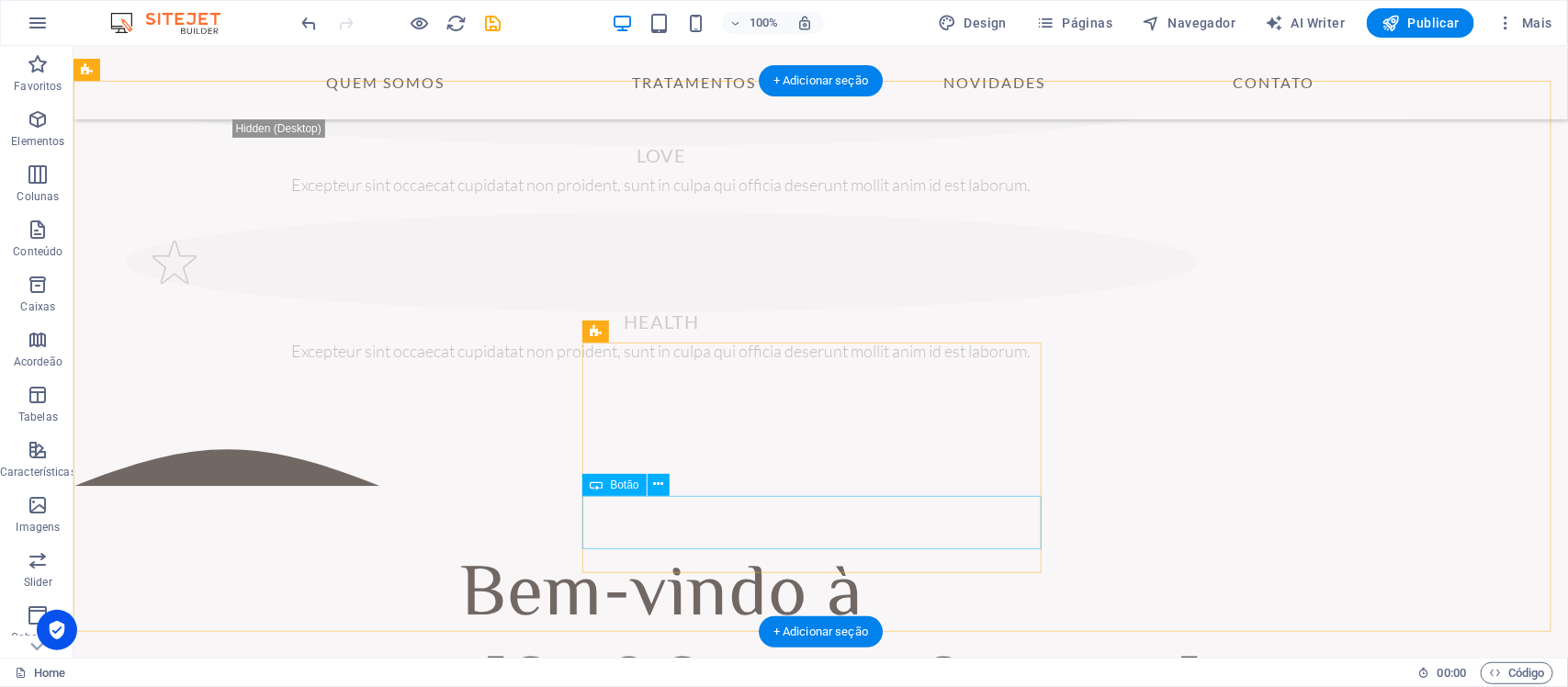 click on "SAIBA MAIS" at bounding box center (660, 886) 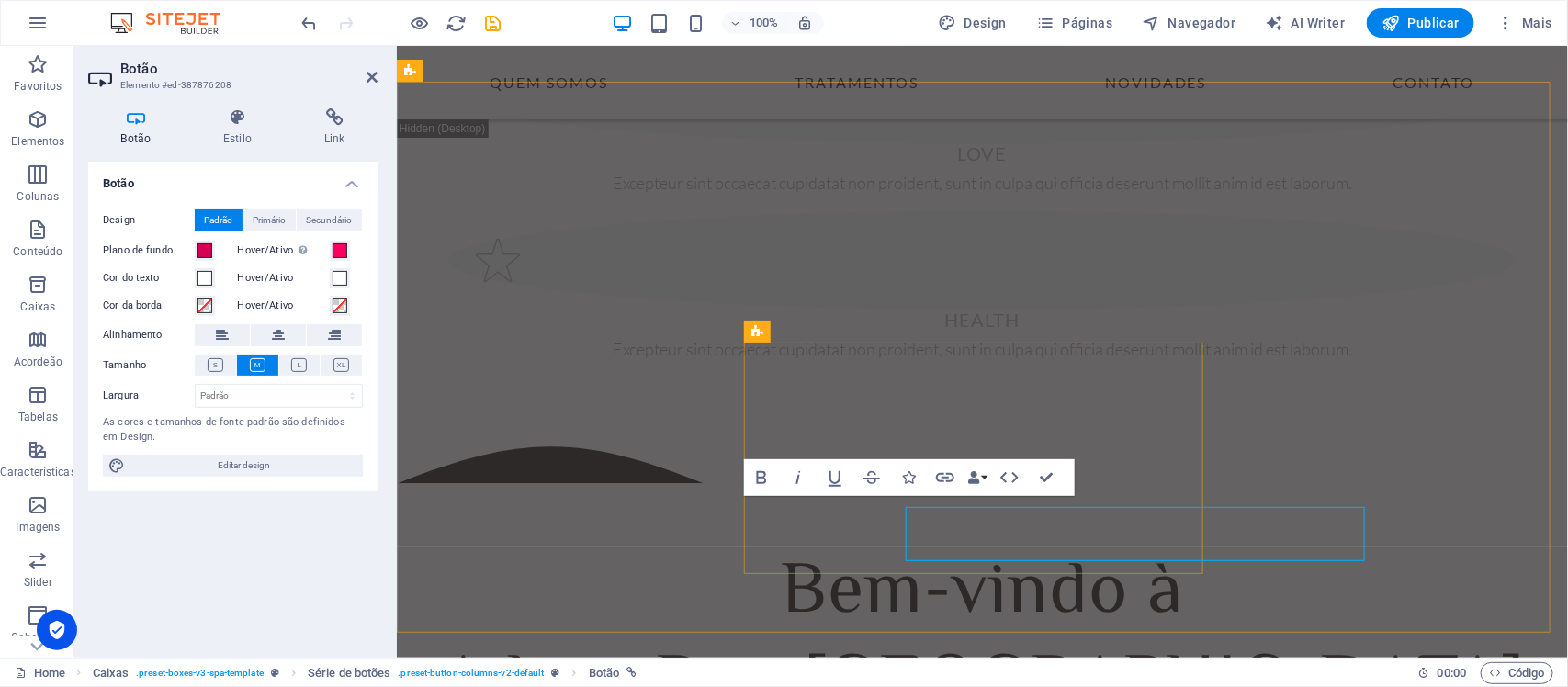 scroll, scrollTop: 1591, scrollLeft: 0, axis: vertical 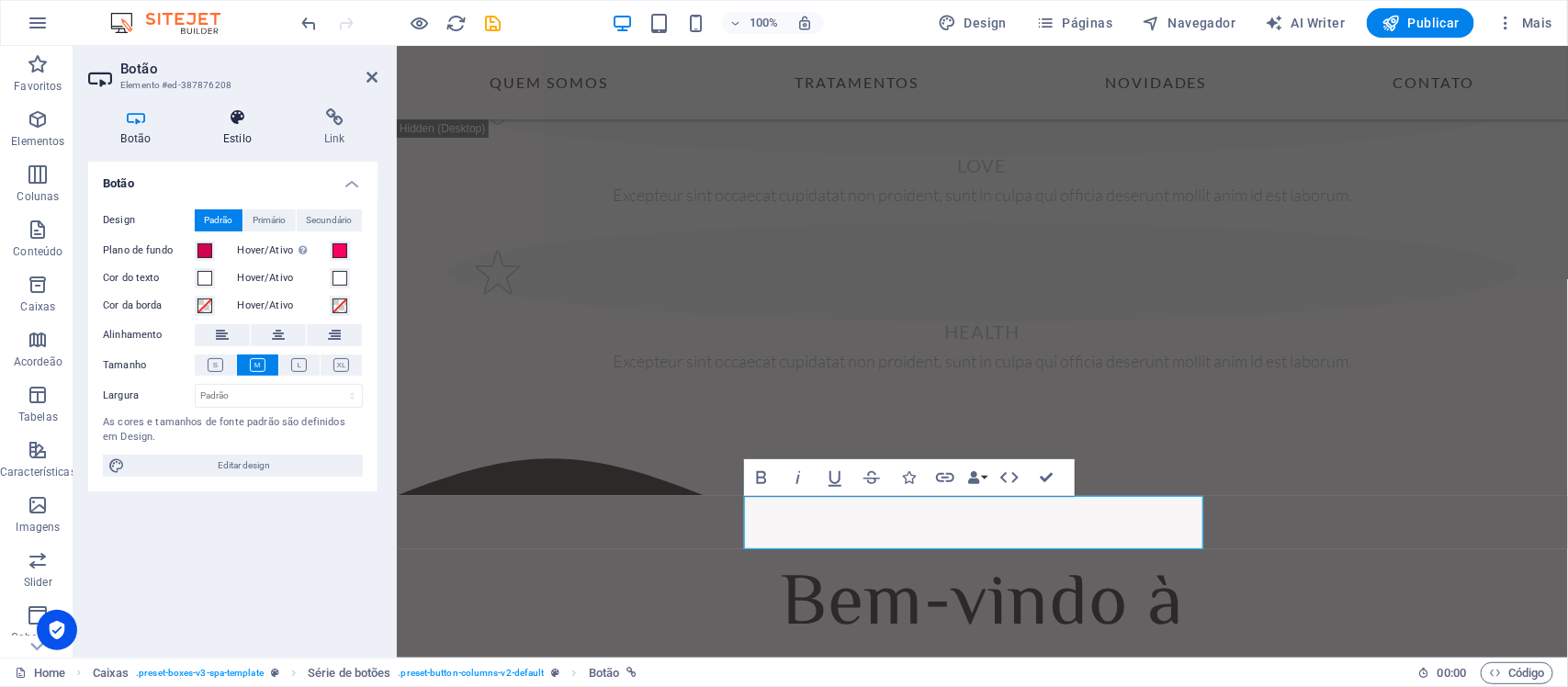 click on "Estilo" at bounding box center [242, 128] 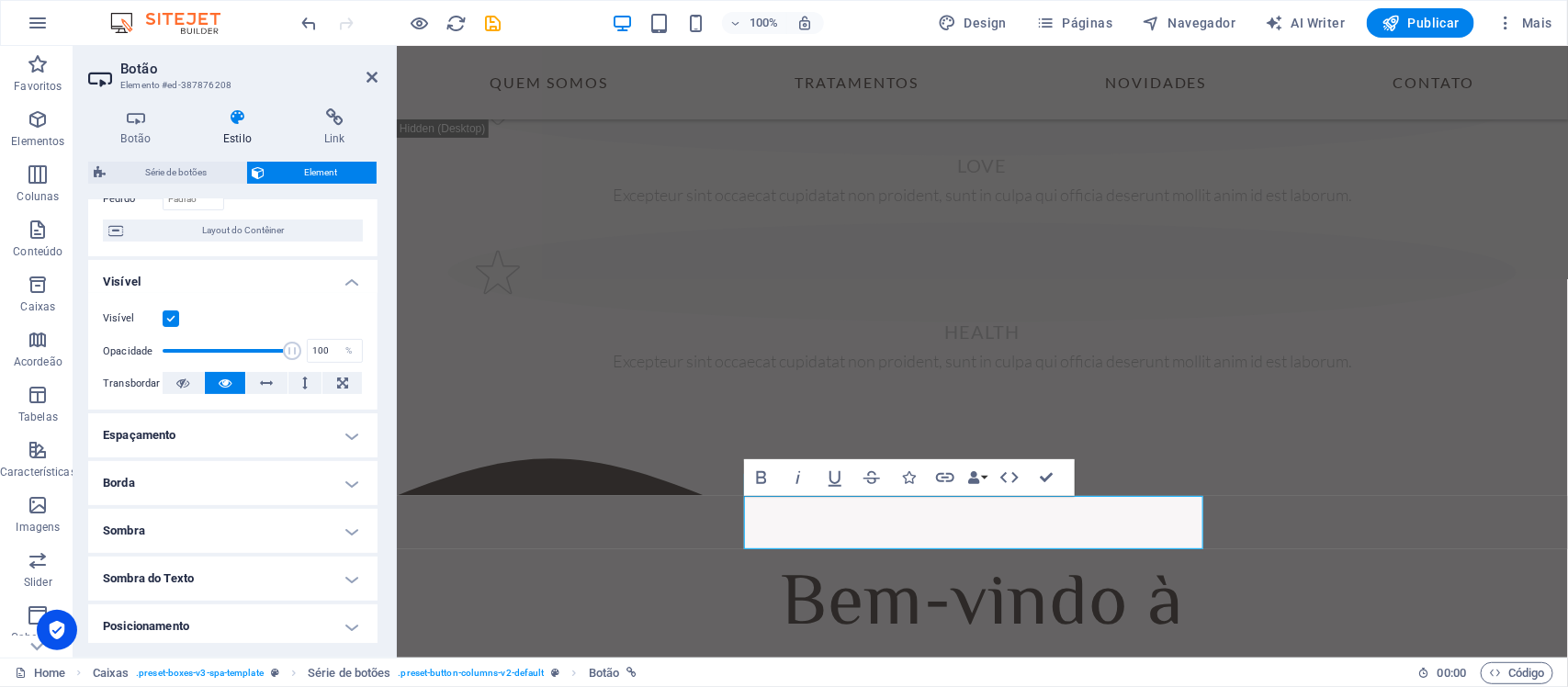 scroll, scrollTop: 332, scrollLeft: 0, axis: vertical 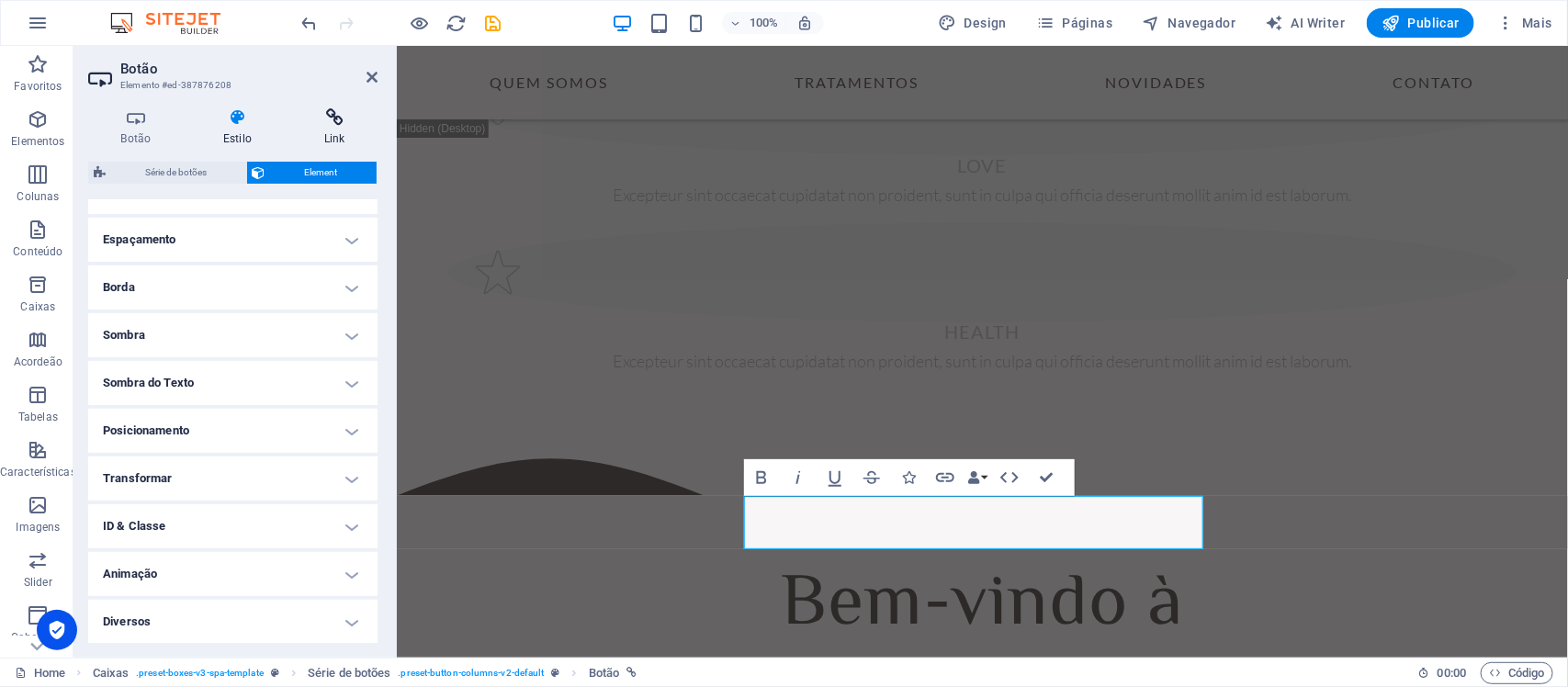 click on "Link" at bounding box center (334, 128) 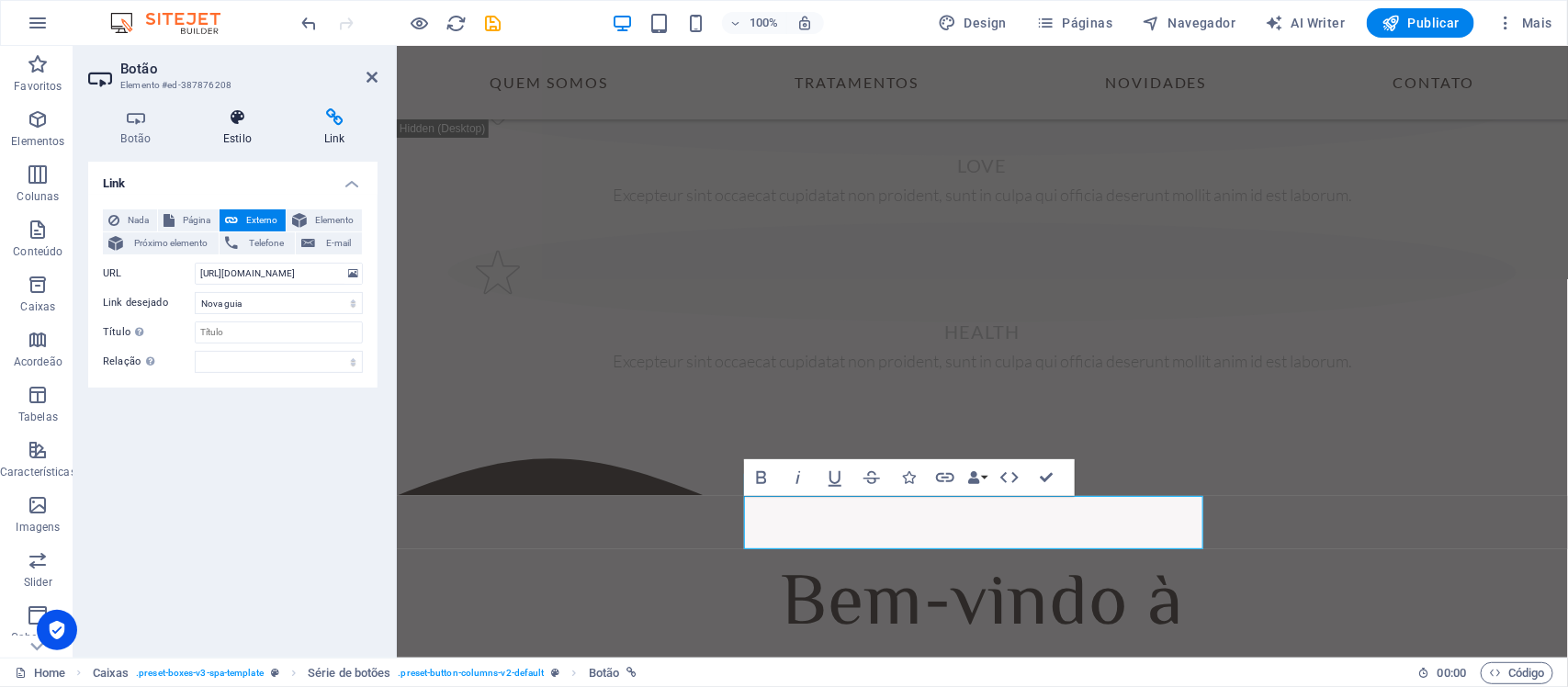 click at bounding box center (238, 118) 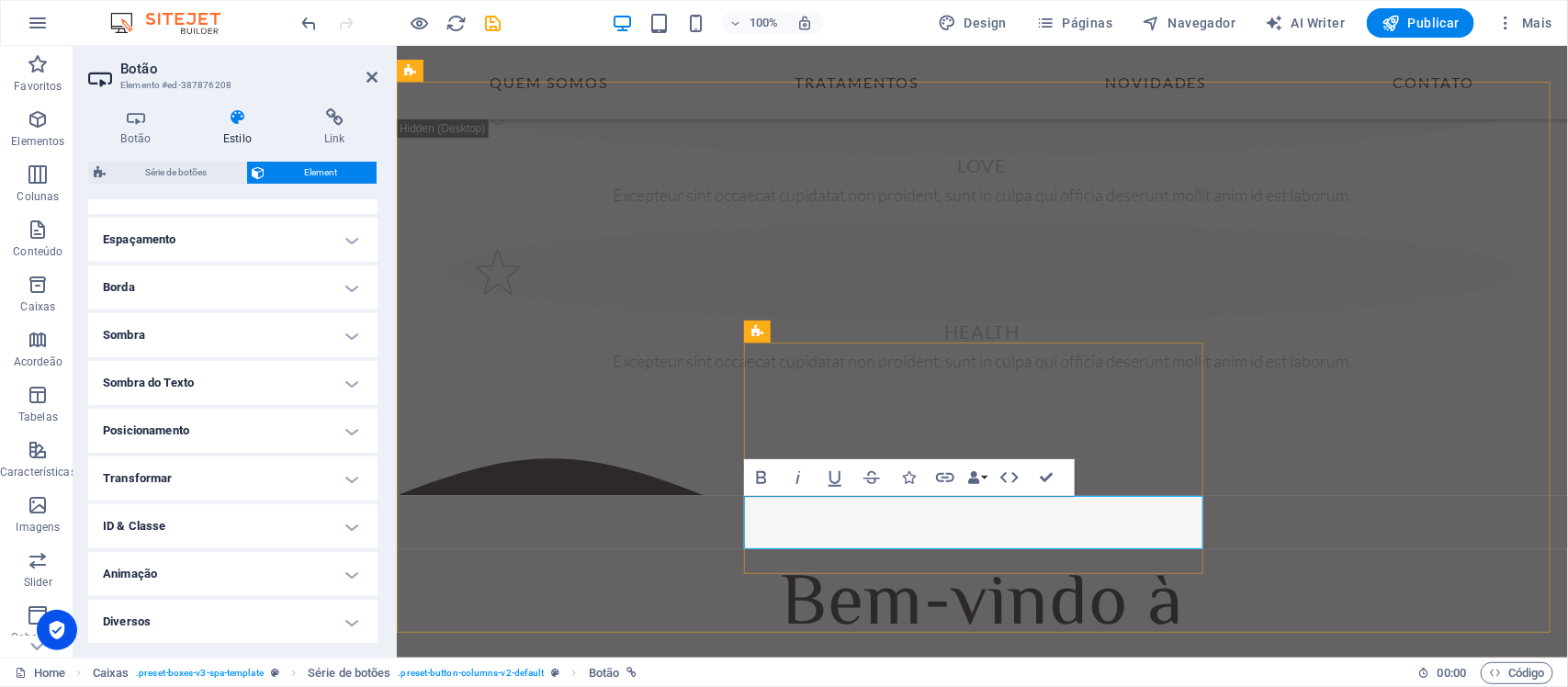 click at bounding box center [981, 1102] 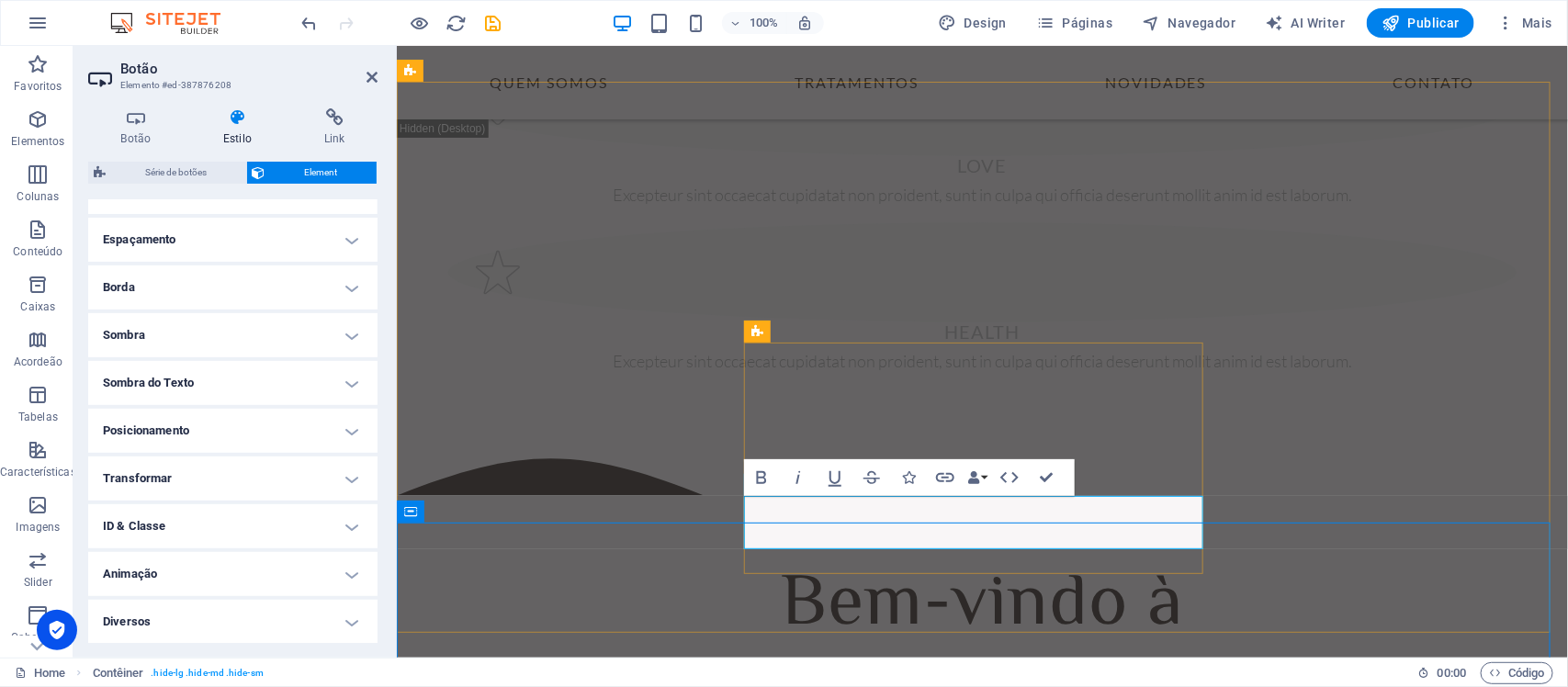 scroll, scrollTop: 1603, scrollLeft: 0, axis: vertical 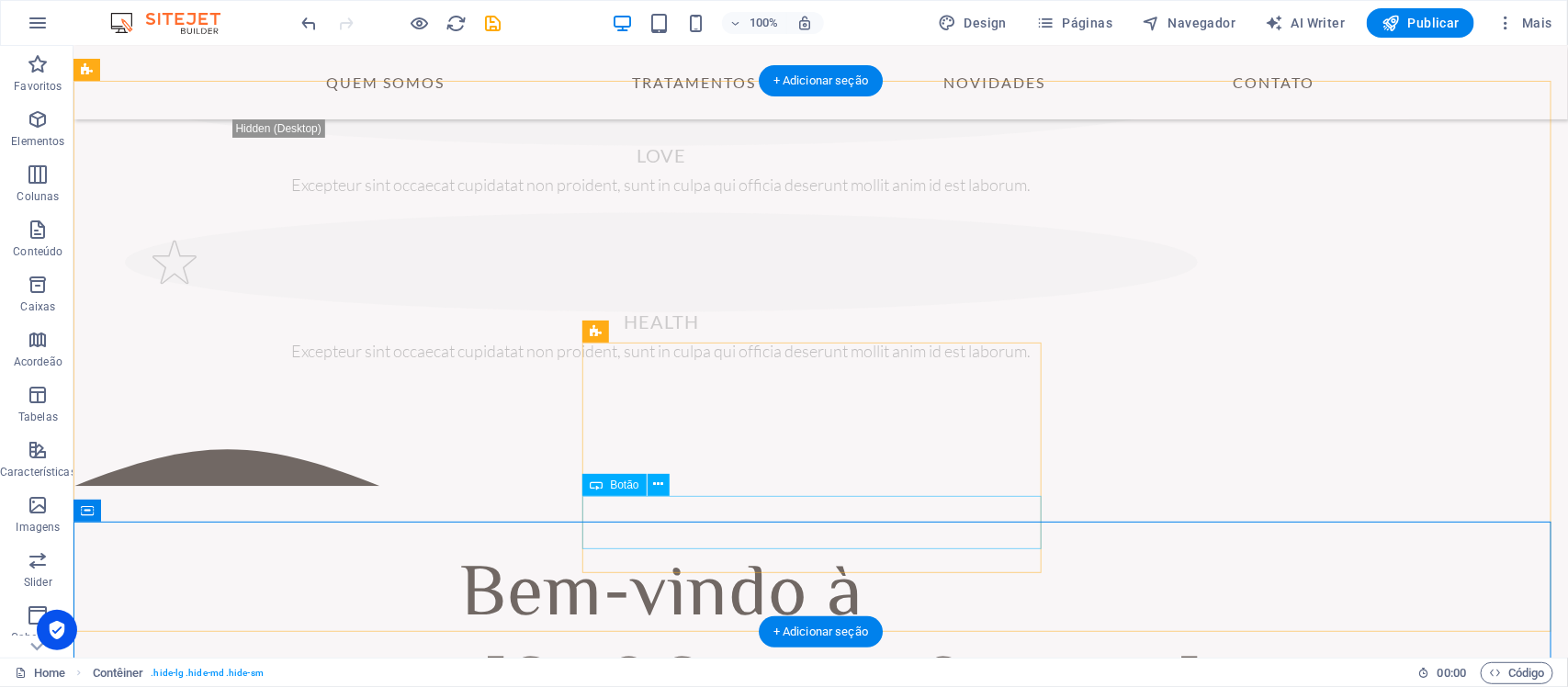 click on "SAIBA MAIS" at bounding box center (660, 886) 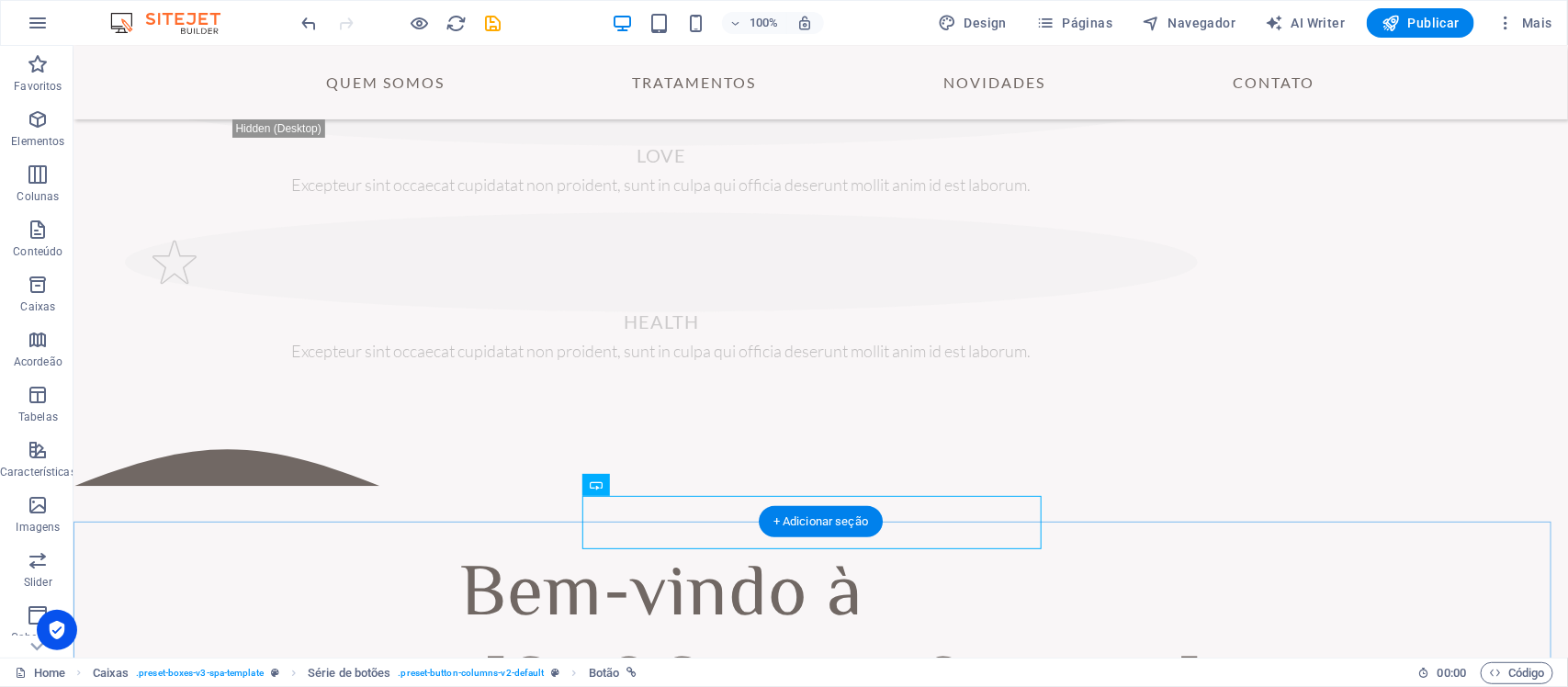click on "+ Adicionar seção" at bounding box center (820, 522) 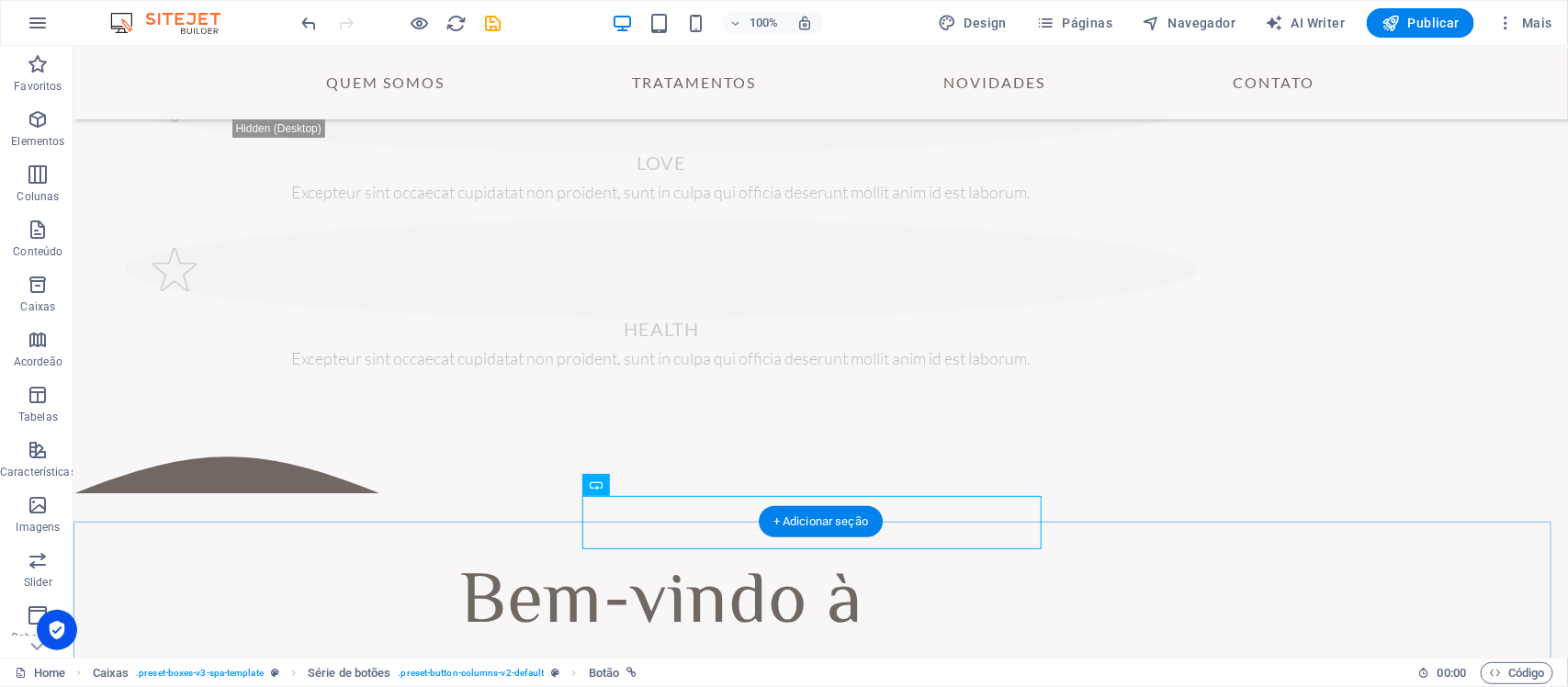 click at bounding box center (819, 1099) 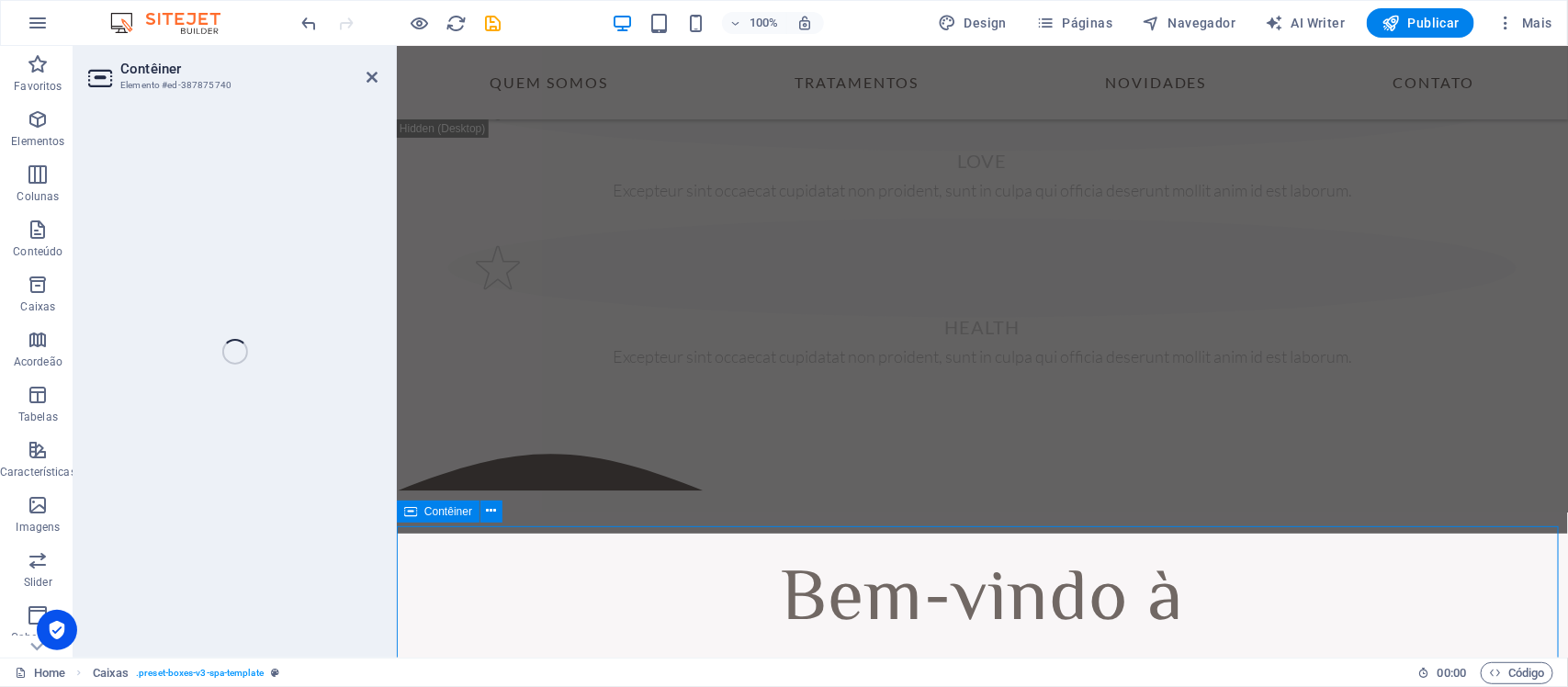 scroll, scrollTop: 1591, scrollLeft: 0, axis: vertical 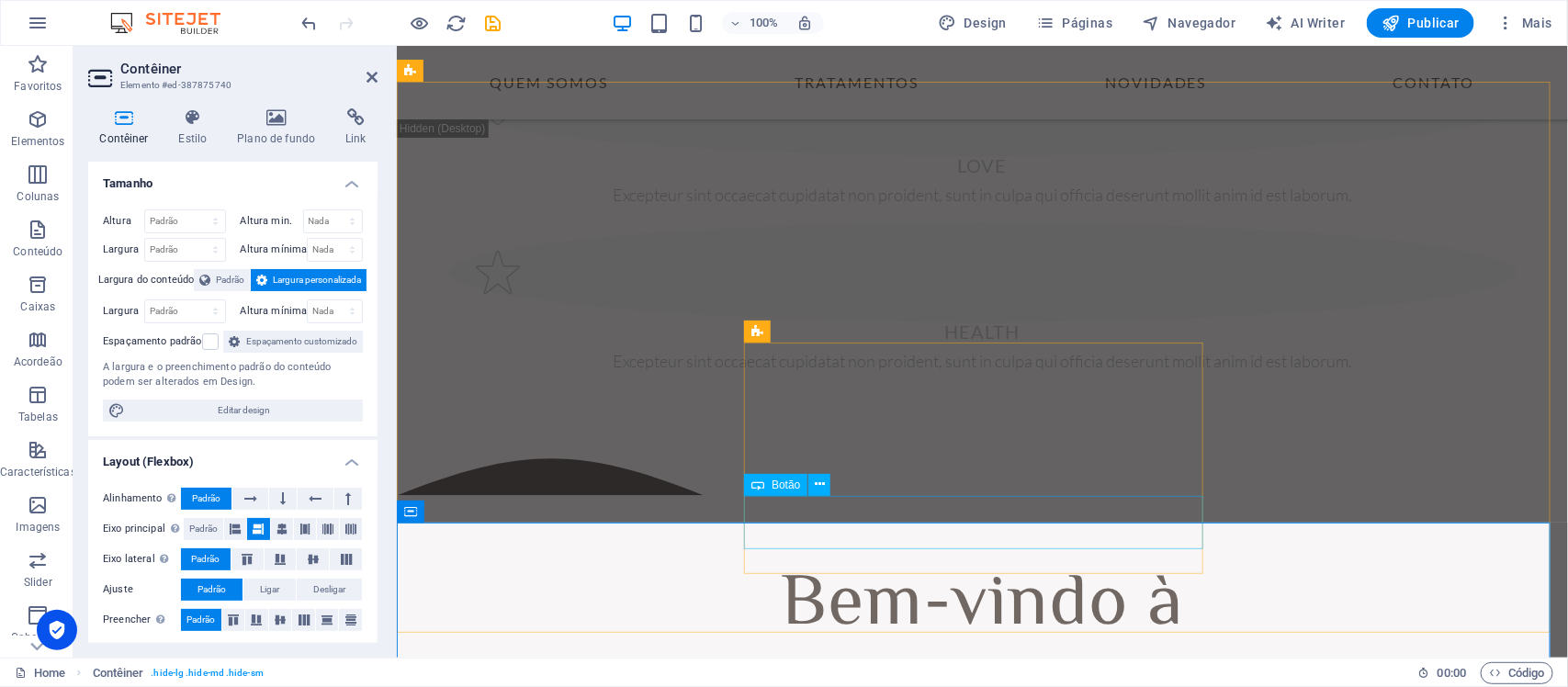 click on "SAIBA MAIS" at bounding box center (981, 895) 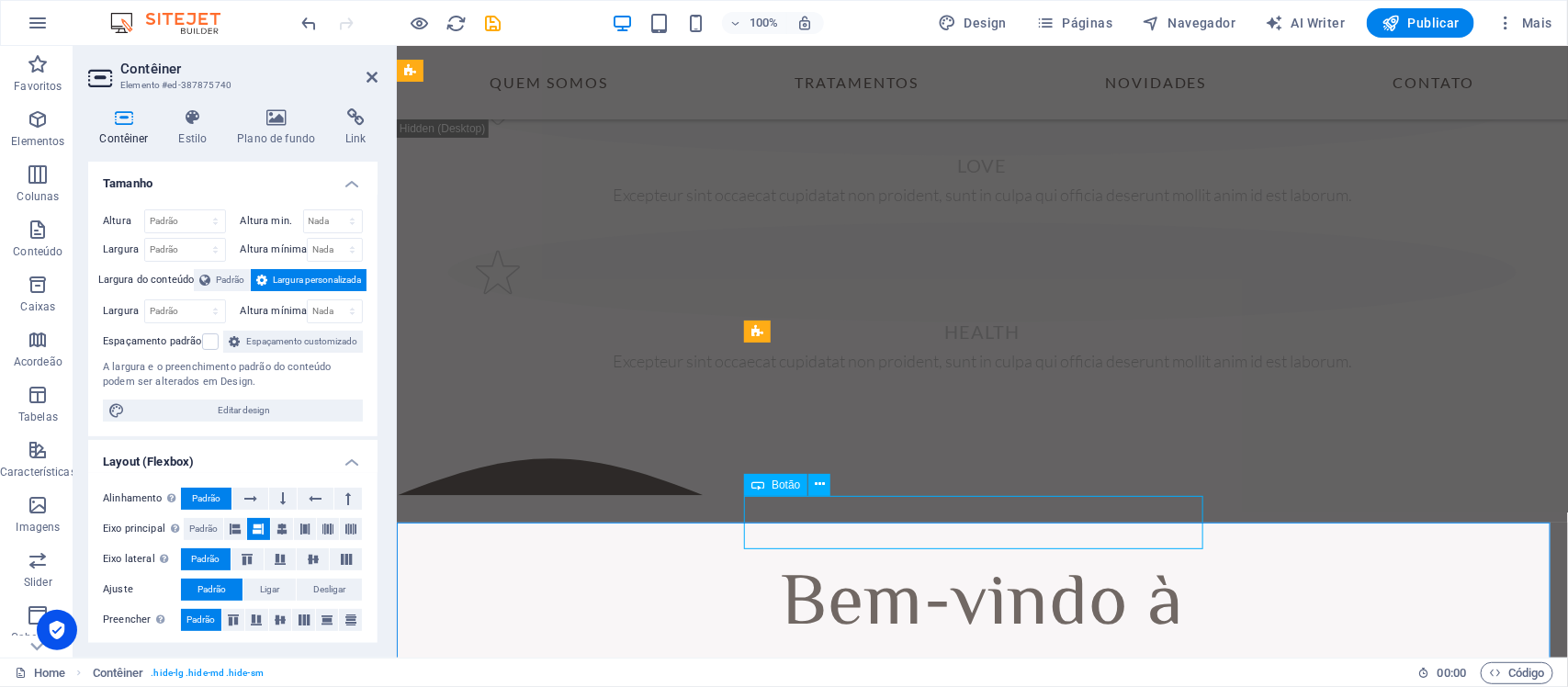 click on "SAIBA MAIS" at bounding box center (981, 895) 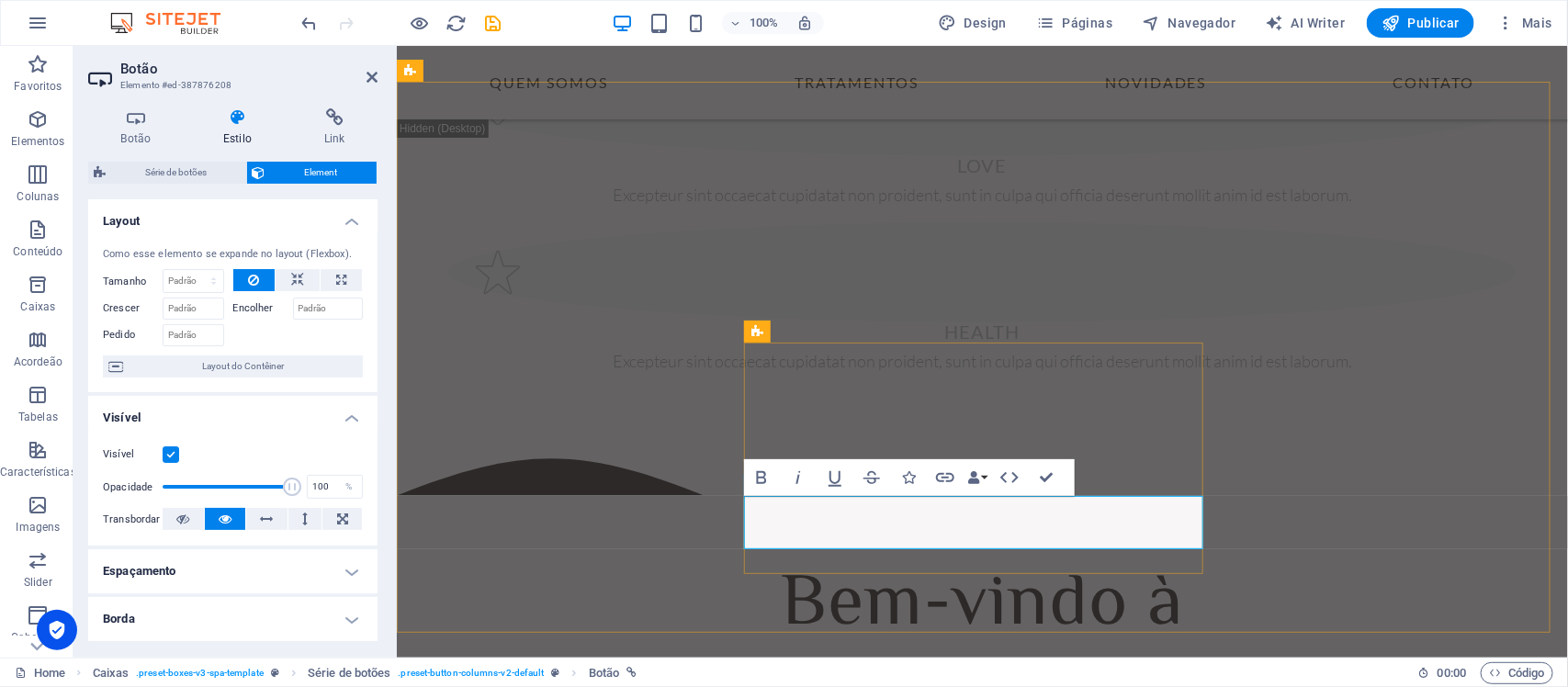 click on "SAIBA MAIS" at bounding box center (981, 895) 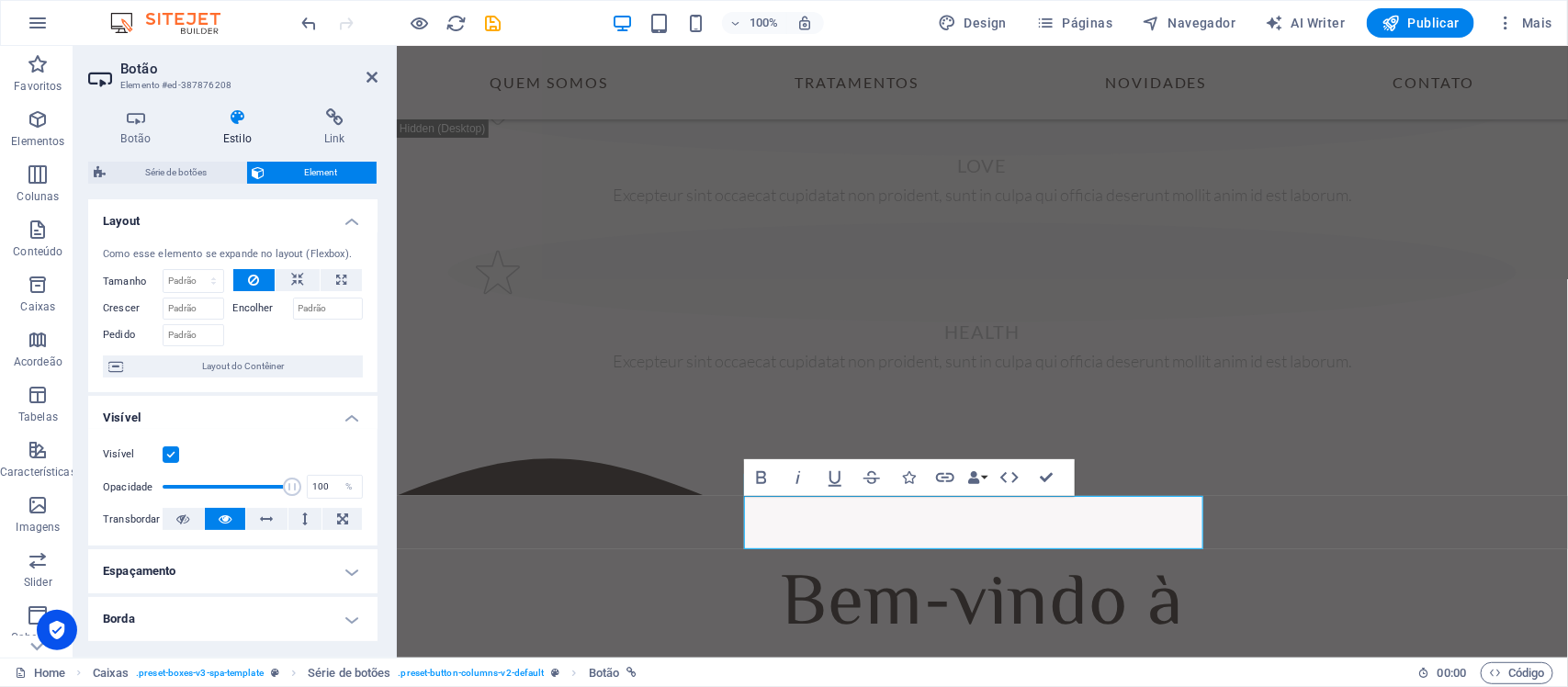 type 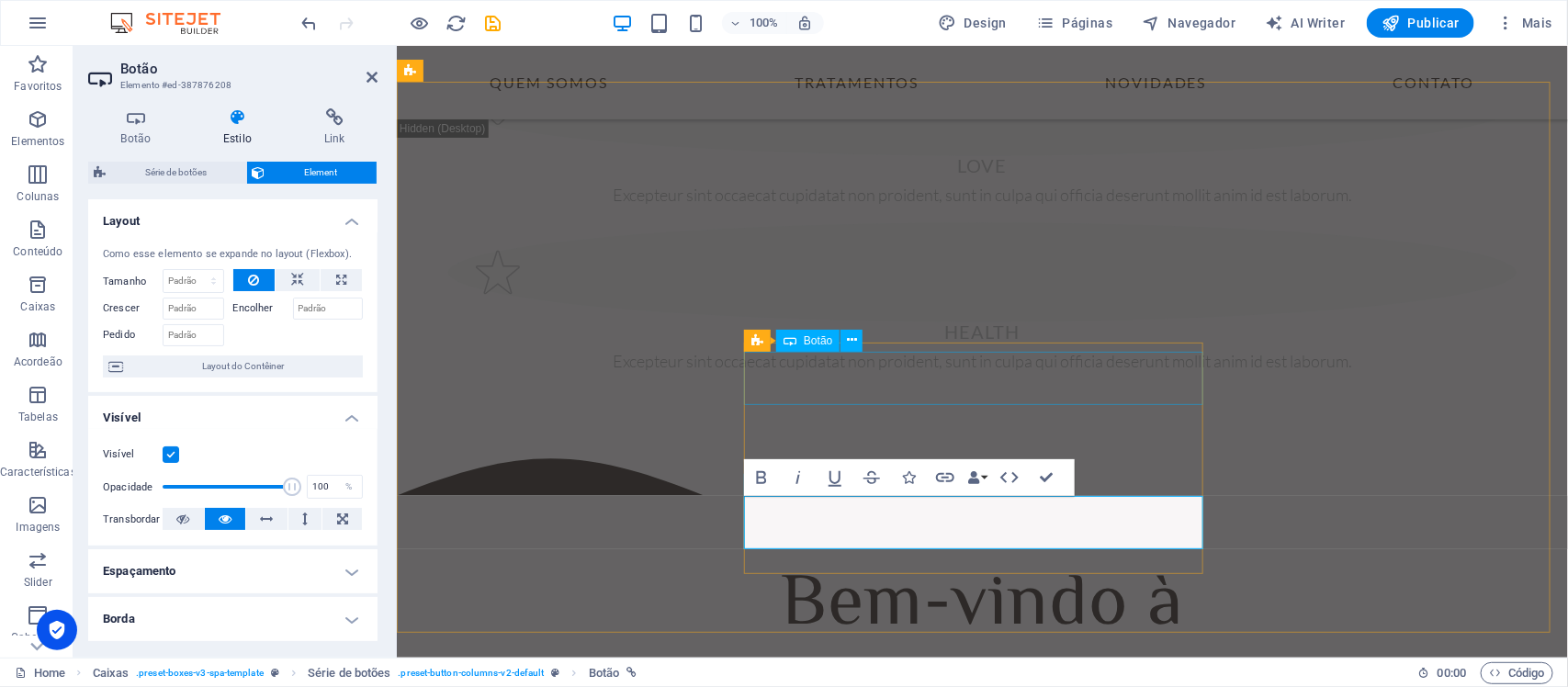 click on "aTENDIMENTO ONLINE | WHATSAPP" at bounding box center [981, 771] 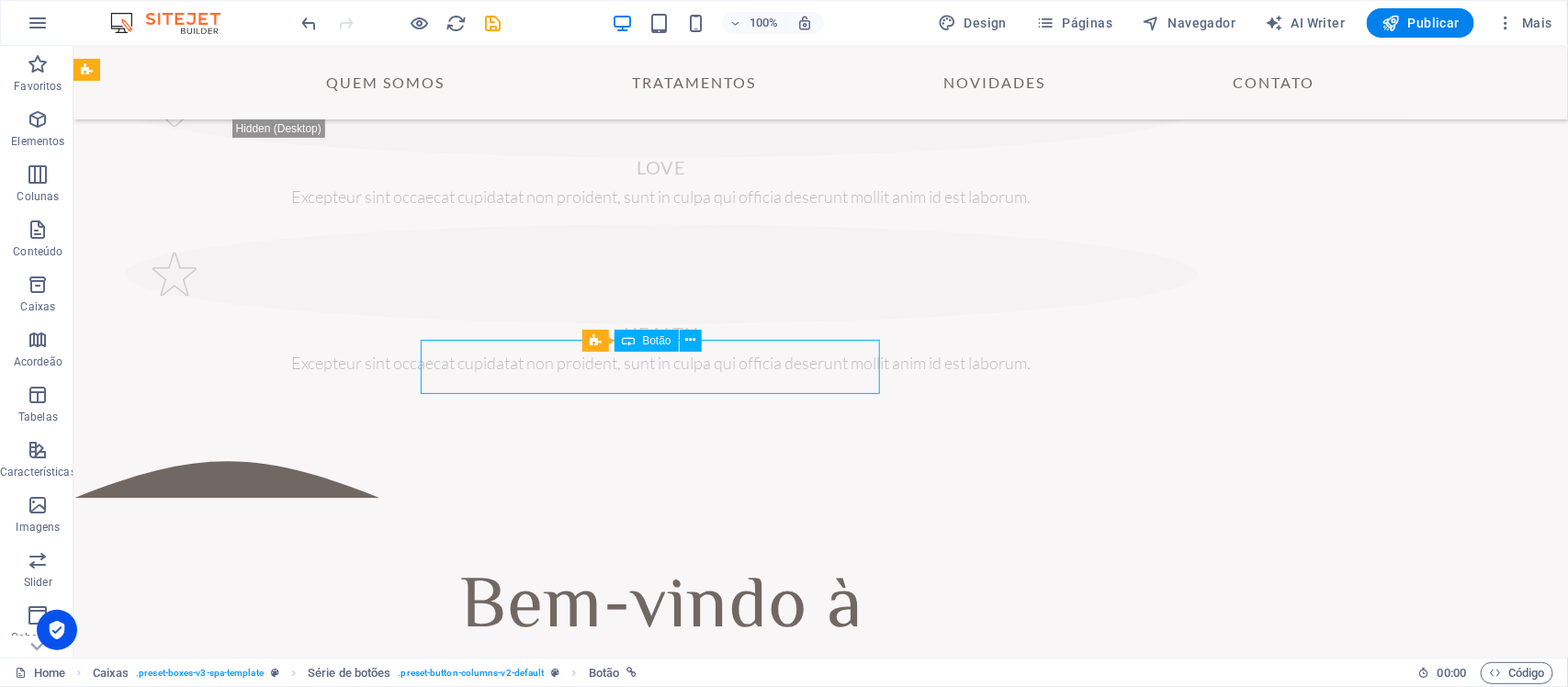 scroll, scrollTop: 1603, scrollLeft: 0, axis: vertical 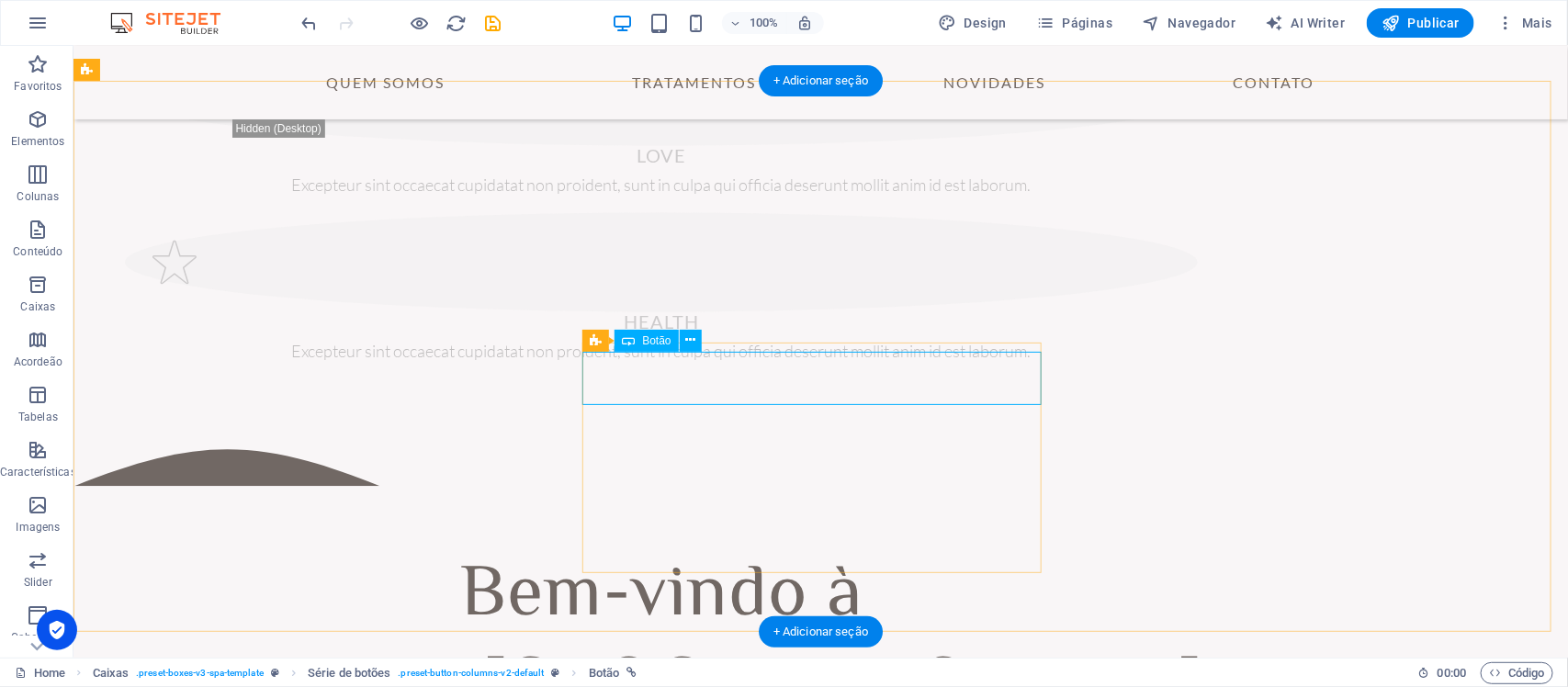 click on "aTENDIMENTO ONLINE | WHATSAPP" at bounding box center [660, 761] 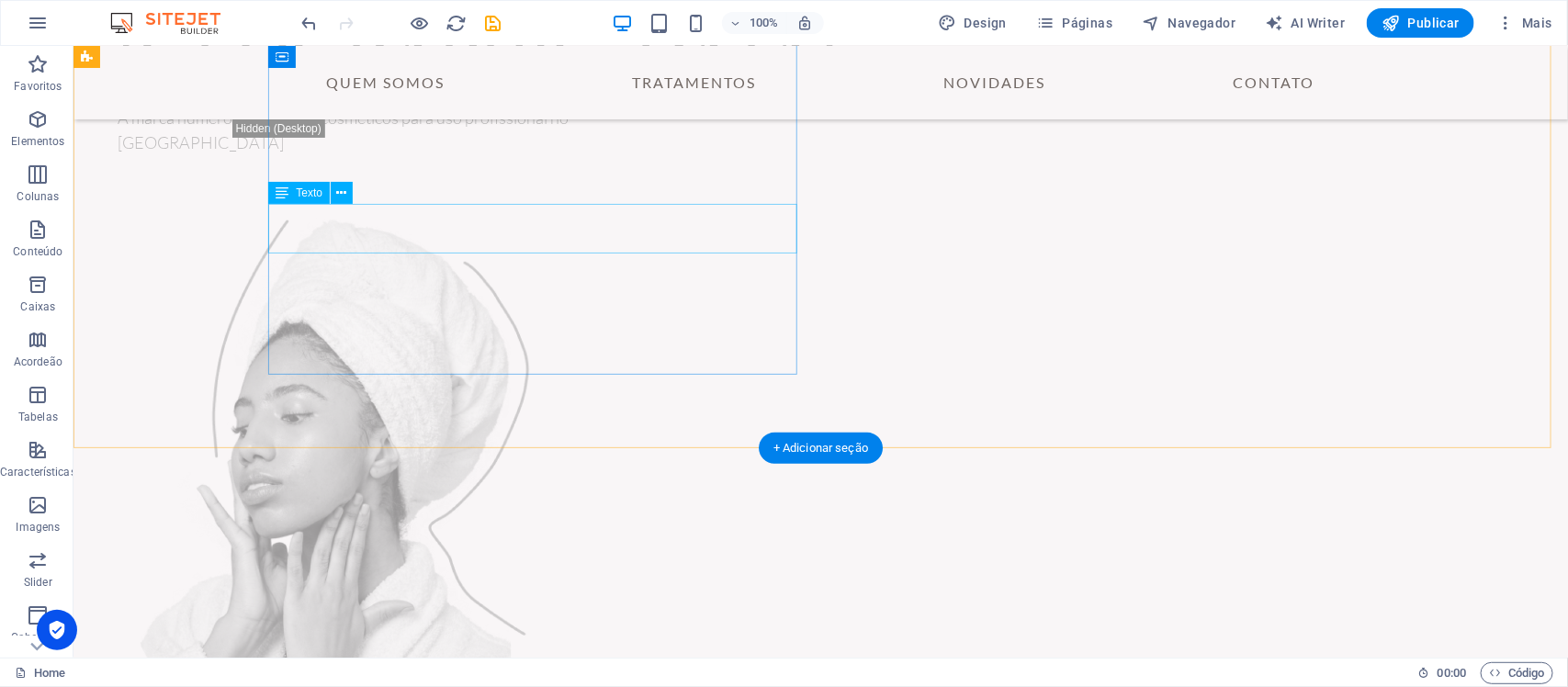 scroll, scrollTop: 230, scrollLeft: 0, axis: vertical 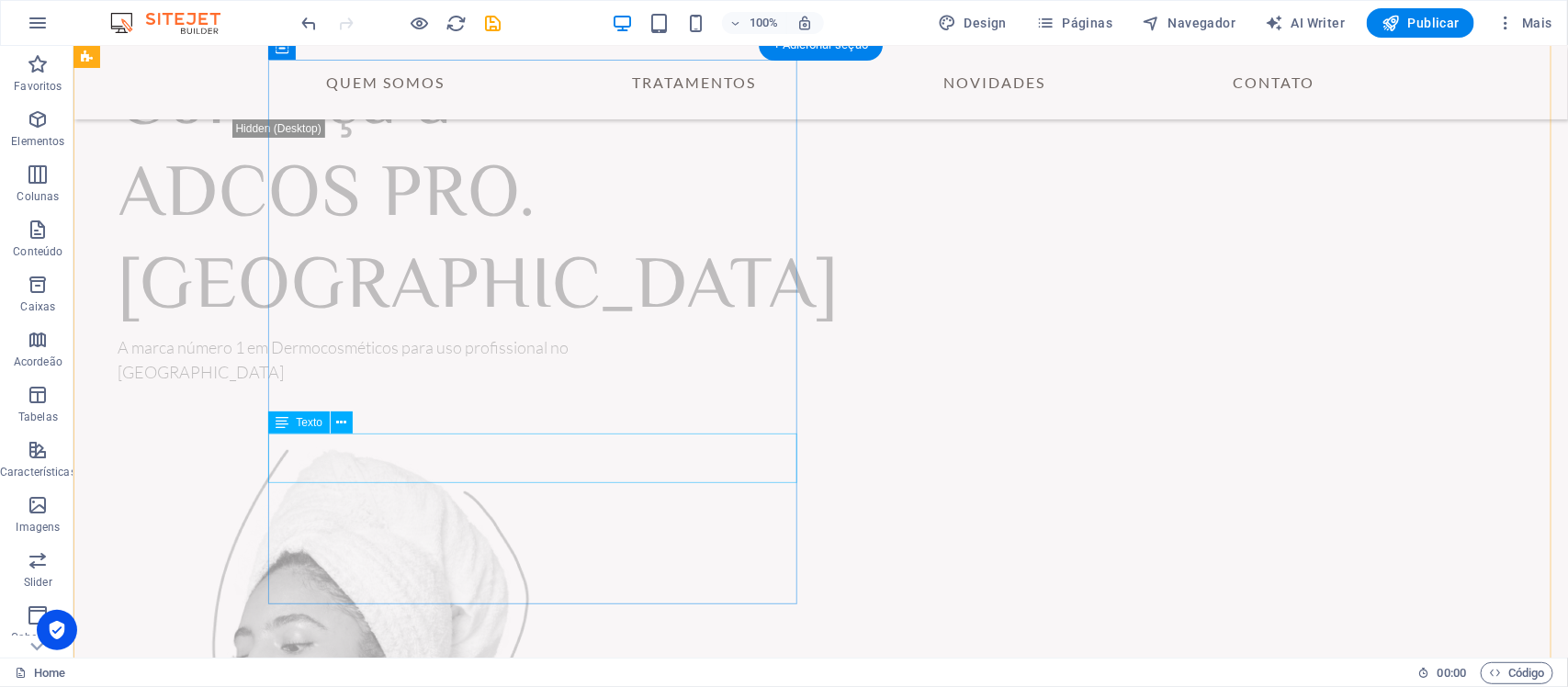 click on "A marca número 1 em Dermocosméticos para uso profissional no [GEOGRAPHIC_DATA]" at bounding box center [381, 371] 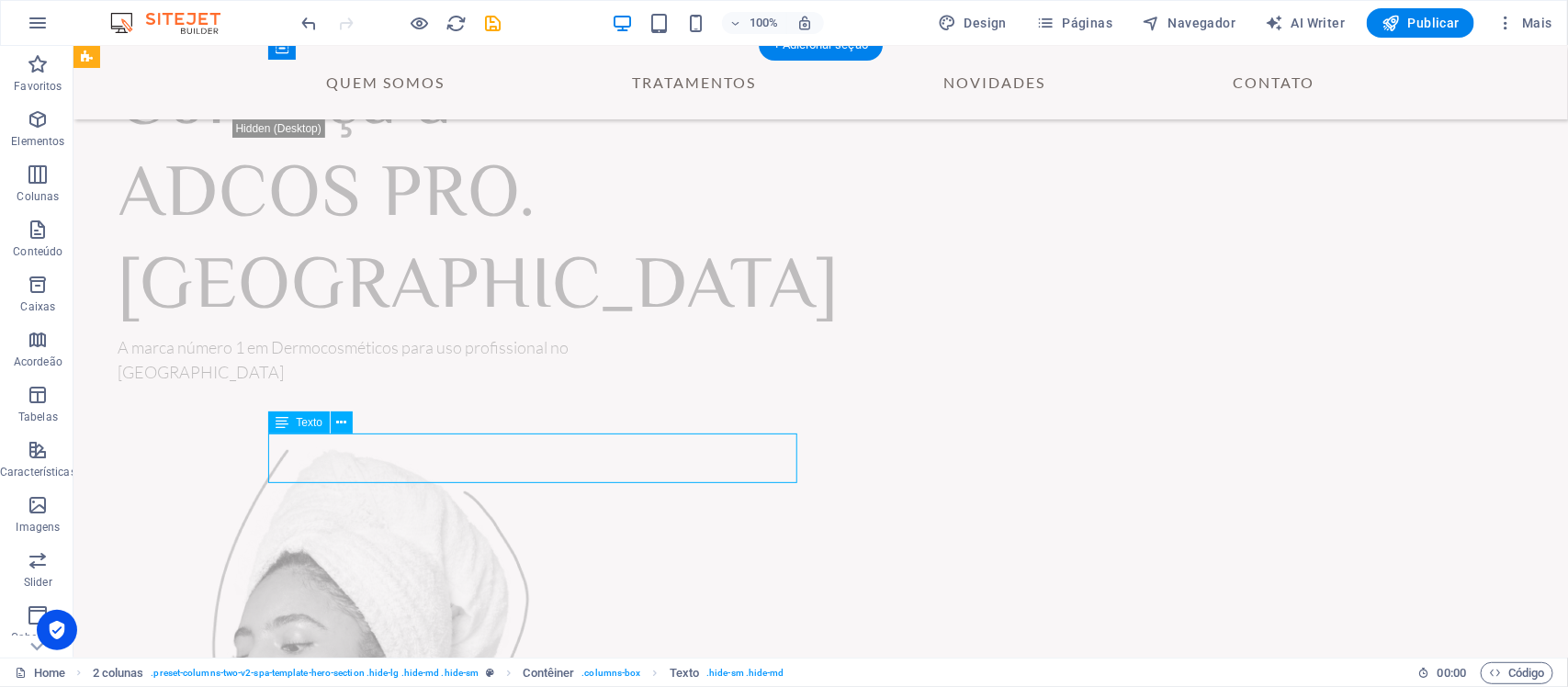 click on "A marca número 1 em Dermocosméticos para uso profissional no [GEOGRAPHIC_DATA]" at bounding box center [381, 371] 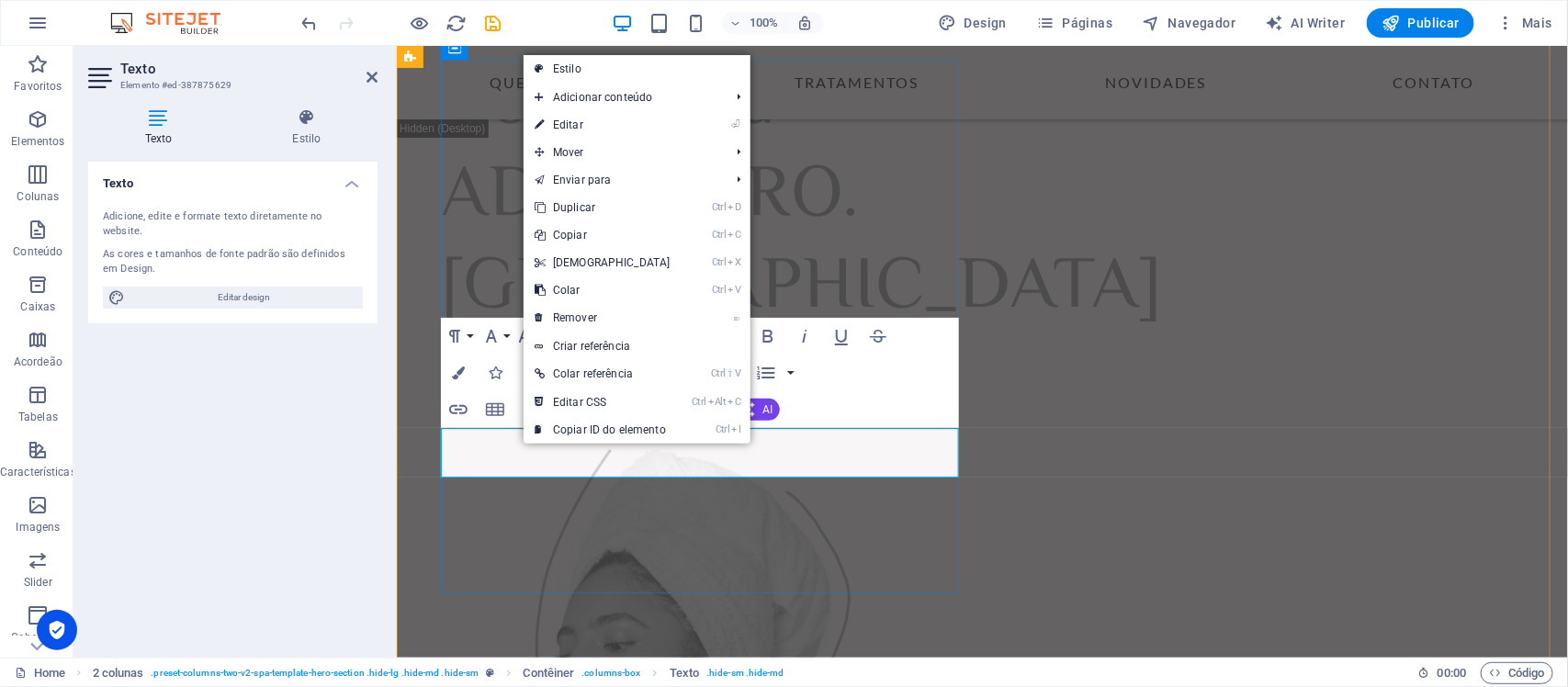 click on "A marca número 1 em Dermocosméticos para uso profissional no [GEOGRAPHIC_DATA]" at bounding box center (704, 359) 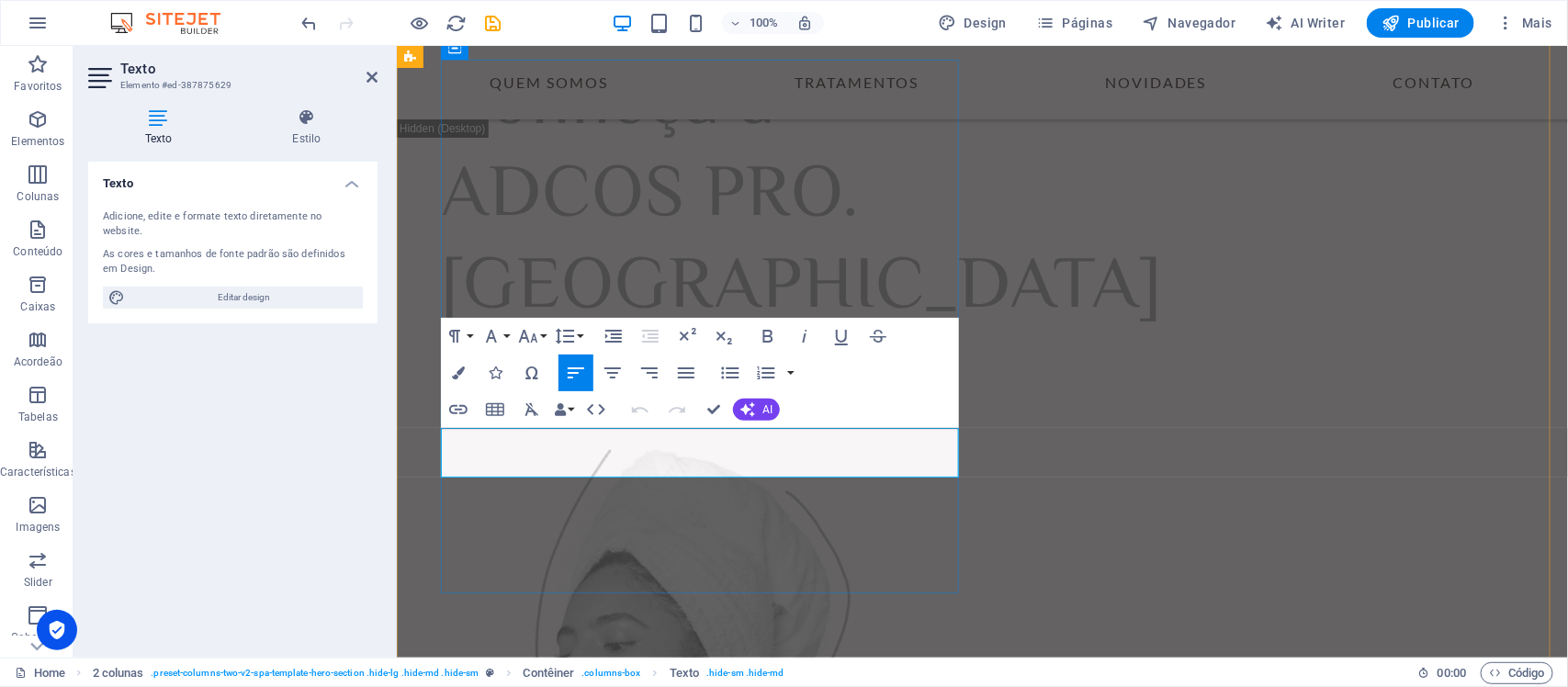 click on "A marca número 1 em Dermocosméticos para uso profissional no [GEOGRAPHIC_DATA]" at bounding box center (704, 359) 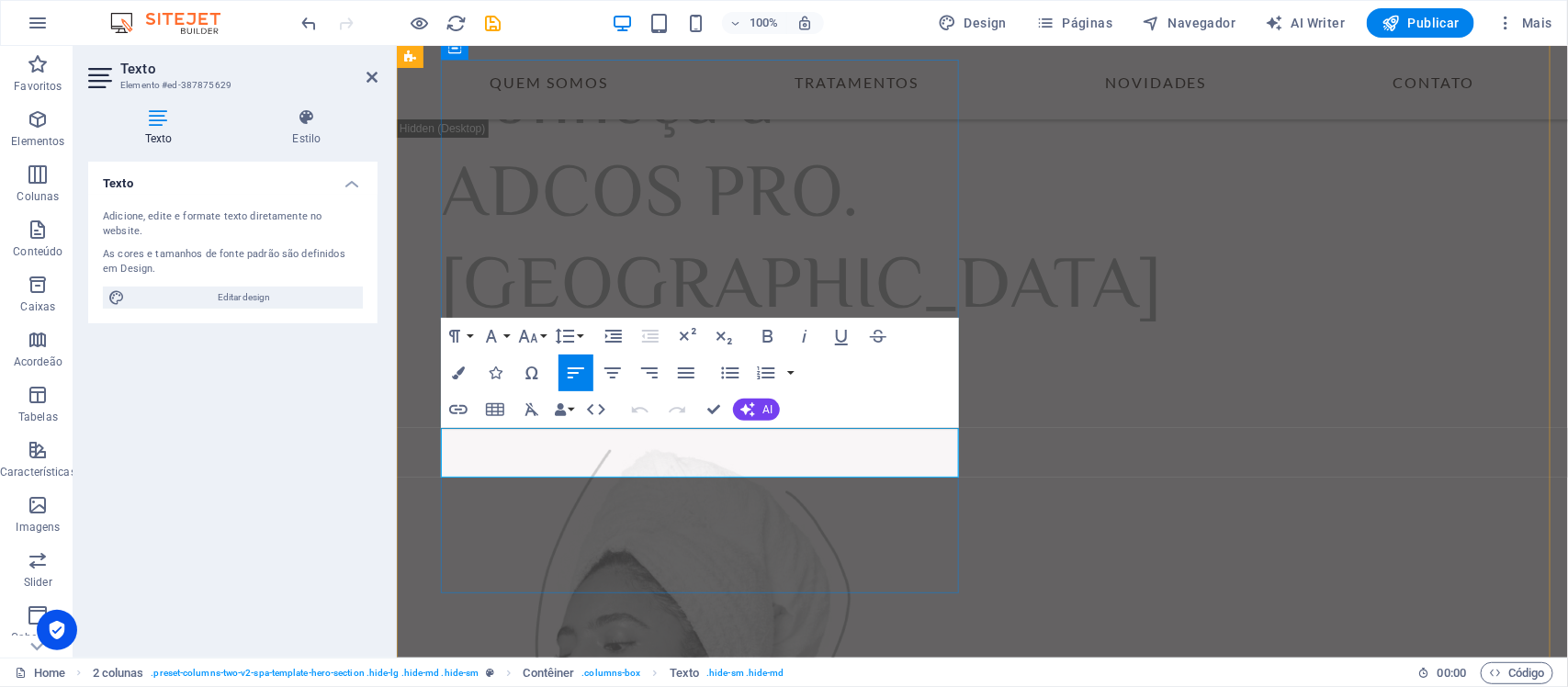 click on "A marca número 1 em Dermocosméticos para uso profissional no [GEOGRAPHIC_DATA]" at bounding box center [704, 359] 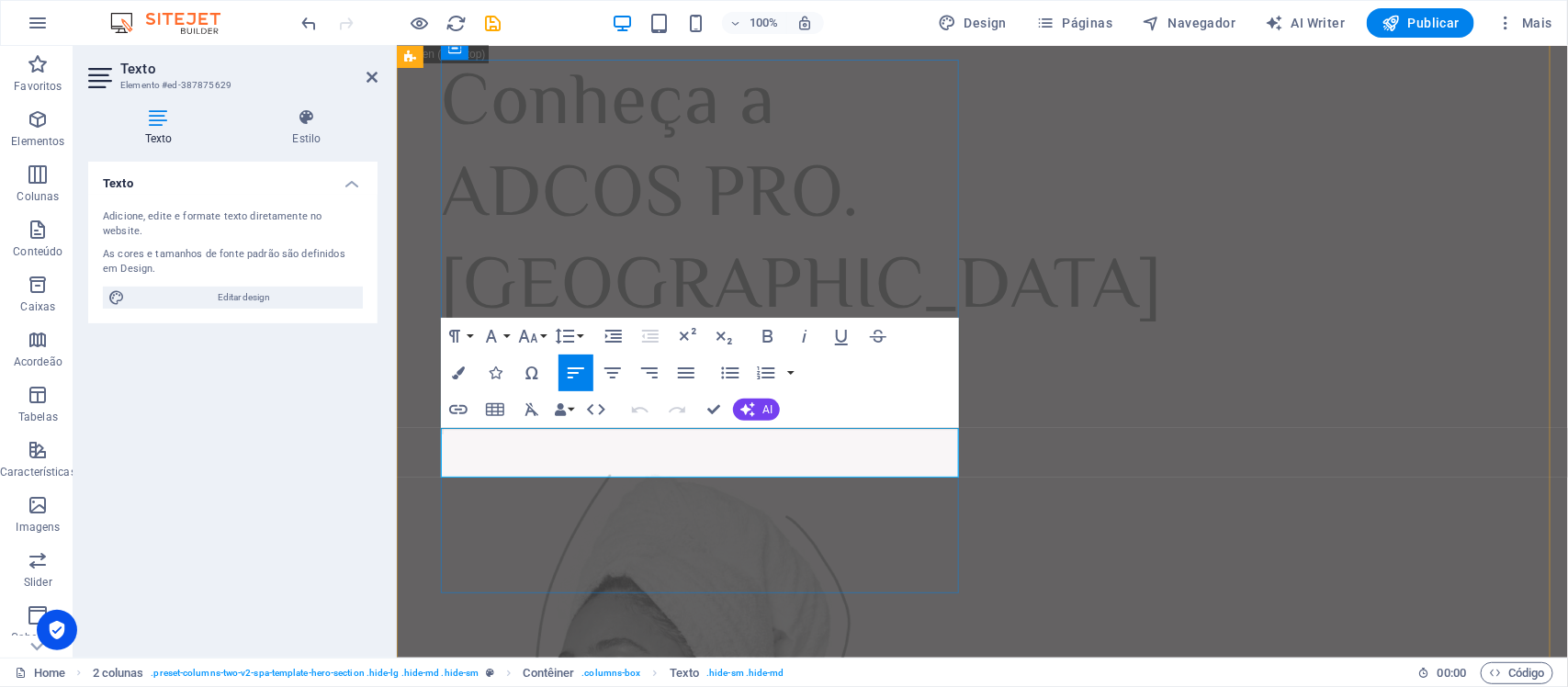 scroll, scrollTop: 216, scrollLeft: 0, axis: vertical 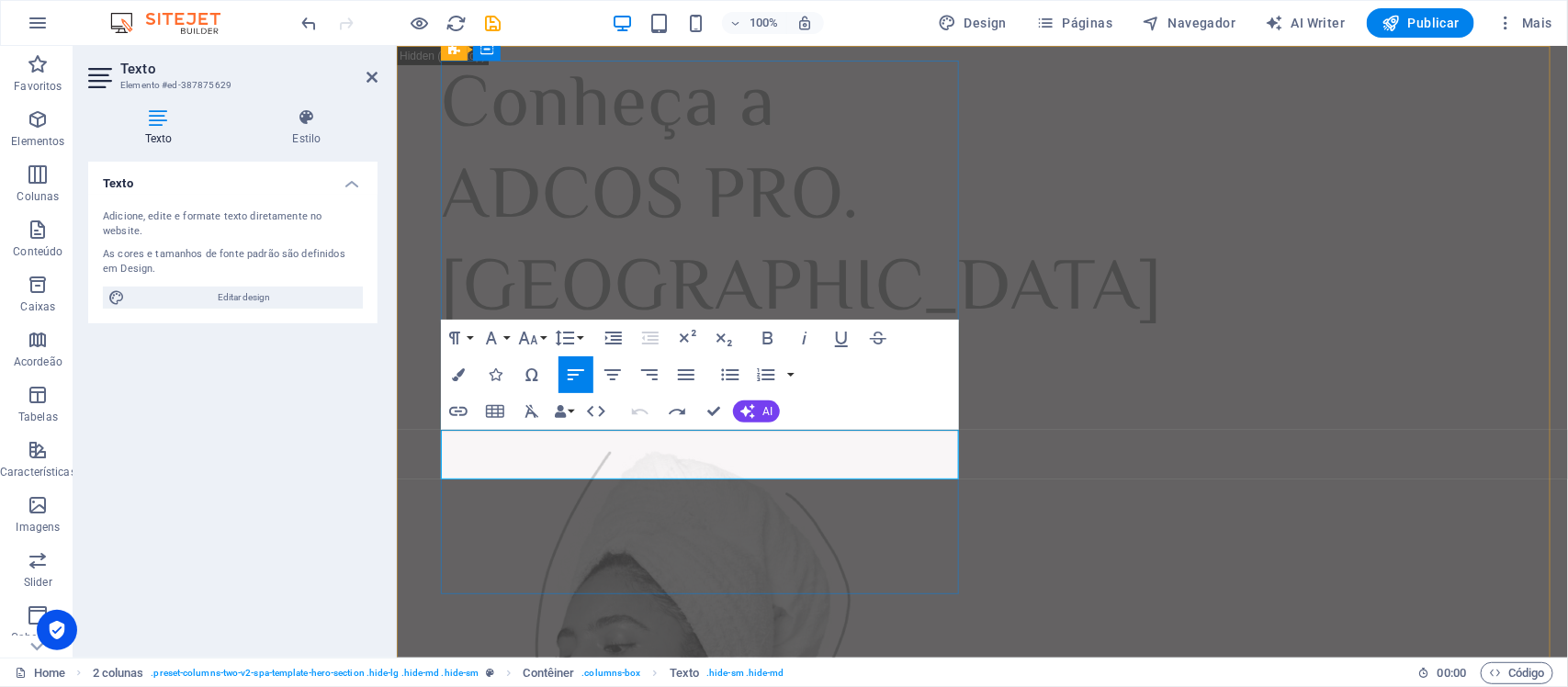 click on "A marca número 1 em Dermocosméticos para uso profissional no [GEOGRAPHIC_DATA]" at bounding box center (704, 361) 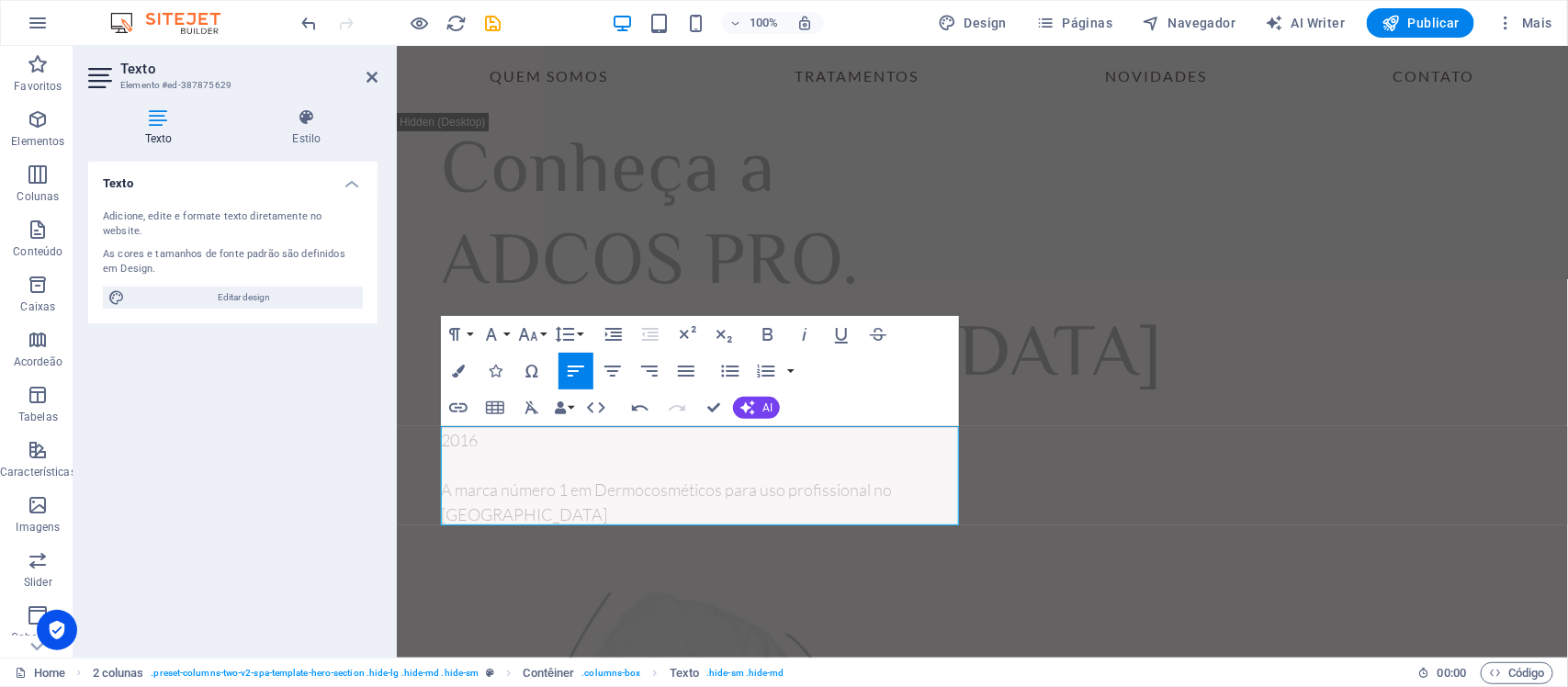 scroll, scrollTop: 230, scrollLeft: 0, axis: vertical 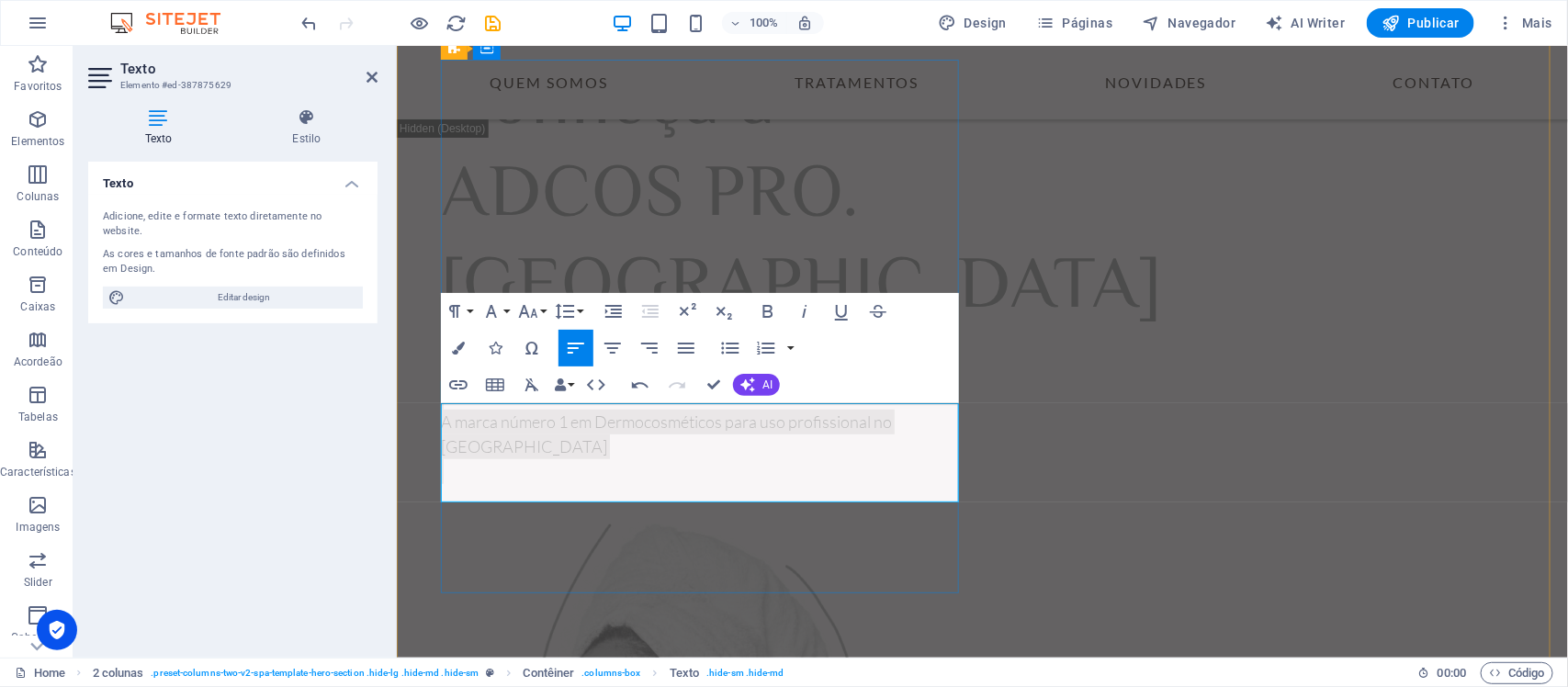 drag, startPoint x: 874, startPoint y: 418, endPoint x: 954, endPoint y: 482, distance: 102.44999 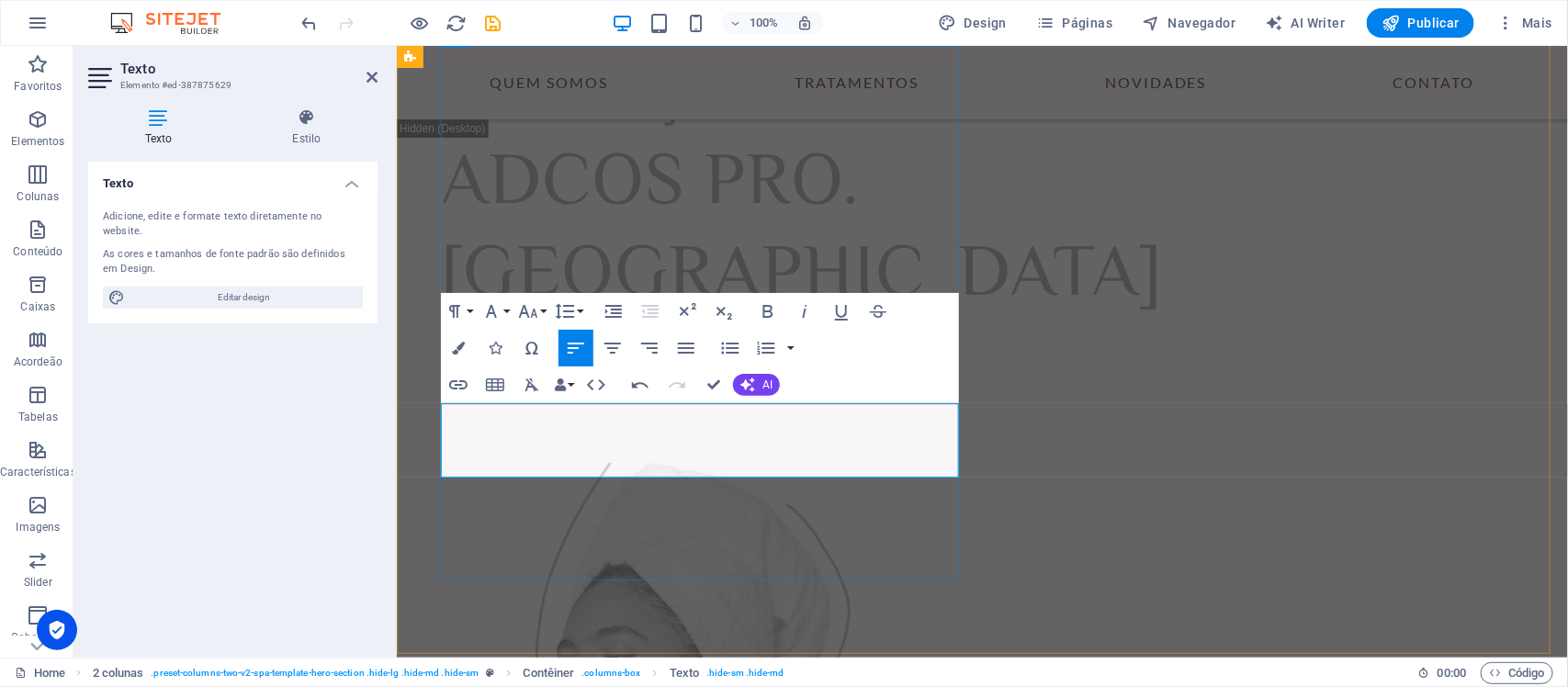 click on "Transformando a Estética Profissional em [GEOGRAPHIC_DATA] desde 2016" at bounding box center (704, 347) 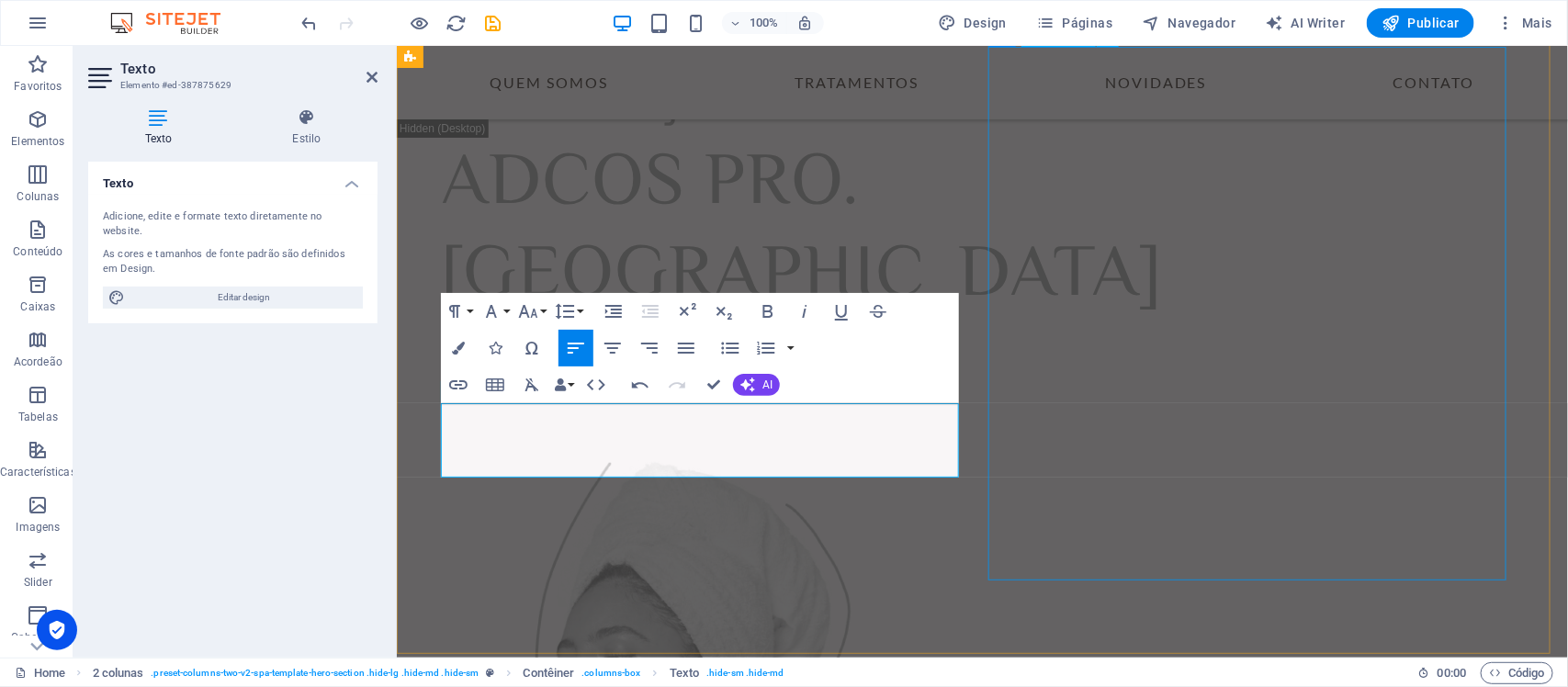 click at bounding box center [704, 729] 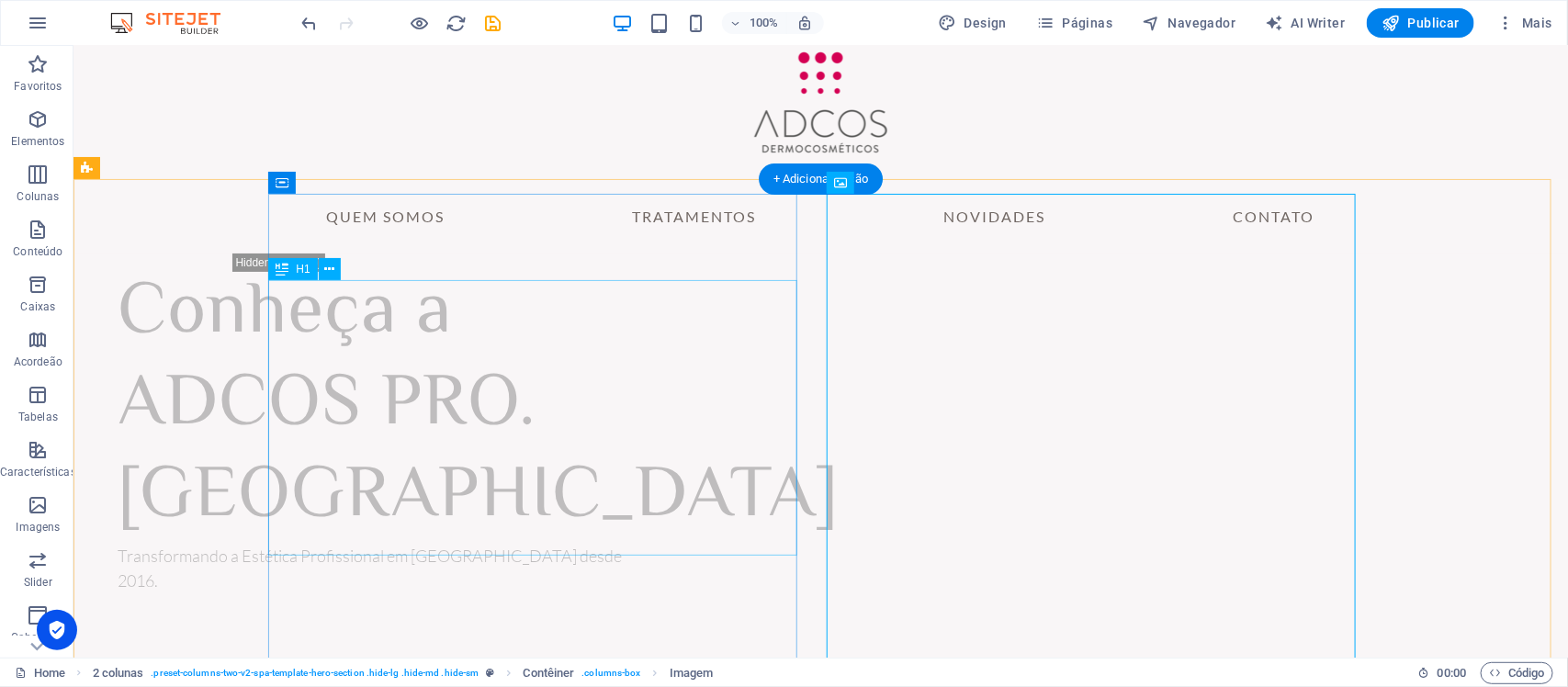 scroll, scrollTop: 12, scrollLeft: 0, axis: vertical 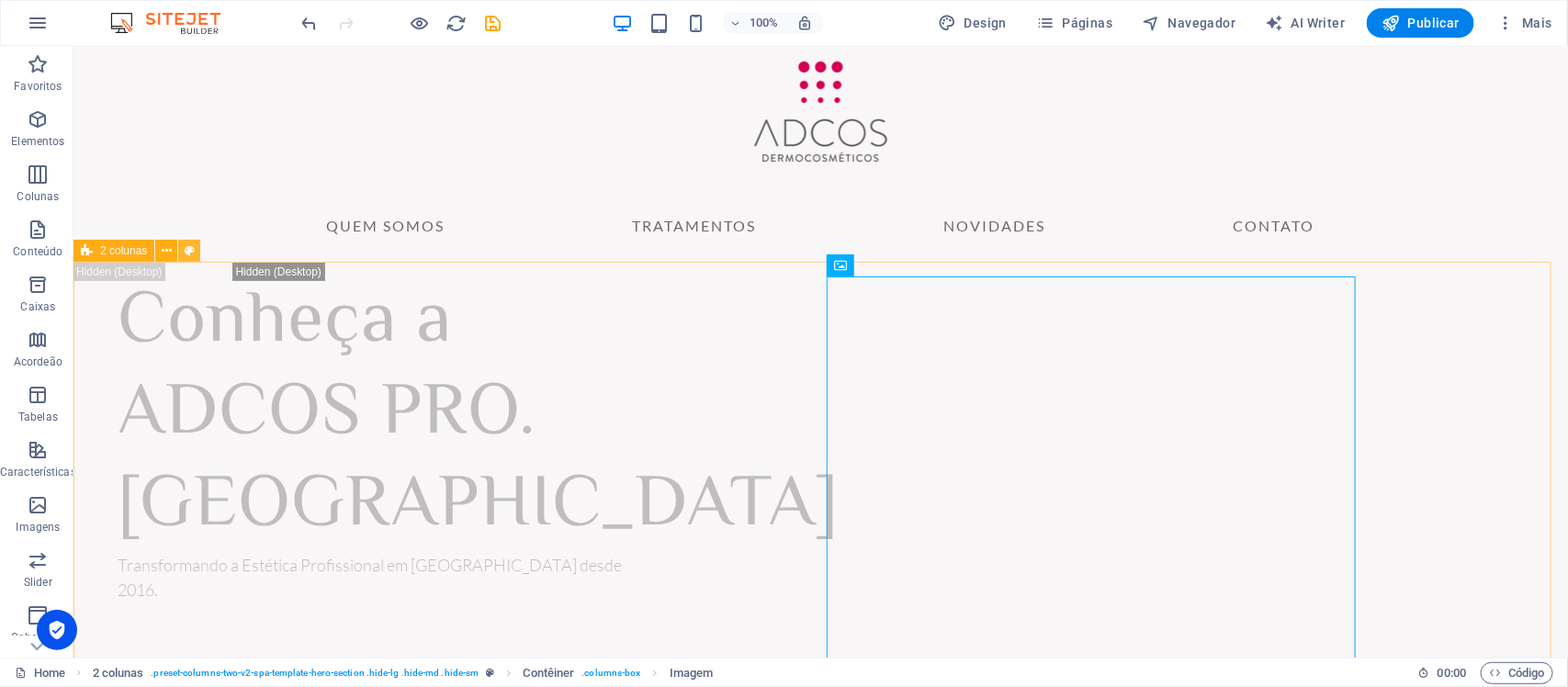 click at bounding box center (189, 251) 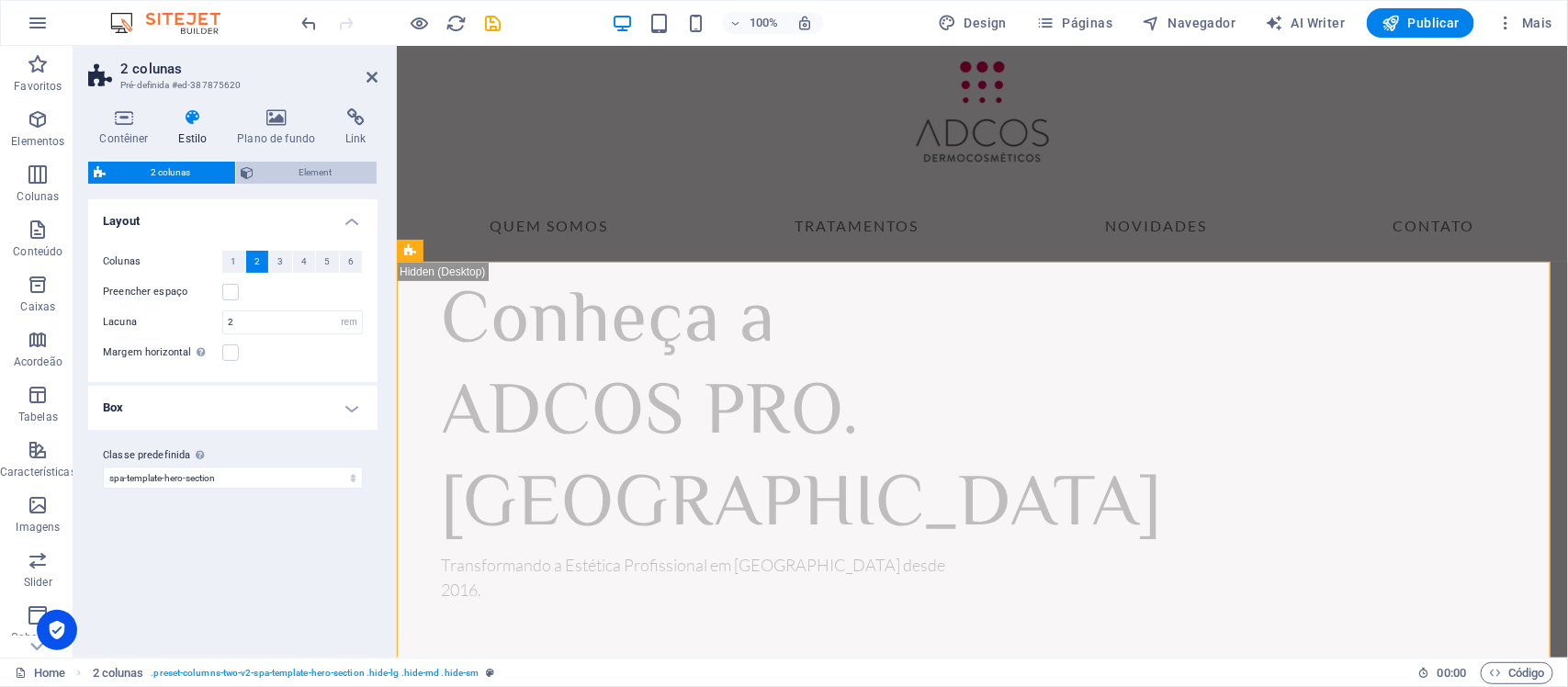 click on "Element" at bounding box center [316, 173] 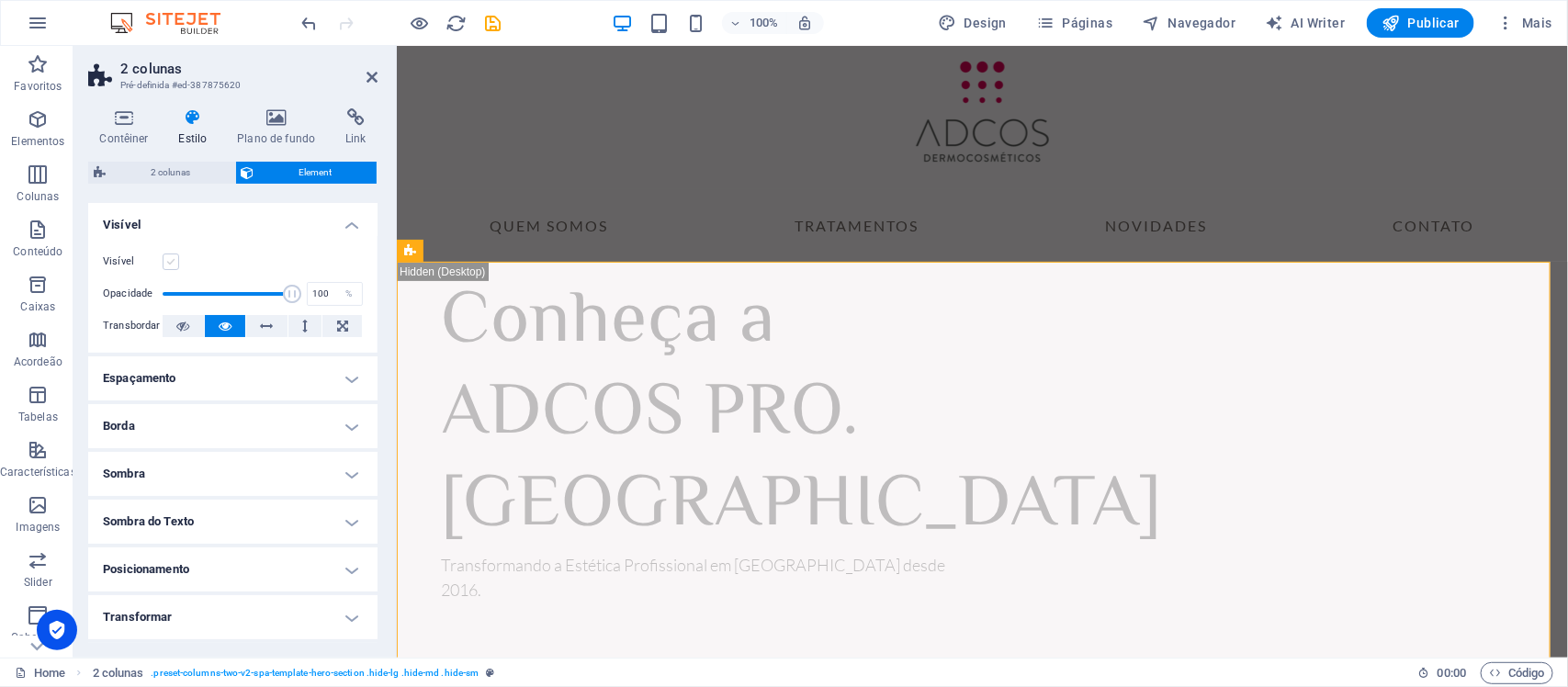 click at bounding box center [171, 262] 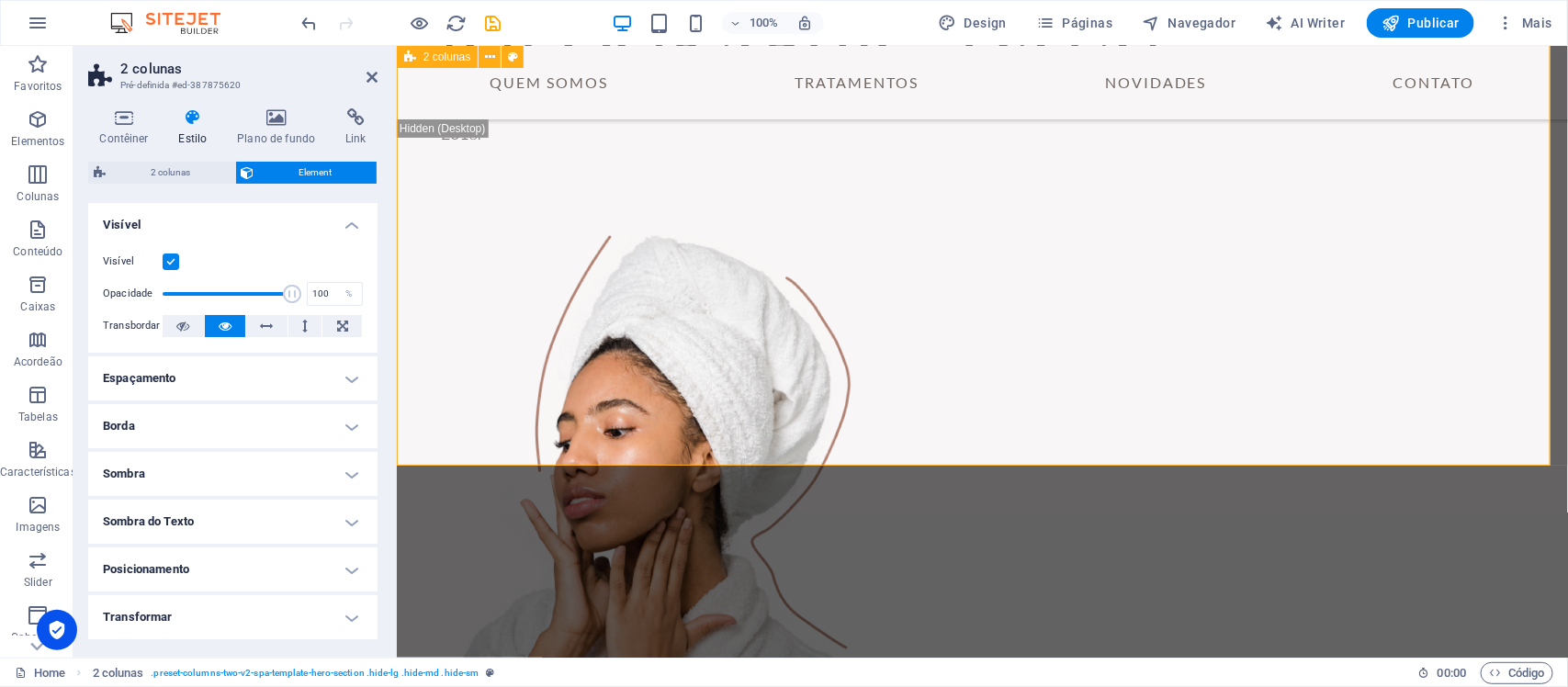 scroll, scrollTop: 471, scrollLeft: 0, axis: vertical 